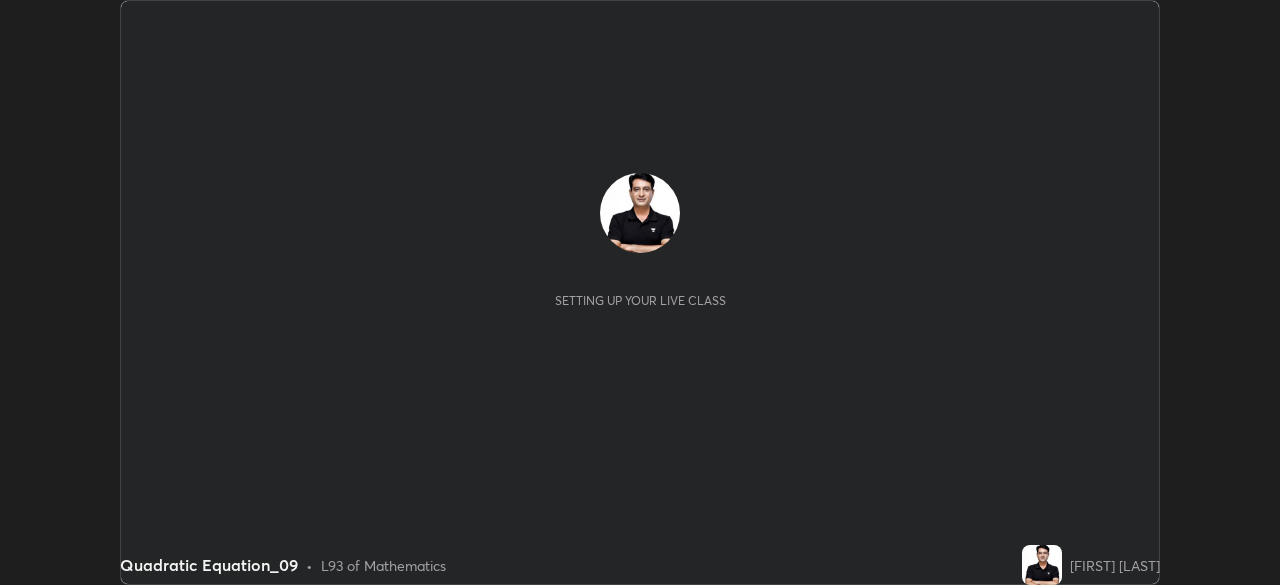 scroll, scrollTop: 0, scrollLeft: 0, axis: both 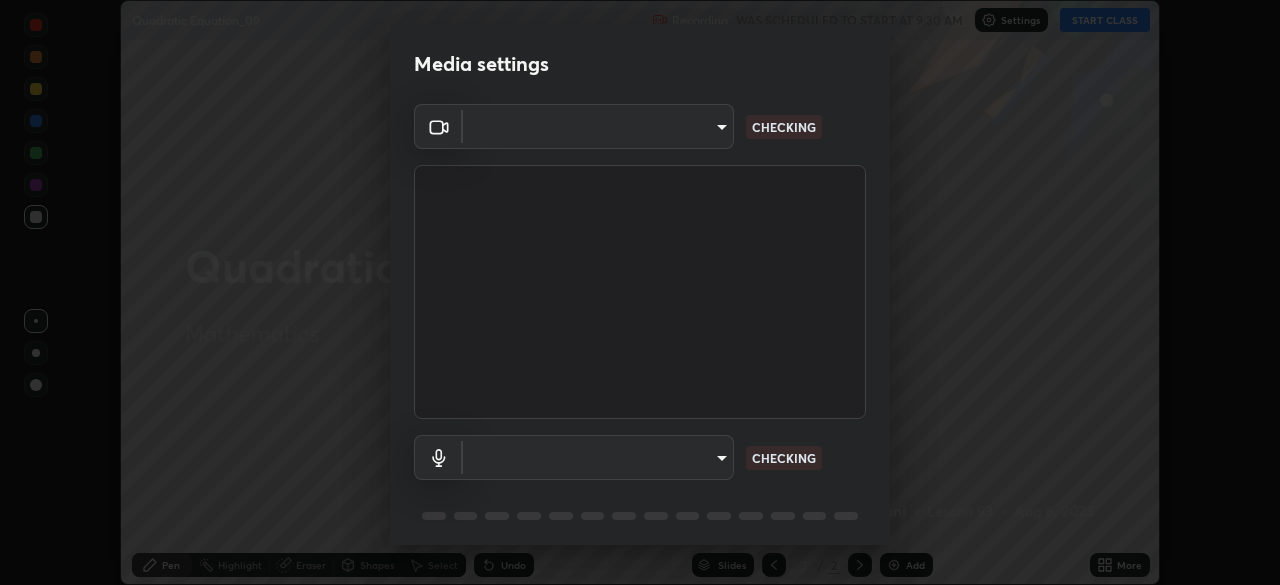 type on "9d859b0dc9df3993e45d71748640ef8916b2c21d6ac1b4416f64a69378af508e" 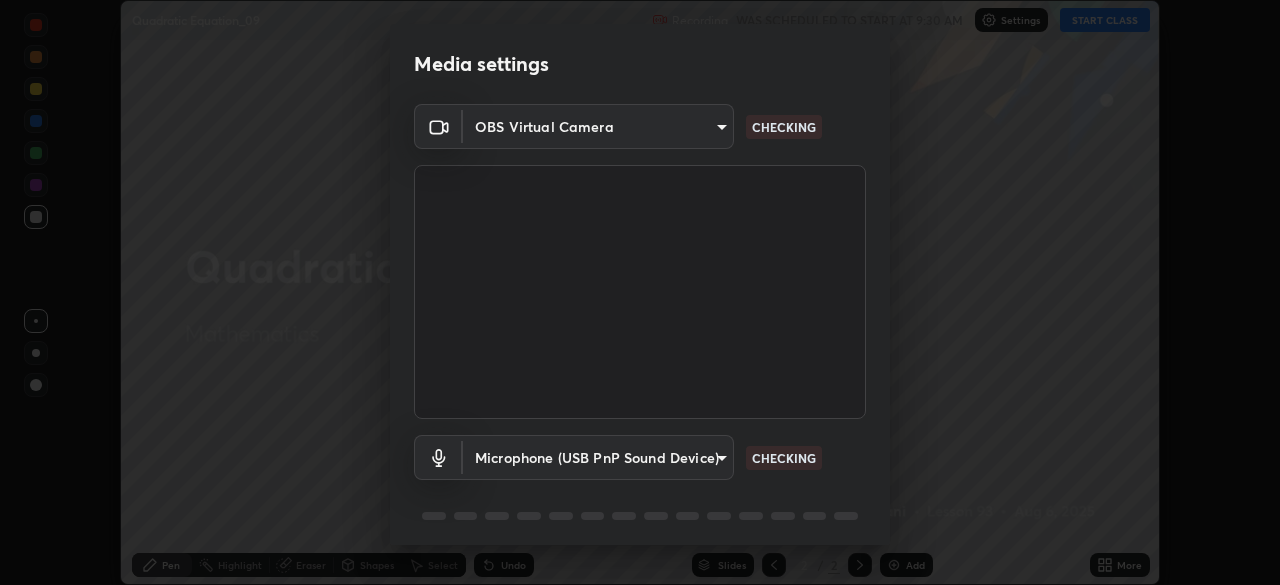 scroll, scrollTop: 71, scrollLeft: 0, axis: vertical 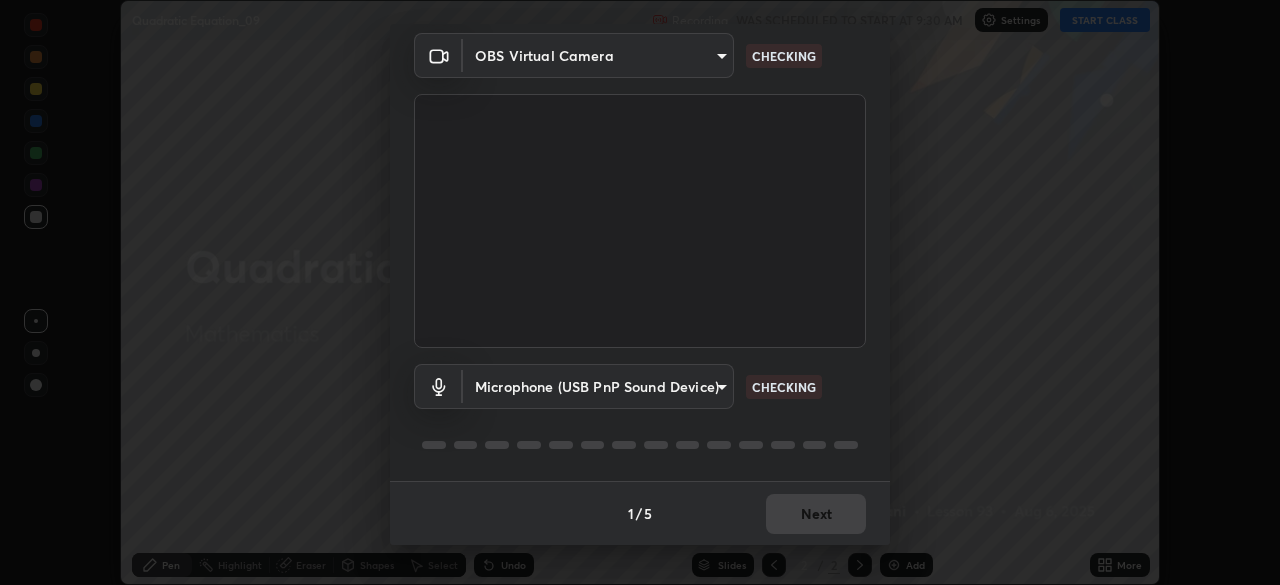 click on "Erase all Quadratic Equation_09 Recording WAS SCHEDULED TO START AT  9:30 AM Settings START CLASS Setting up your live class Quadratic Equation_09 • L93 of Mathematics Devendra Belani Pen Highlight Eraser Shapes Select Undo Slides 2 / 2 Add More No doubts shared Encourage your learners to ask a doubt for better clarity Report an issue Reason for reporting Buffering Chat not working Audio - Video sync issue Educator video quality low ​ Attach an image Report Media settings OBS Virtual Camera 9d859b0dc9df3993e45d71748640ef8916b2c21d6ac1b4416f64a69378af508e CHECKING Microphone (USB PnP Sound Device) 4d26097e33b8ebea178fbc8b272f60208f53cf3a655a810c75e1aa622e542609 CHECKING 1 / 5 Next" at bounding box center [640, 292] 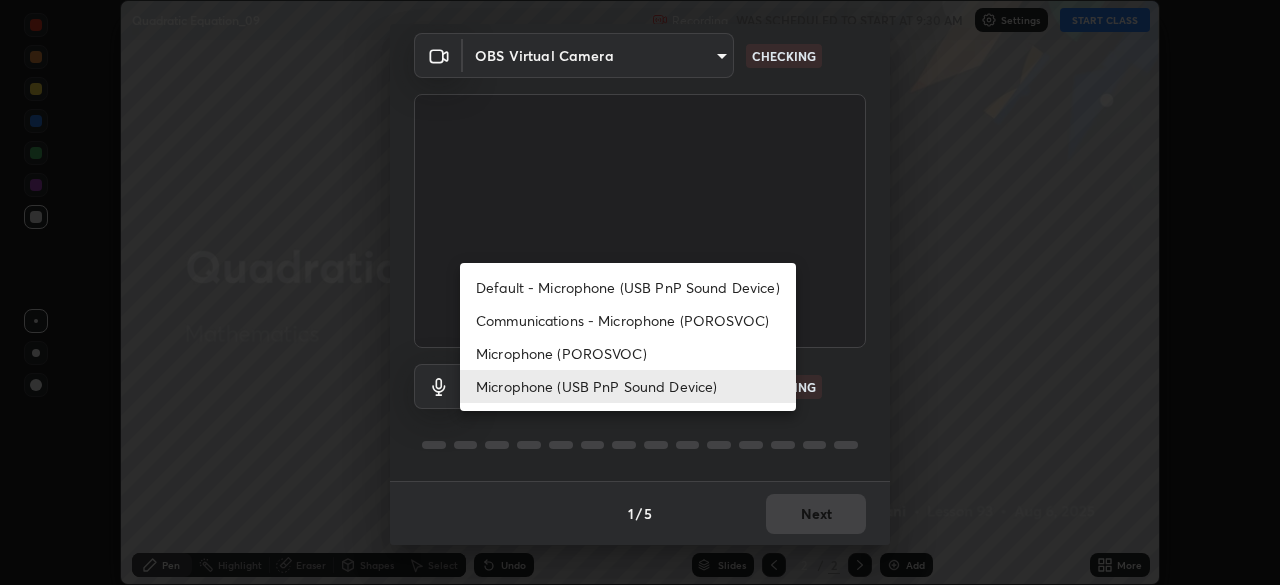click on "Microphone (POROSVOC)" at bounding box center (628, 353) 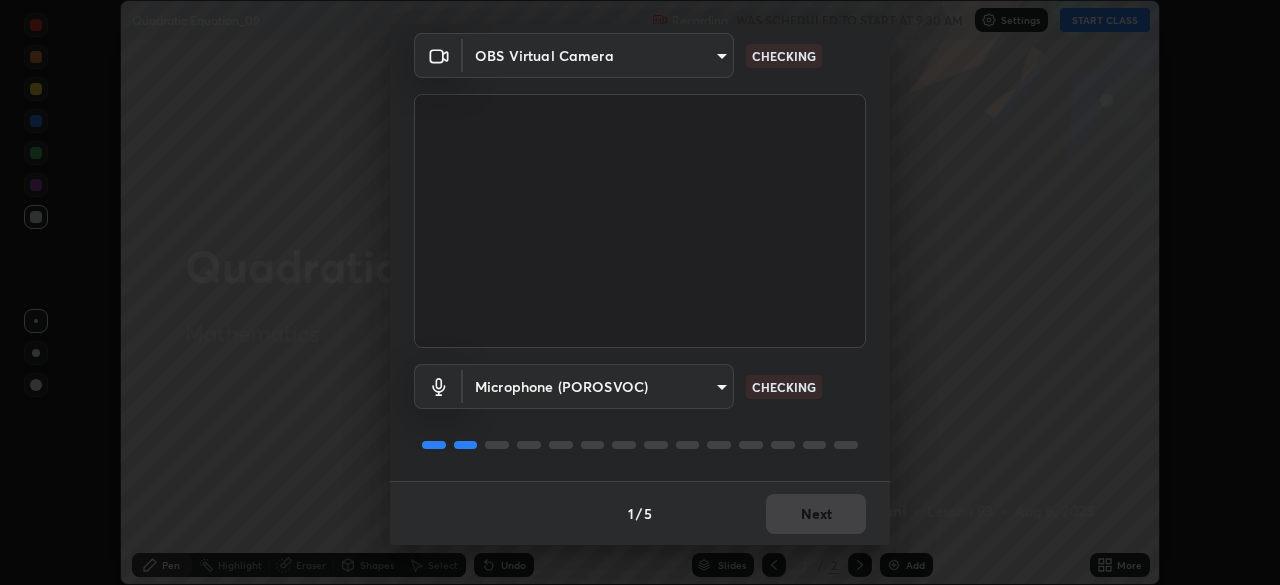 click on "Erase all Quadratic Equation_09 Recording WAS SCHEDULED TO START AT  9:30 AM Settings START CLASS Setting up your live class Quadratic Equation_09 • L93 of Mathematics Devendra Belani Pen Highlight Eraser Shapes Select Undo Slides 2 / 2 Add More No doubts shared Encourage your learners to ask a doubt for better clarity Report an issue Reason for reporting Buffering Chat not working Audio - Video sync issue Educator video quality low ​ Attach an image Report Media settings OBS Virtual Camera 9d859b0dc9df3993e45d71748640ef8916b2c21d6ac1b4416f64a69378af508e CHECKING Microphone (POROSVOC) ee098390d48f9ee3c385fb160e9e9cc2f88899bd9840c8ff0aa018f0b961ccb9 CHECKING 1 / 5 Next" at bounding box center [640, 292] 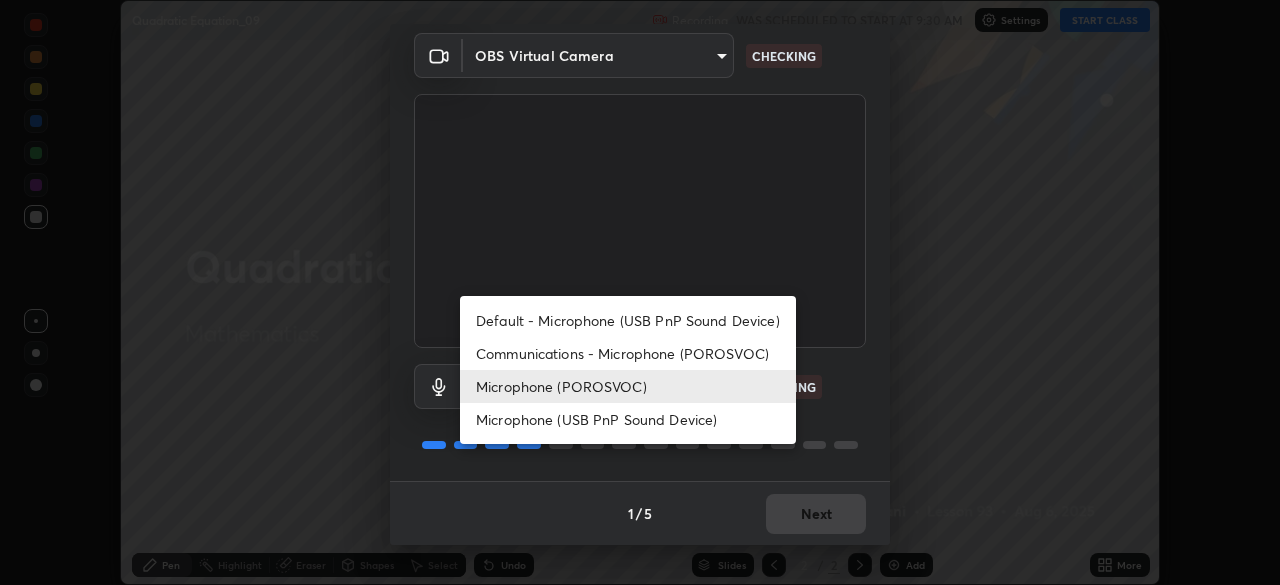 click on "Microphone (USB PnP Sound Device)" at bounding box center [628, 419] 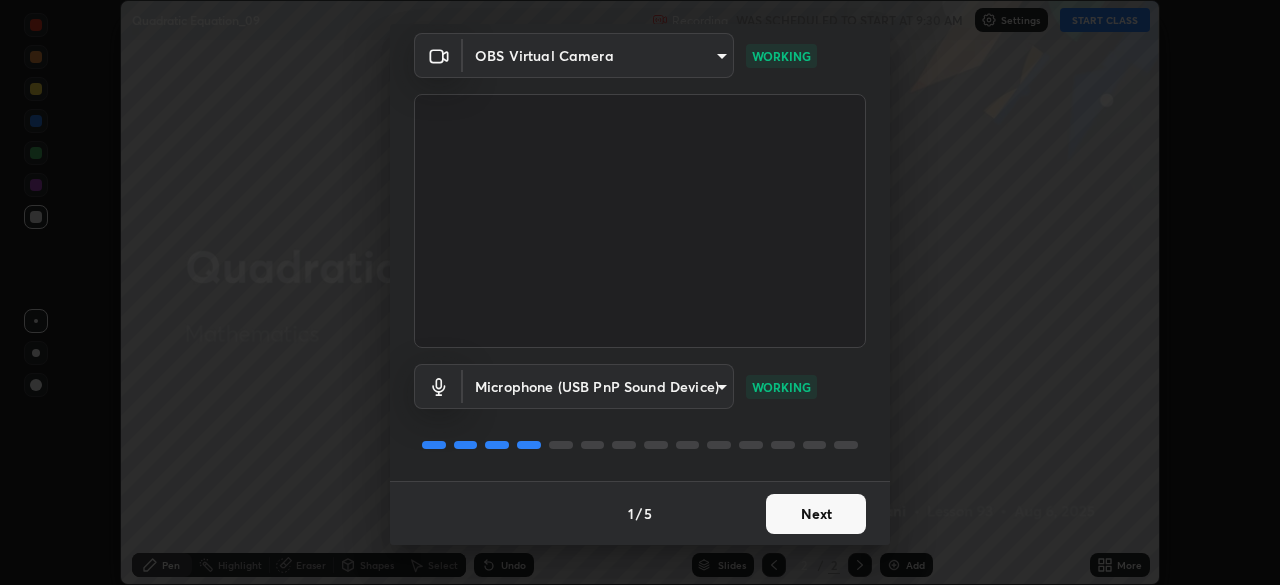 click on "Next" at bounding box center (816, 514) 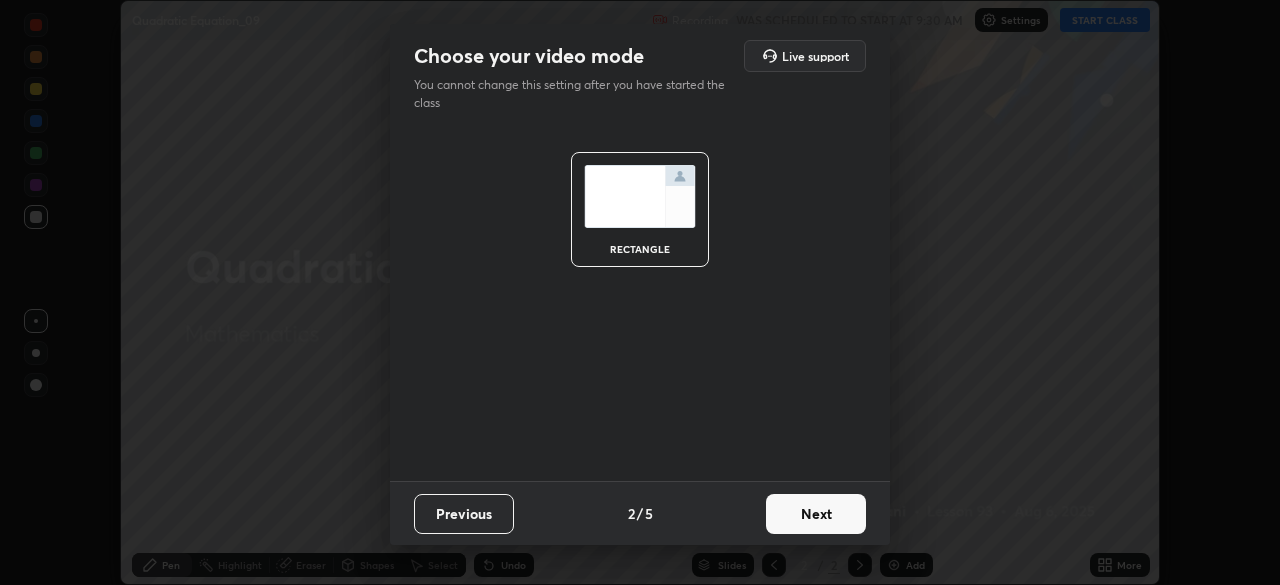scroll, scrollTop: 0, scrollLeft: 0, axis: both 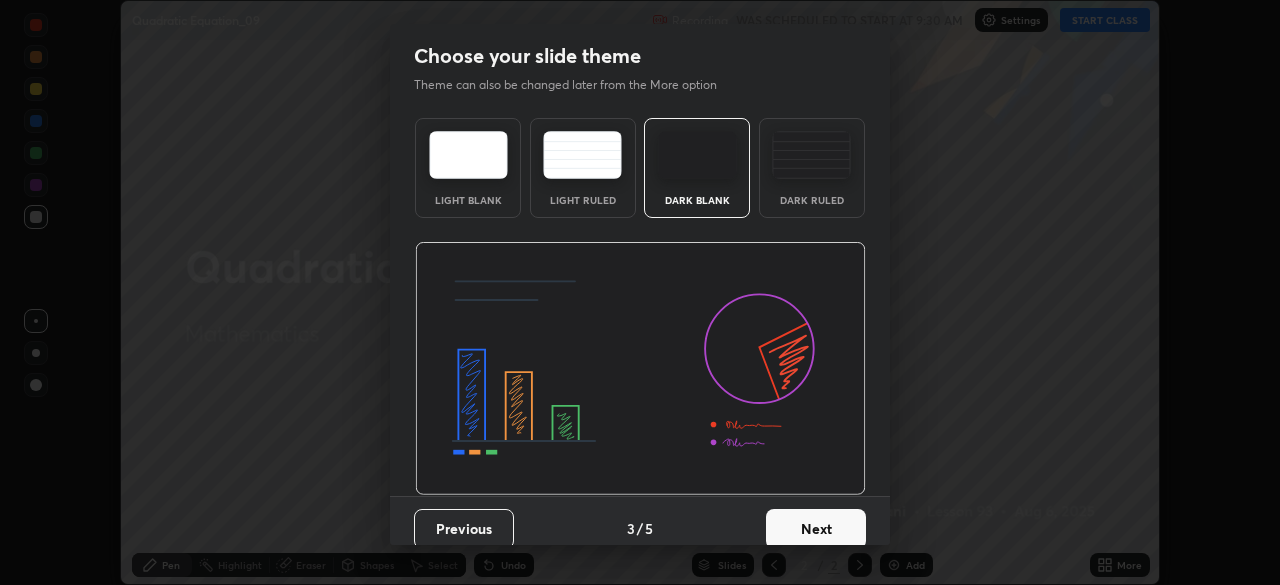 click on "Next" at bounding box center (816, 529) 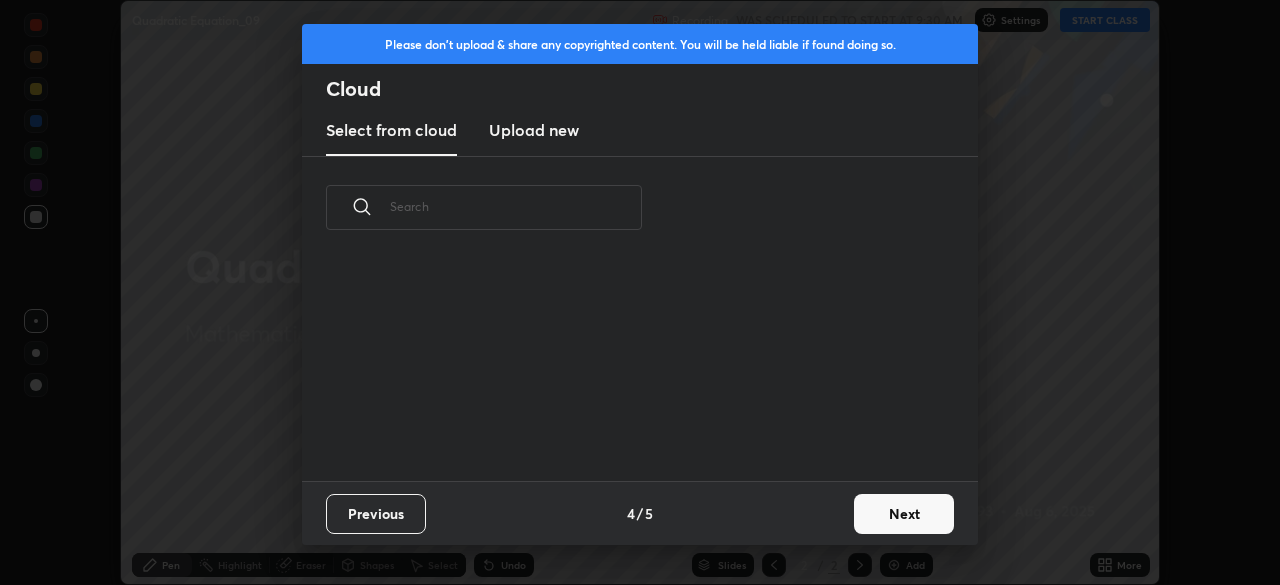 click on "Next" at bounding box center (904, 514) 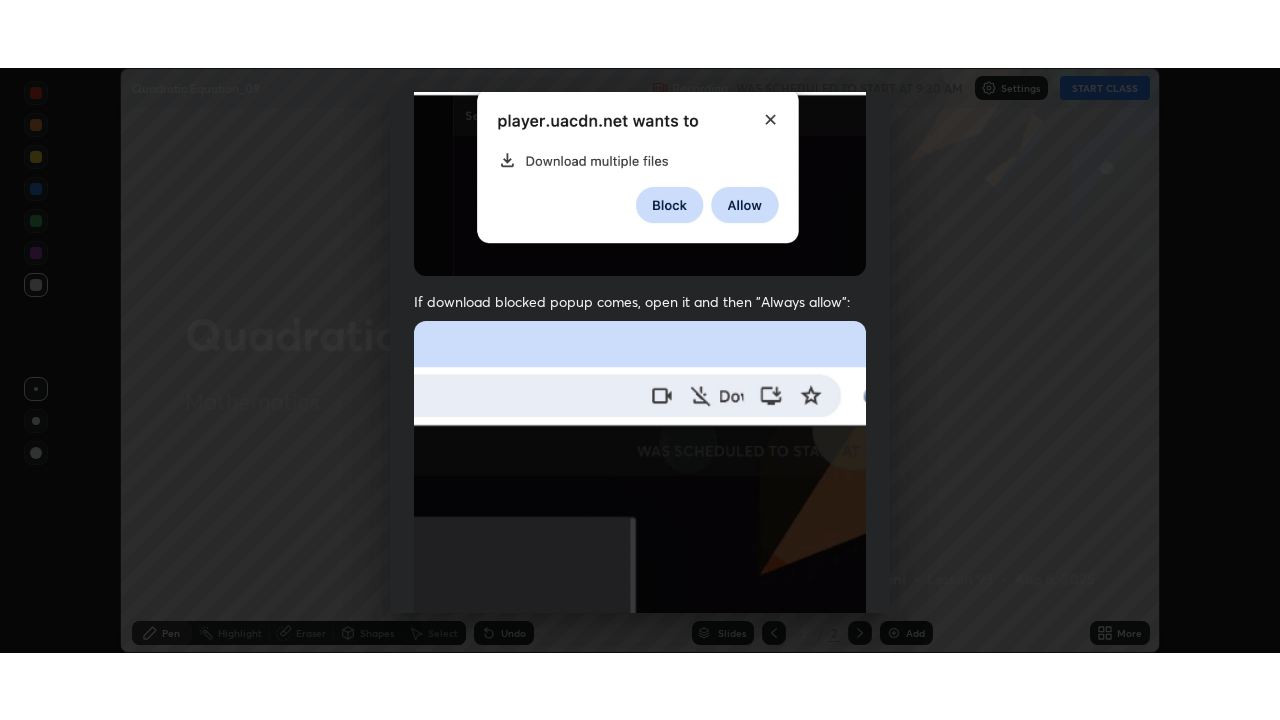 scroll, scrollTop: 479, scrollLeft: 0, axis: vertical 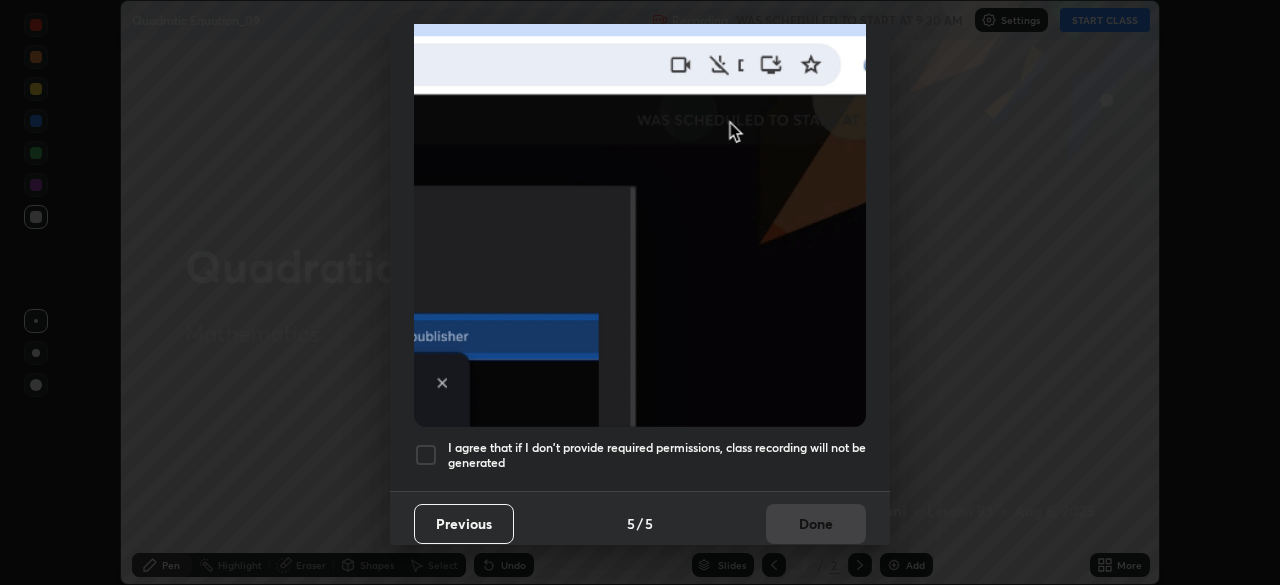 click at bounding box center [426, 455] 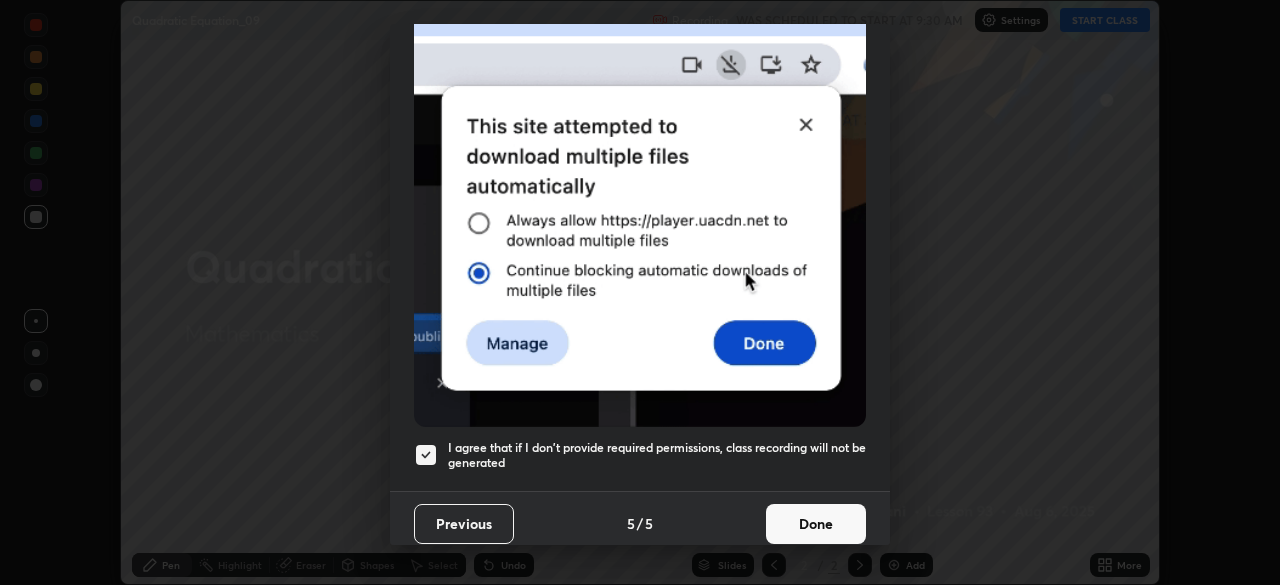 click on "Done" at bounding box center (816, 524) 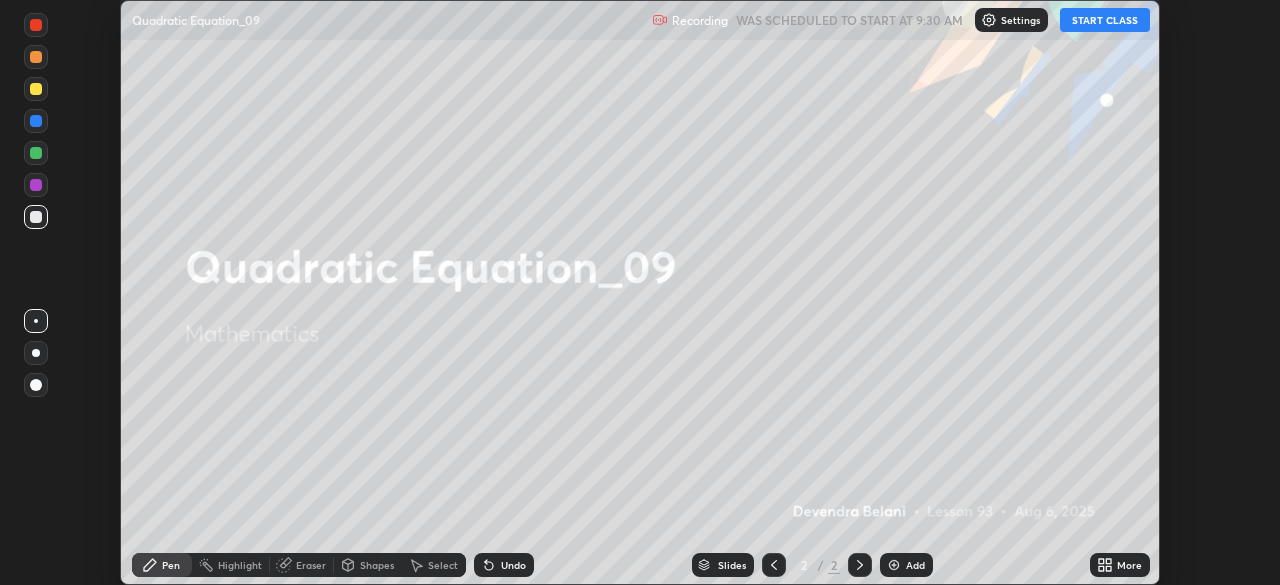click at bounding box center [894, 565] 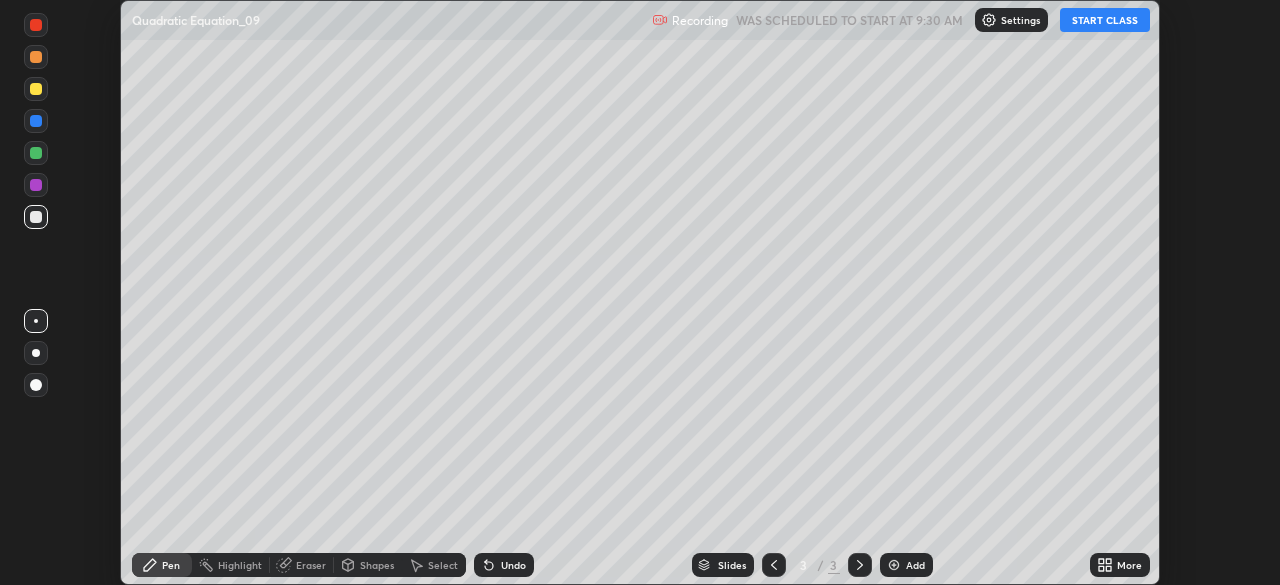 click 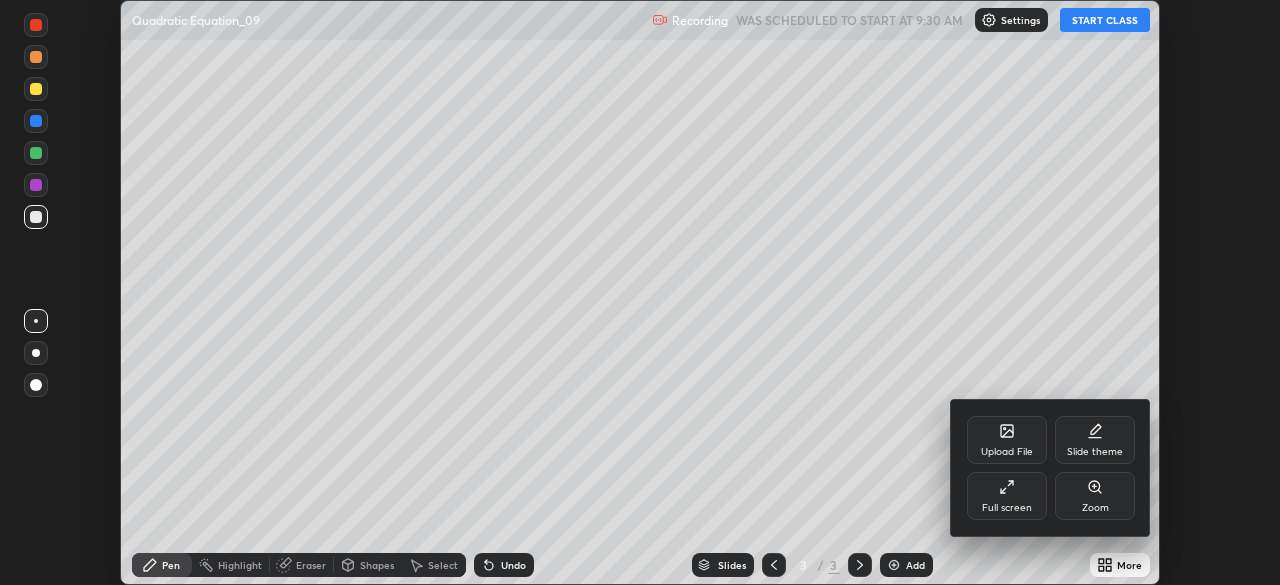 click on "Full screen" at bounding box center [1007, 496] 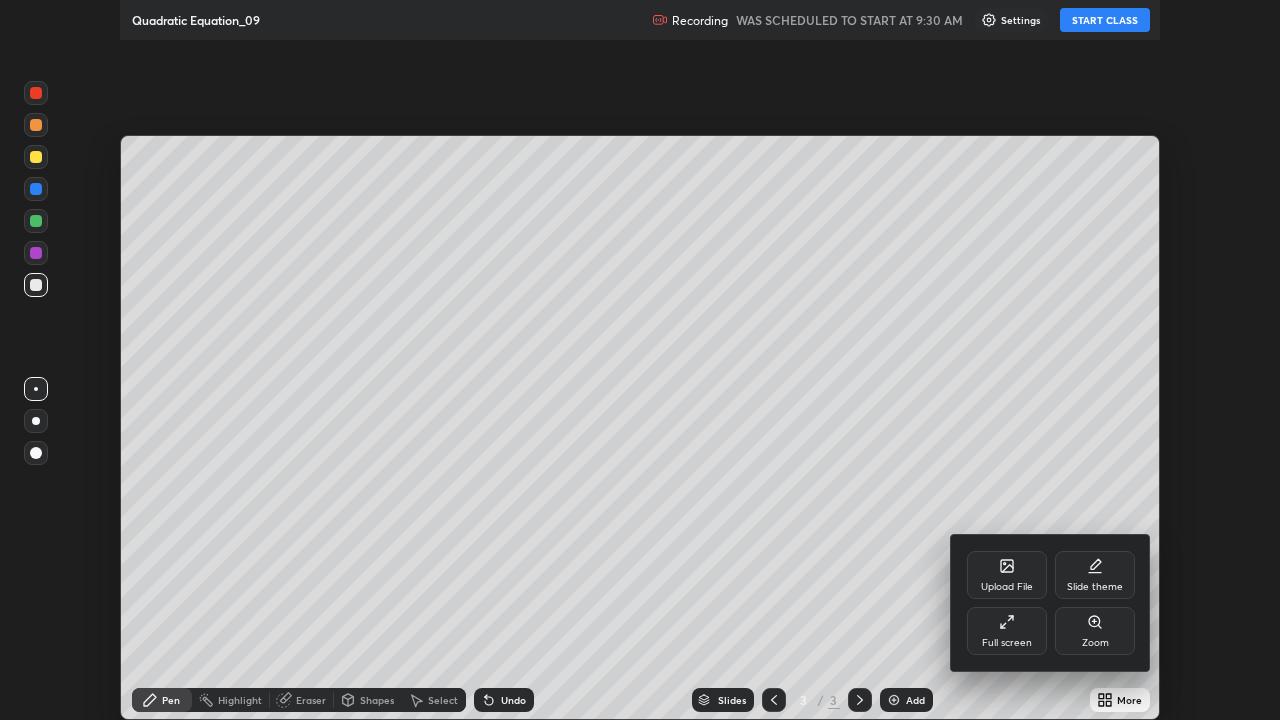 scroll, scrollTop: 99280, scrollLeft: 98720, axis: both 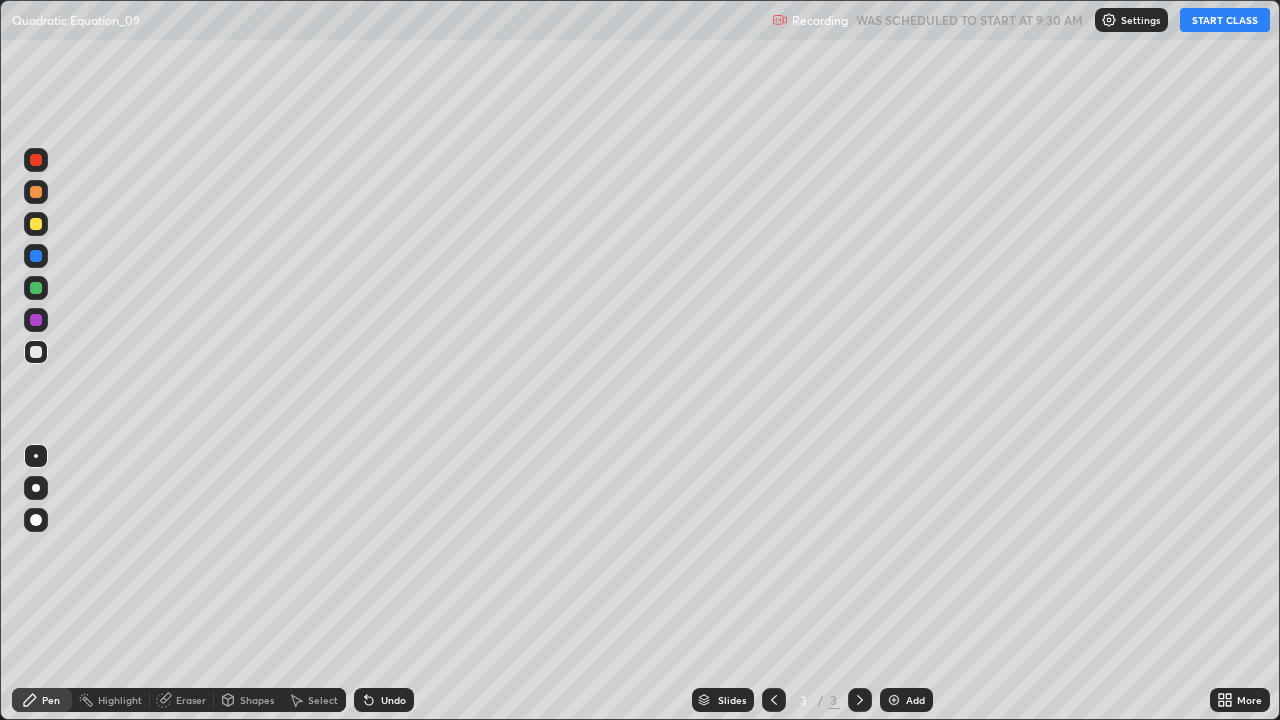 click at bounding box center [36, 224] 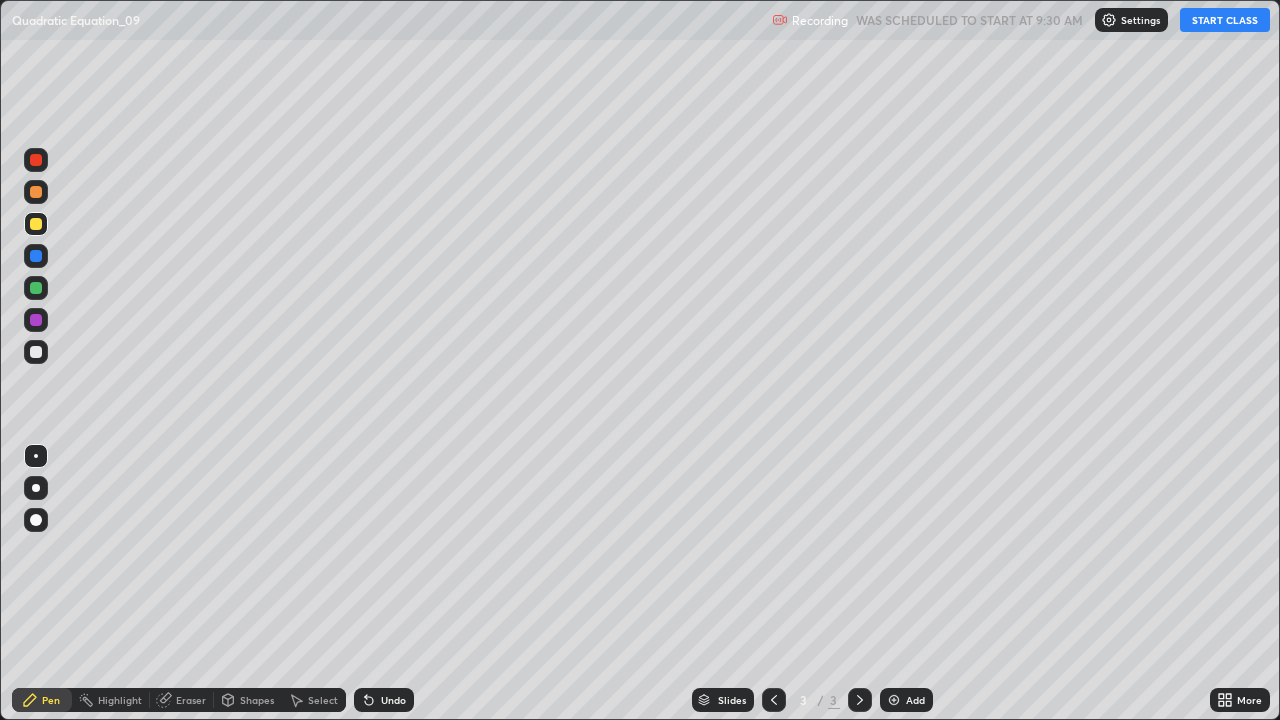 click 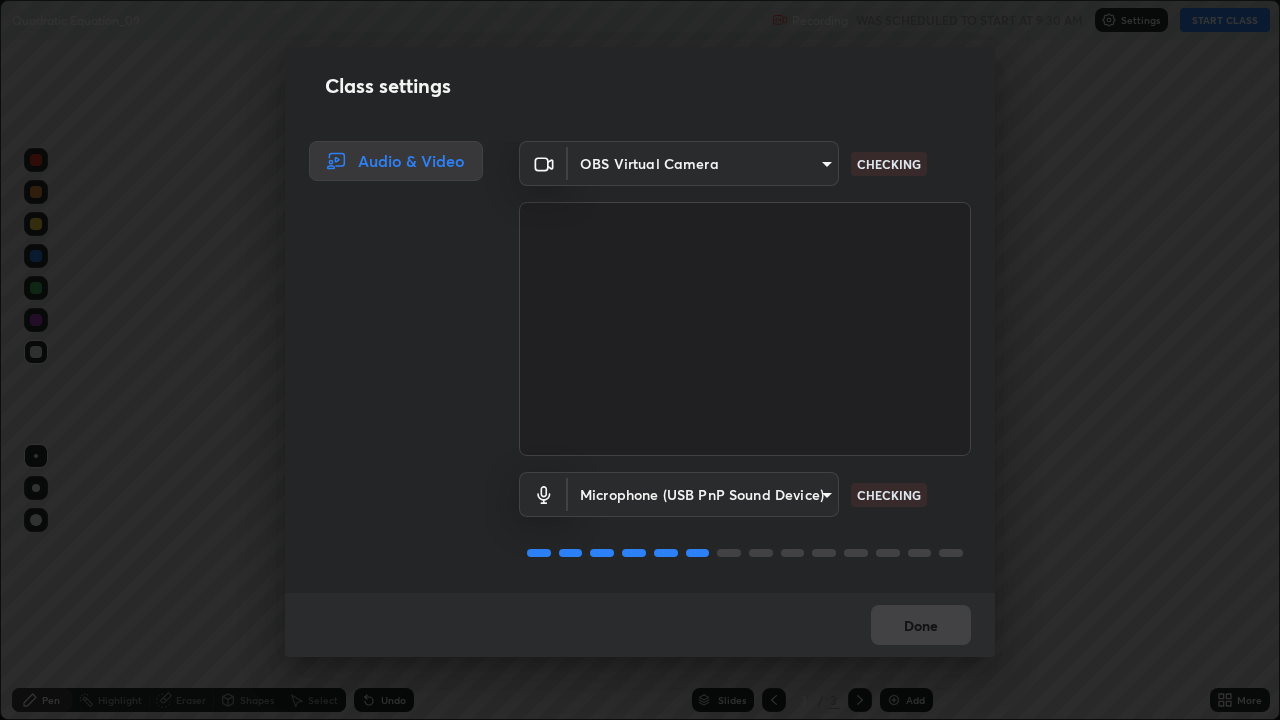 click on "Audio & Video" at bounding box center [390, 367] 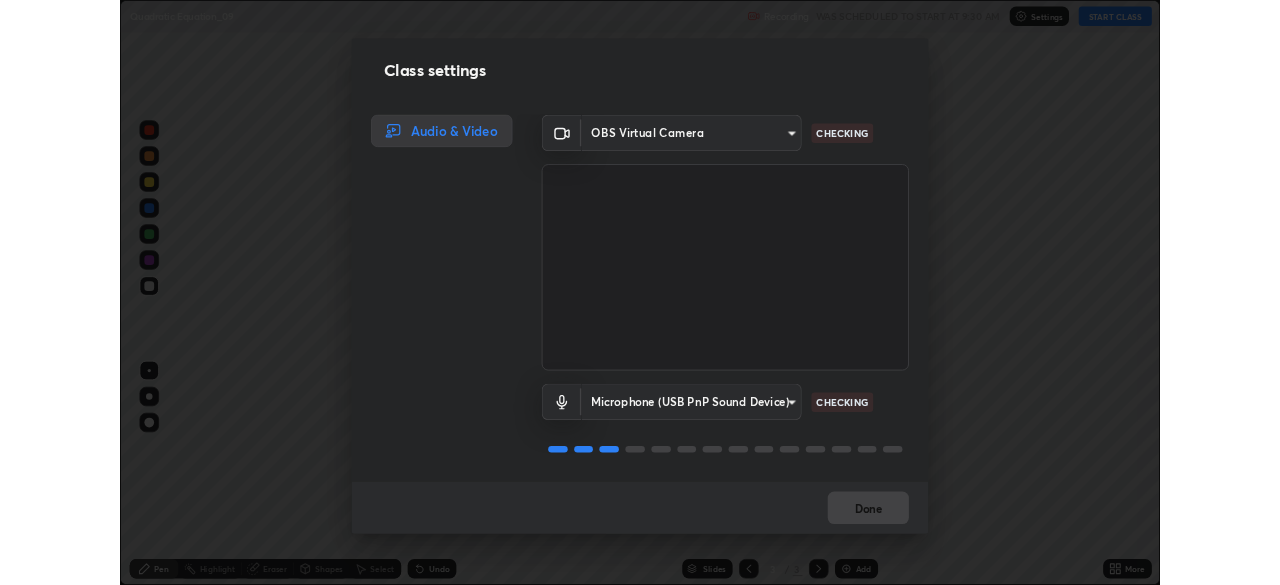 scroll, scrollTop: 2, scrollLeft: 0, axis: vertical 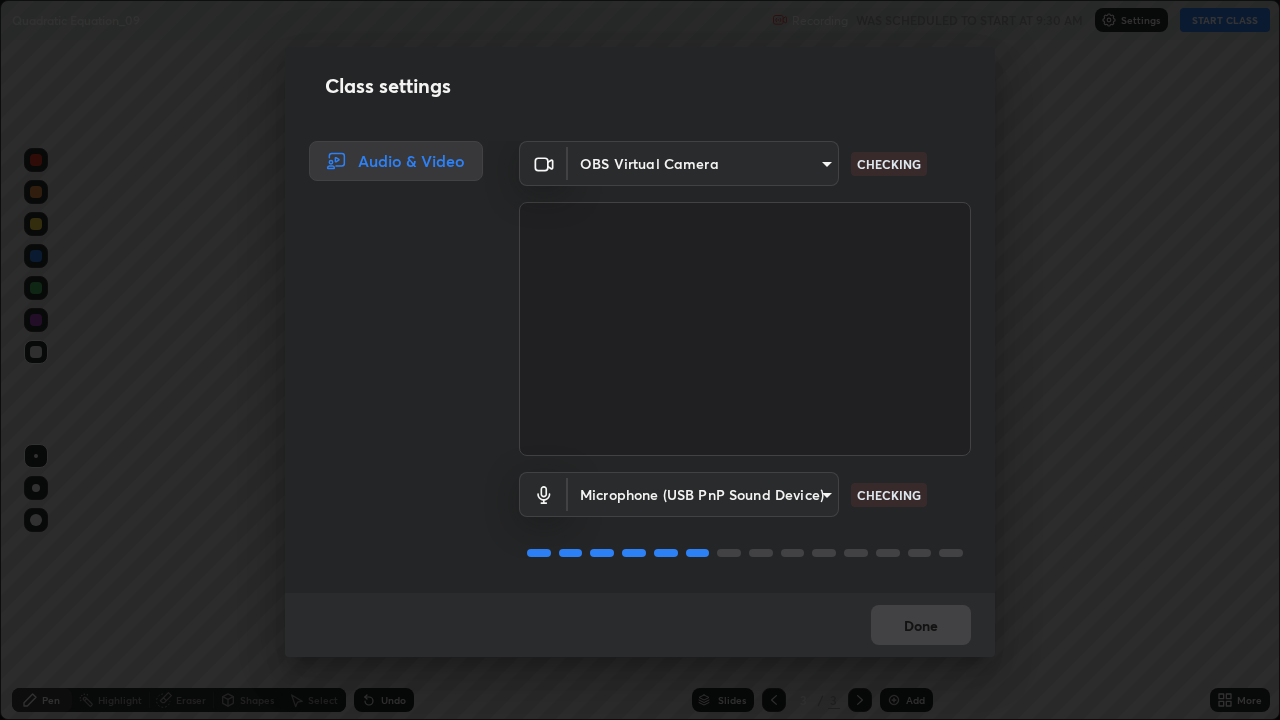 click on "Erase all Quadratic Equation_09 Recording WAS SCHEDULED TO START AT  9:30 AM Settings START CLASS Setting up your live class Quadratic Equation_09 • L93 of Mathematics Devendra Belani Pen Highlight Eraser Shapes Select Undo Slides 3 / 3 Add More No doubts shared Encourage your learners to ask a doubt for better clarity Report an issue Reason for reporting Buffering Chat not working Audio - Video sync issue Educator video quality low ​ Attach an image Report Class settings Audio & Video OBS Virtual Camera 9d859b0dc9df3993e45d71748640ef8916b2c21d6ac1b4416f64a69378af508e CHECKING Microphone (USB PnP Sound Device) 4d26097e33b8ebea178fbc8b272f60208f53cf3a655a810c75e1aa622e542609 CHECKING Done" at bounding box center [640, 360] 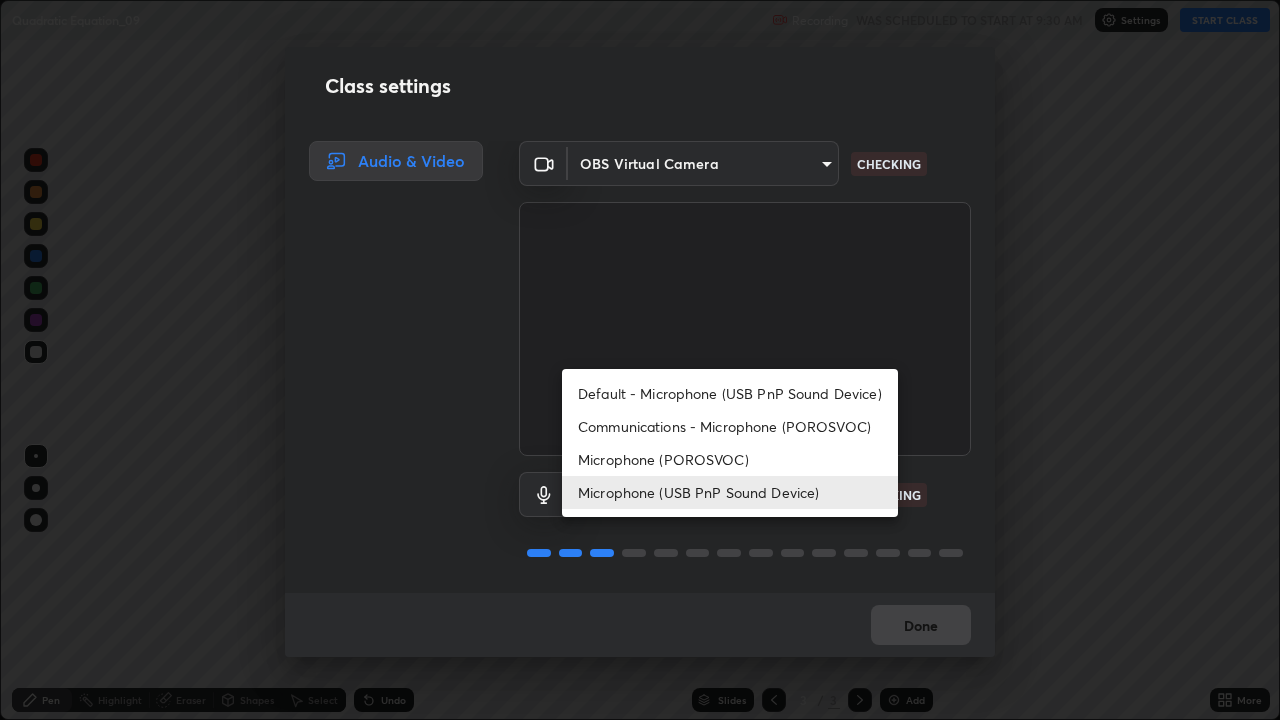 click on "Microphone (POROSVOC)" at bounding box center (730, 459) 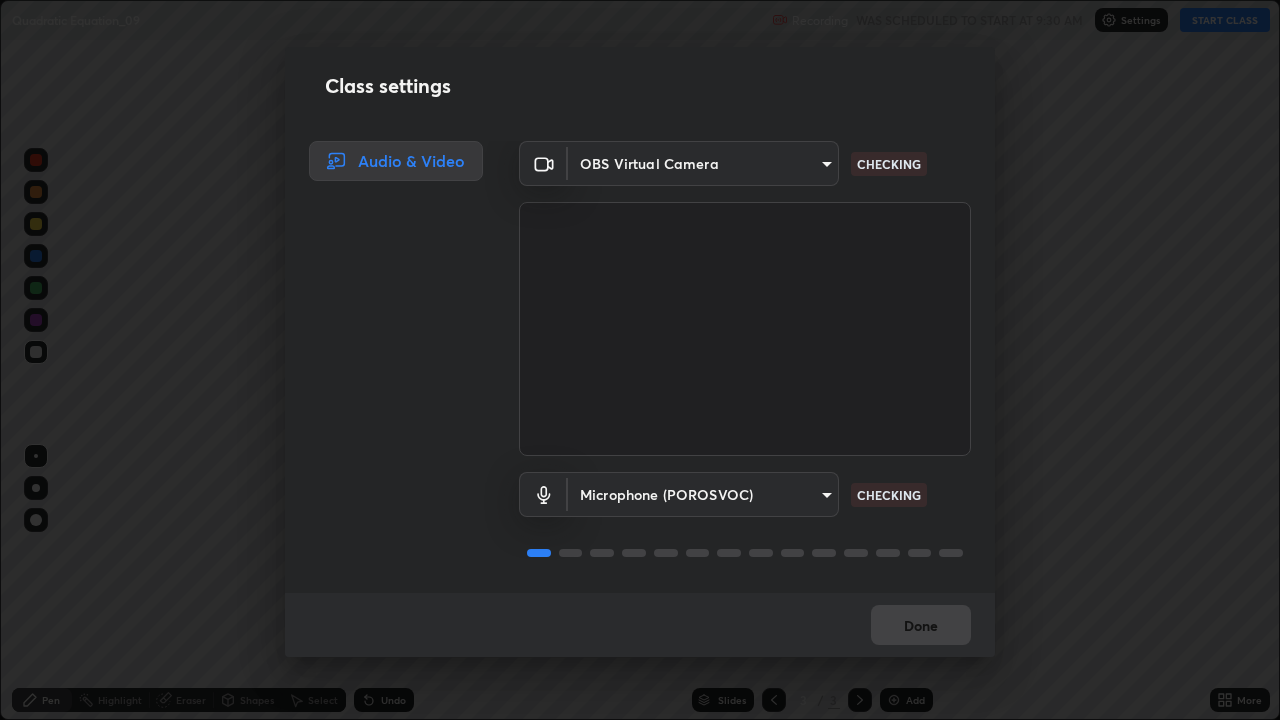 click on "Erase all Quadratic Equation_09 Recording WAS SCHEDULED TO START AT  9:30 AM Settings START CLASS Setting up your live class Quadratic Equation_09 • L93 of Mathematics Devendra Belani Pen Highlight Eraser Shapes Select Undo Slides 3 / 3 Add More No doubts shared Encourage your learners to ask a doubt for better clarity Report an issue Reason for reporting Buffering Chat not working Audio - Video sync issue Educator video quality low ​ Attach an image Report Class settings Audio & Video OBS Virtual Camera 9d859b0dc9df3993e45d71748640ef8916b2c21d6ac1b4416f64a69378af508e CHECKING Microphone (POROSVOC) ee098390d48f9ee3c385fb160e9e9cc2f88899bd9840c8ff0aa018f0b961ccb9 CHECKING Done" at bounding box center (640, 360) 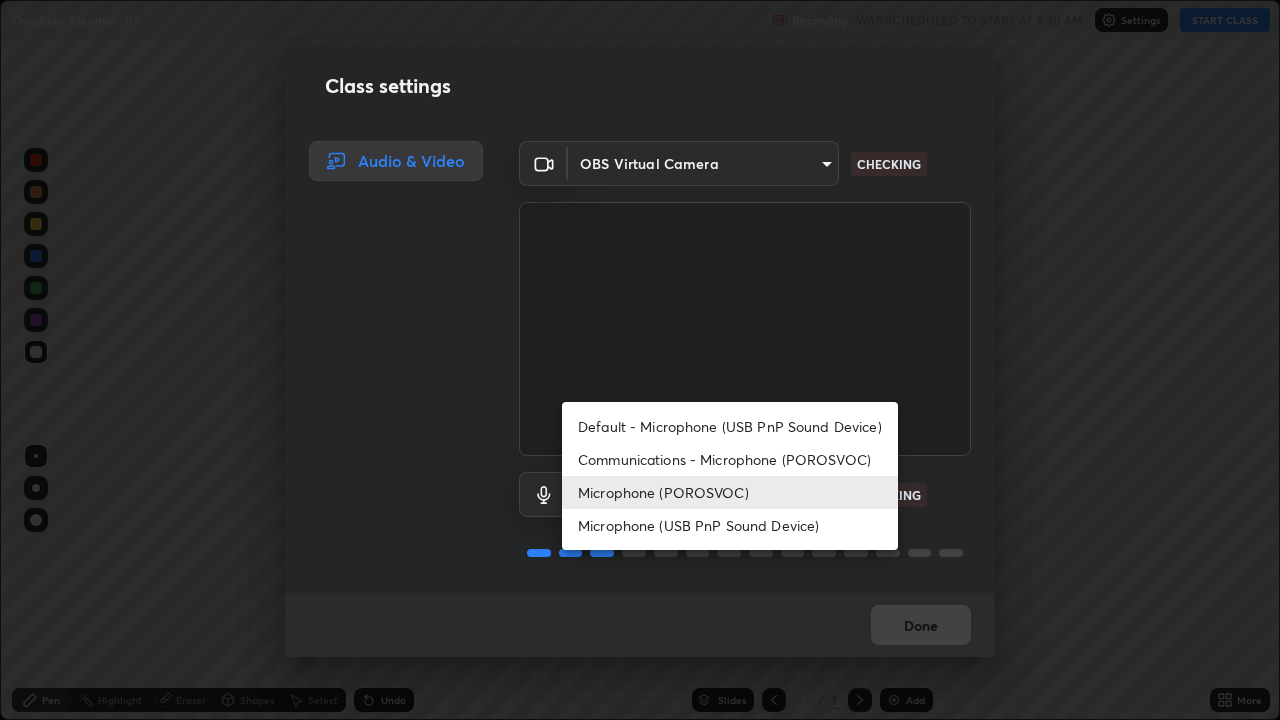 click on "Microphone (USB PnP Sound Device)" at bounding box center (730, 525) 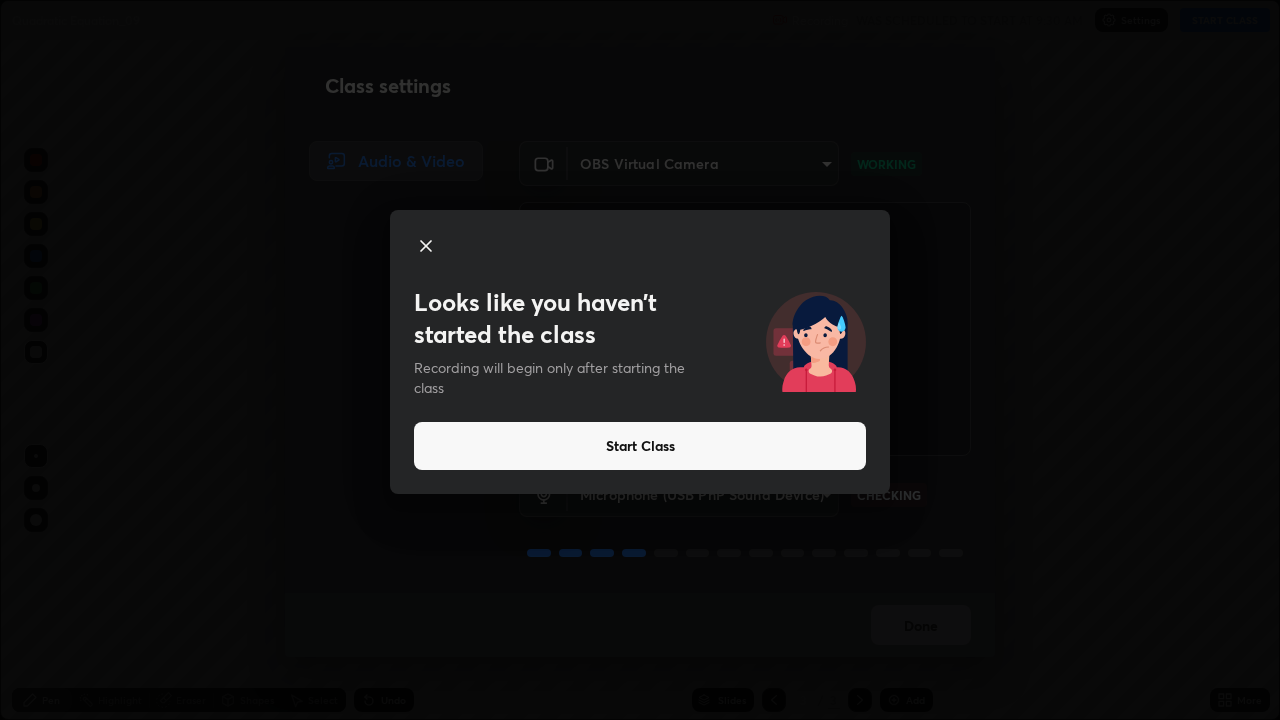 click on "Start Class" at bounding box center (640, 446) 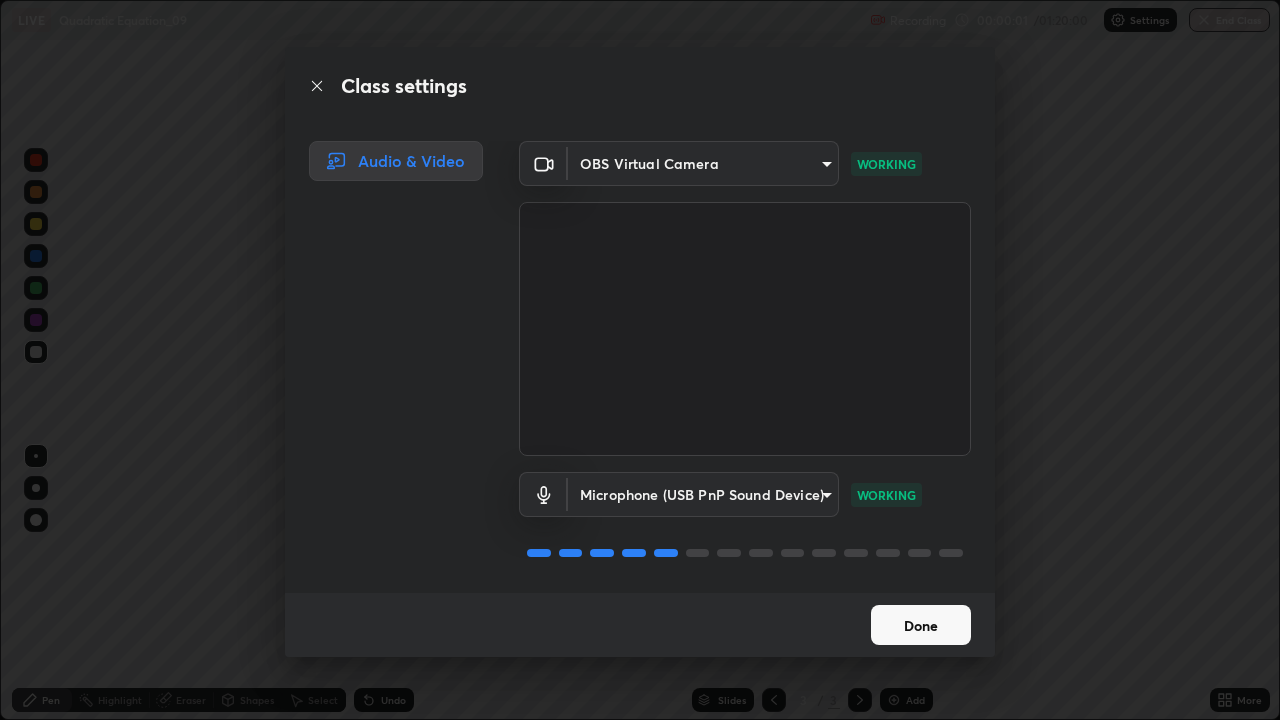 click on "Done" at bounding box center (921, 625) 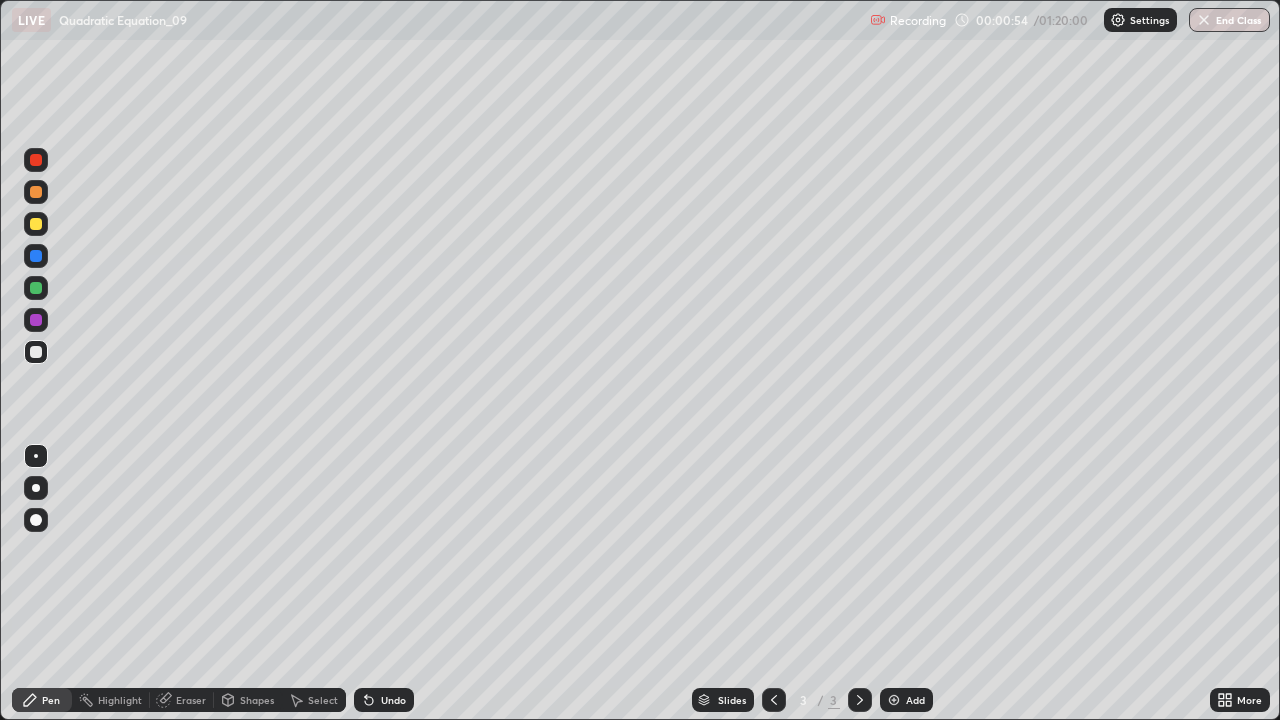 click on "Undo" at bounding box center [393, 700] 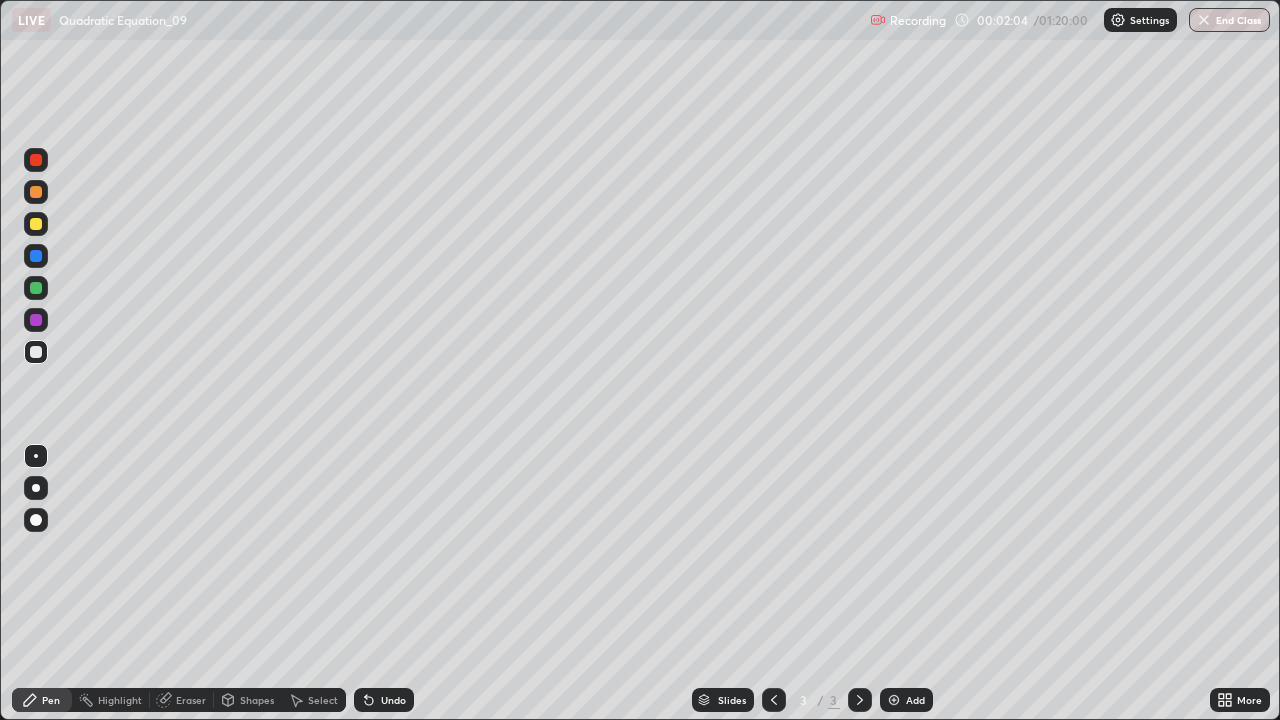 click at bounding box center [36, 288] 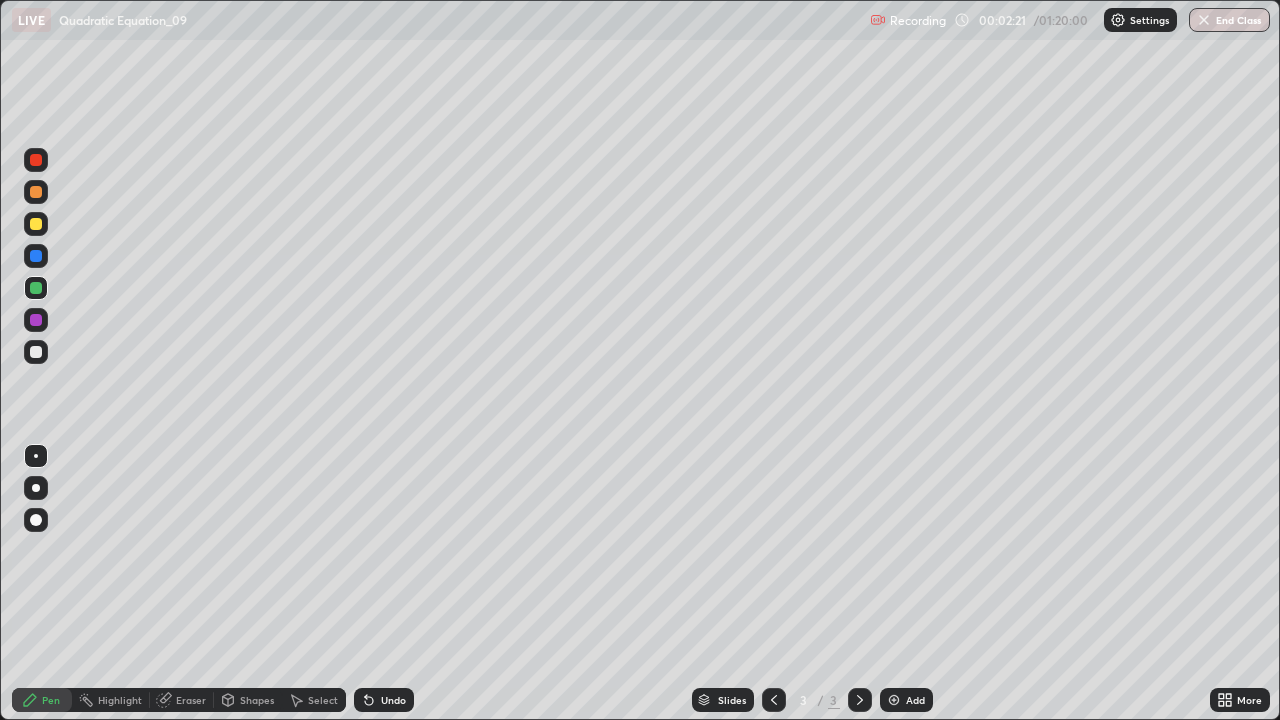 click at bounding box center [894, 700] 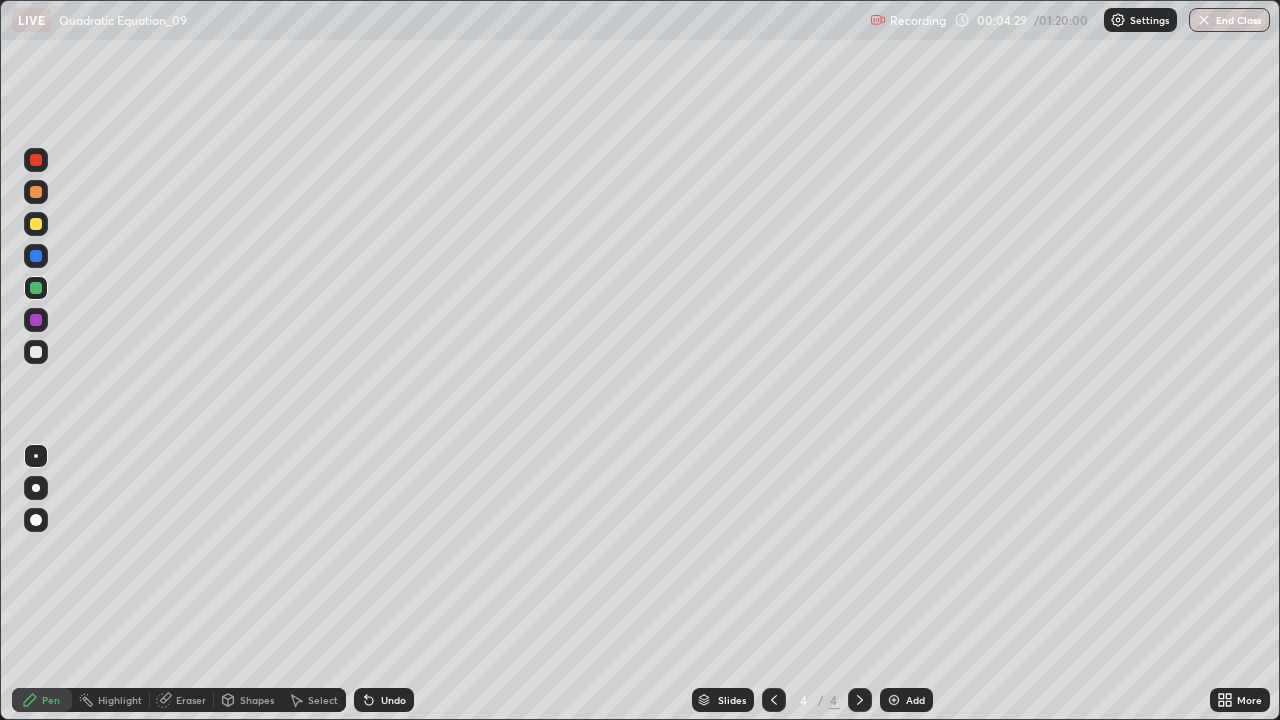 click at bounding box center (36, 224) 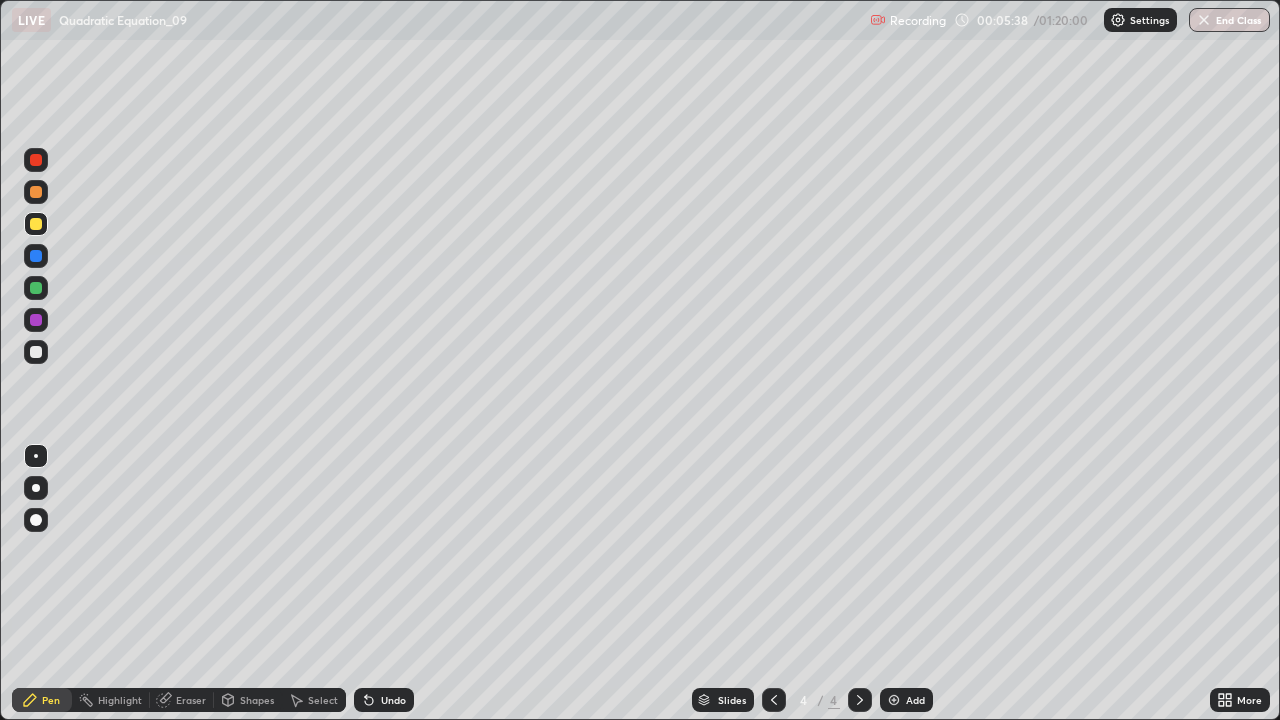 click on "Add" at bounding box center [915, 700] 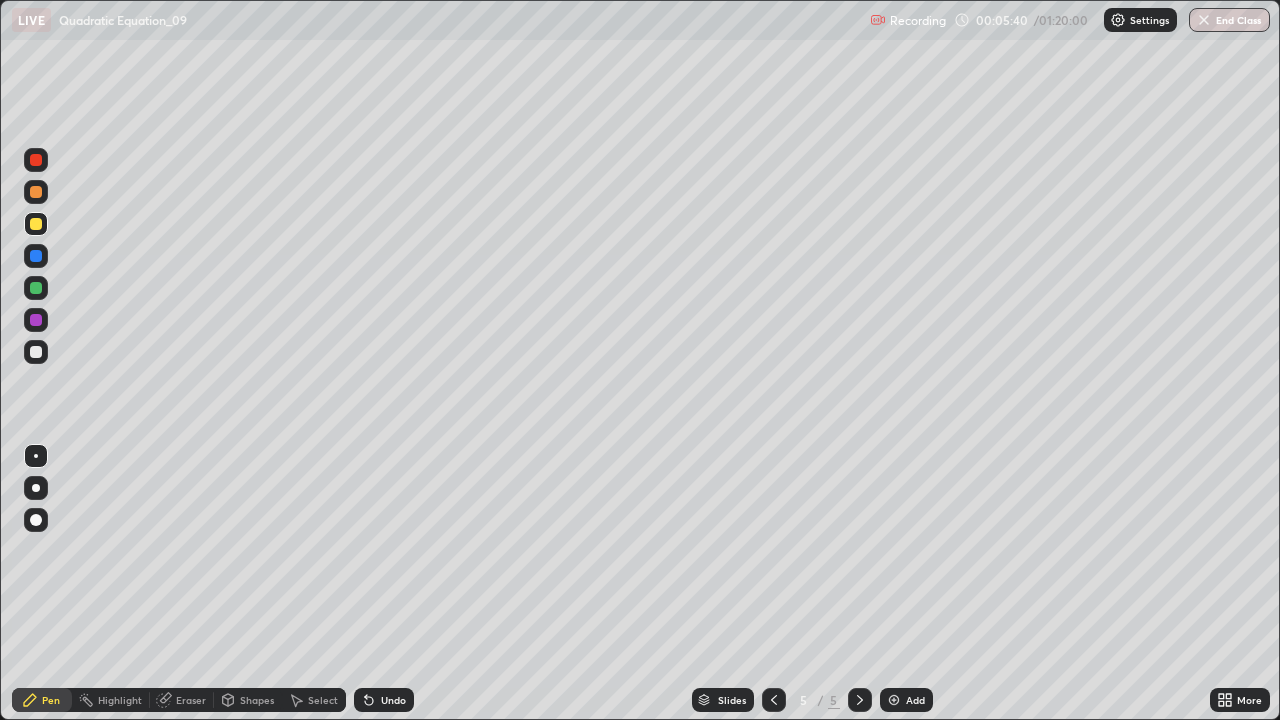 click at bounding box center (36, 288) 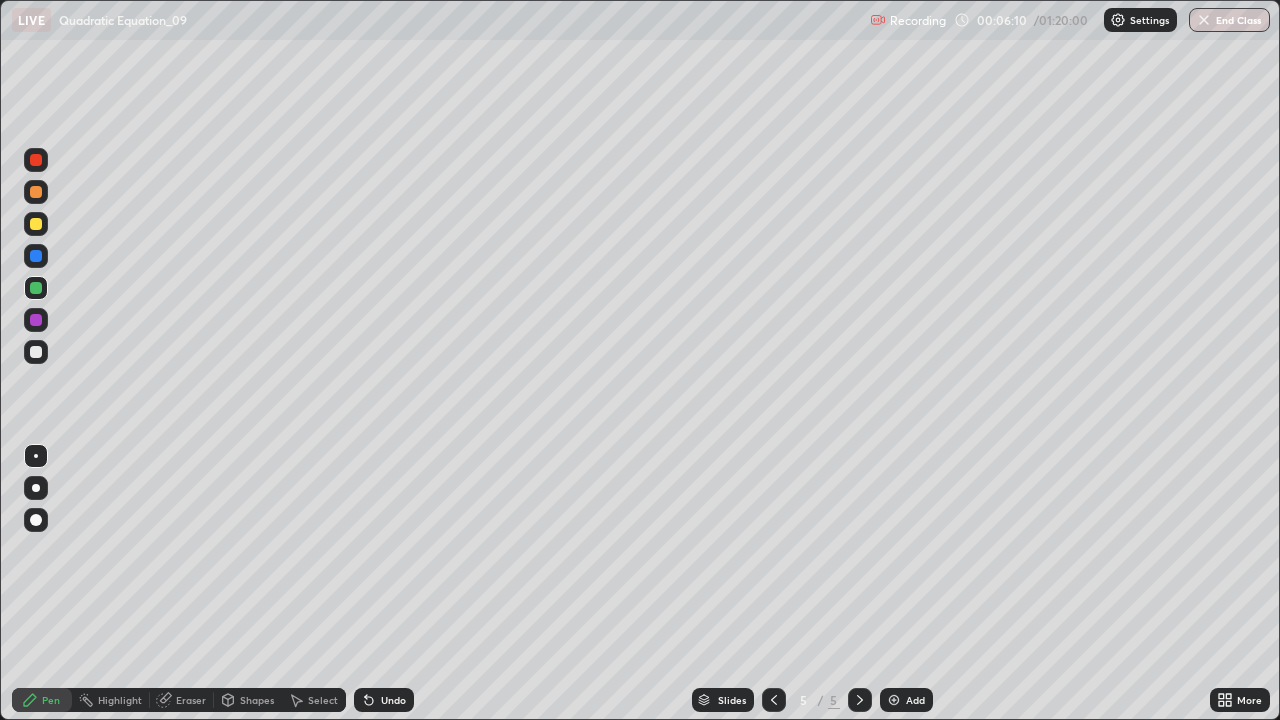 click on "Undo" at bounding box center [384, 700] 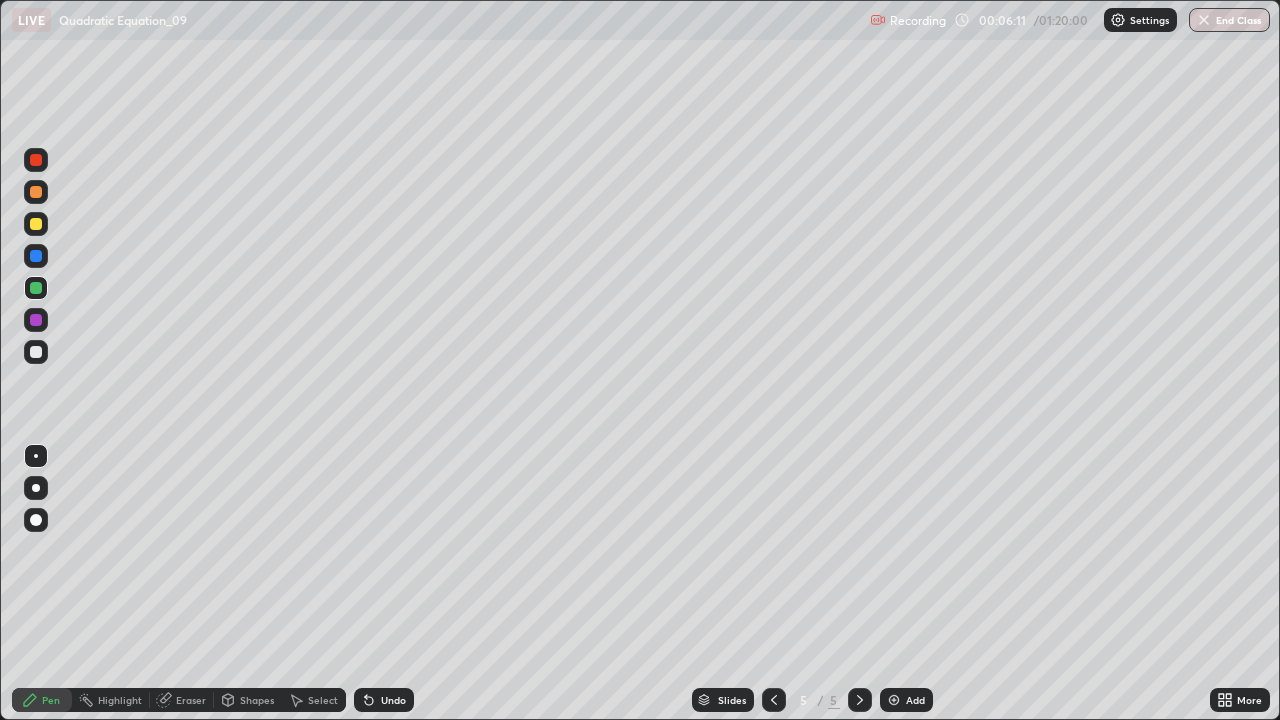 click on "Select" at bounding box center [314, 700] 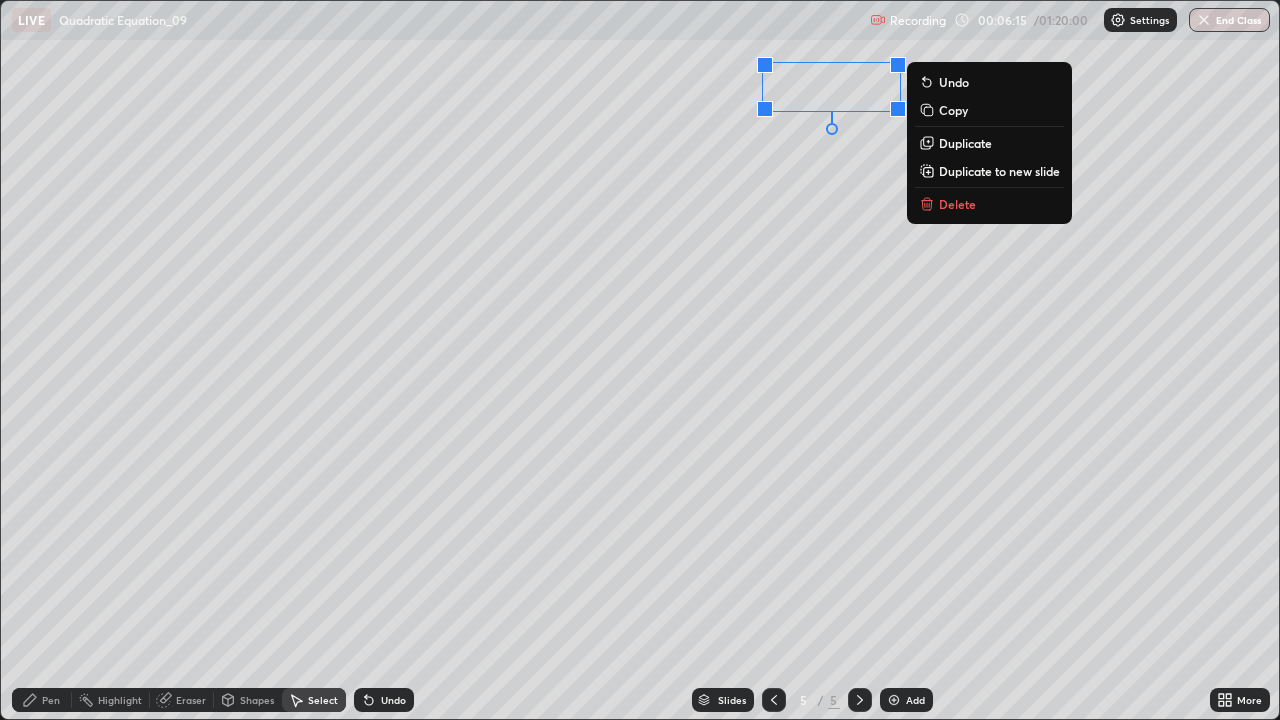 click on "Pen" at bounding box center [51, 700] 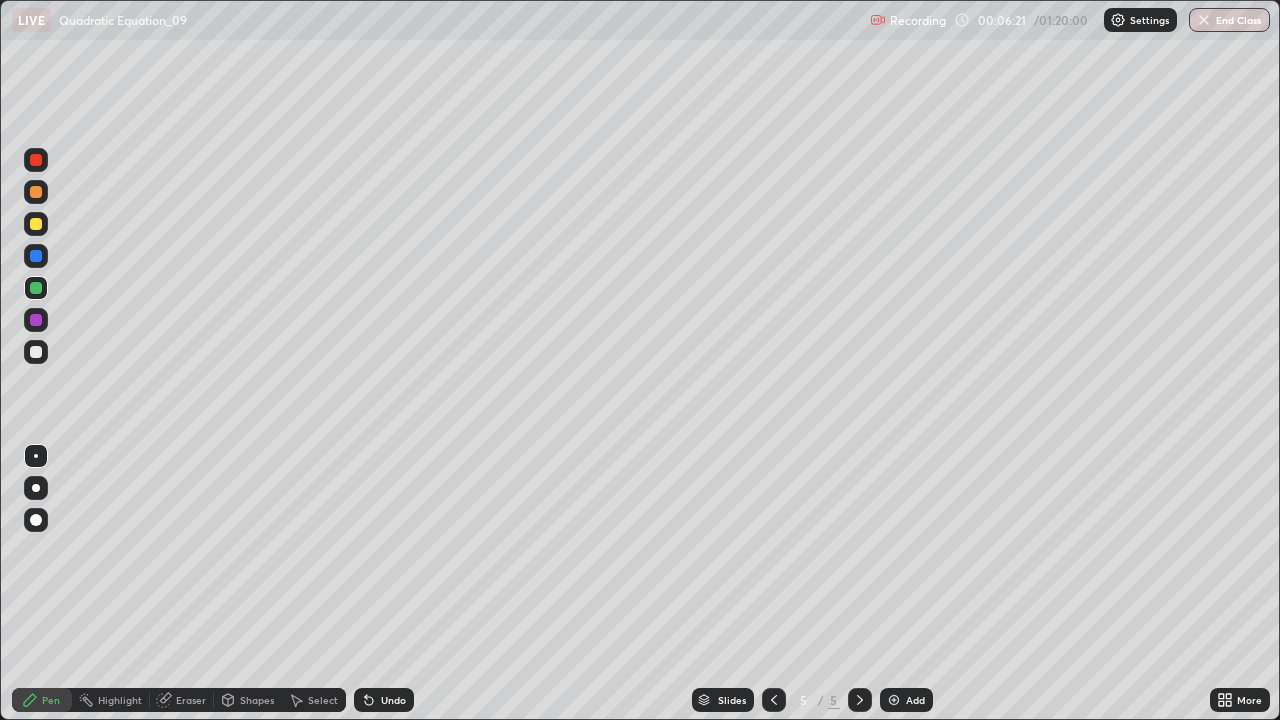 click on "Undo" at bounding box center (384, 700) 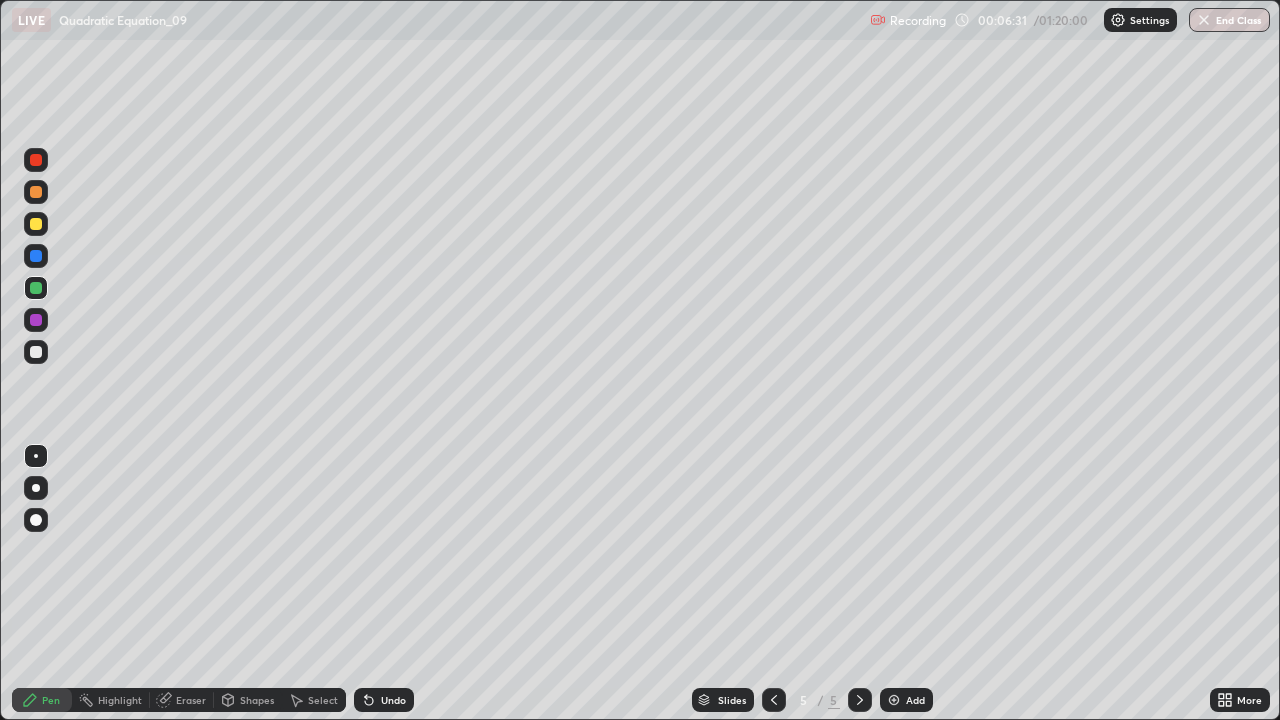 click at bounding box center [36, 352] 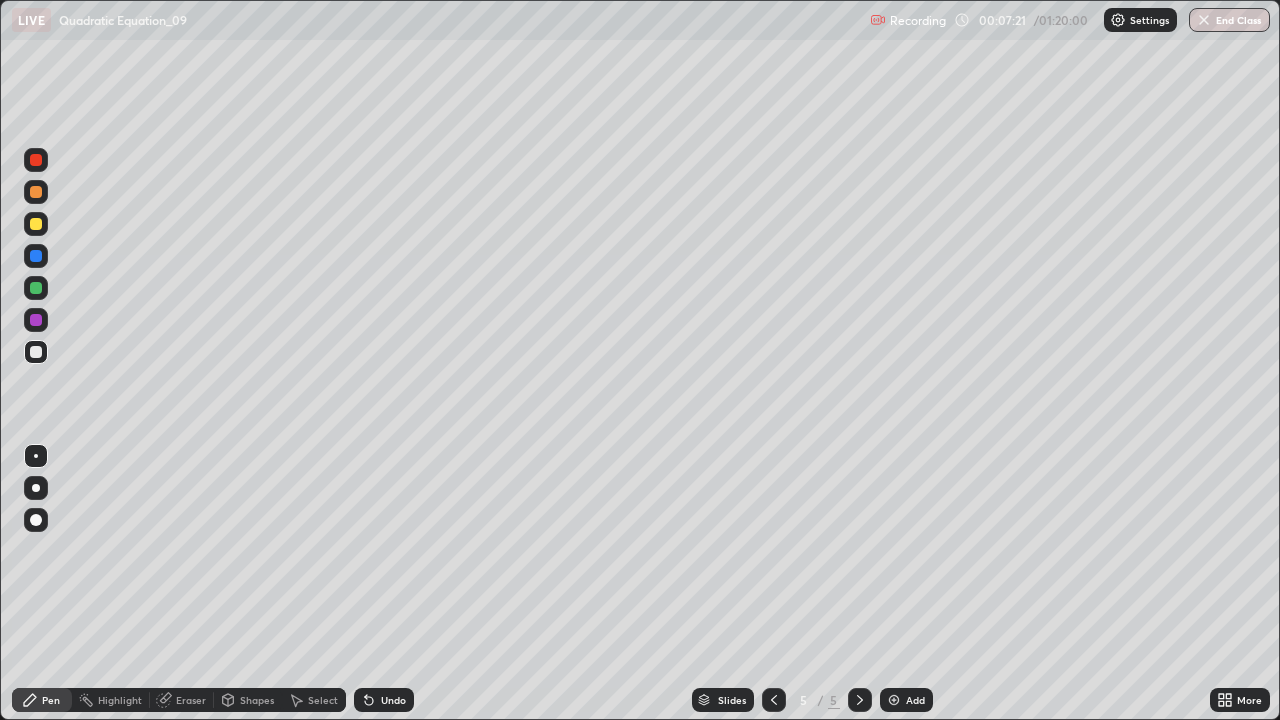 click on "Undo" at bounding box center (393, 700) 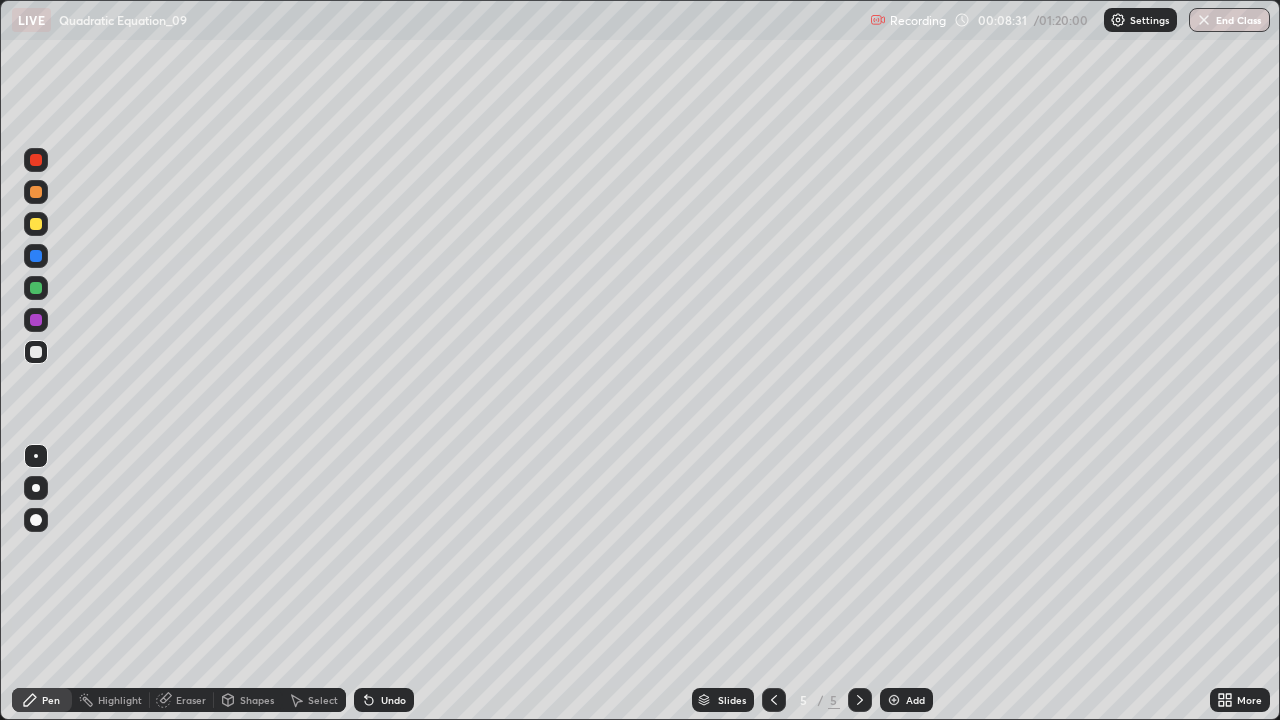 click at bounding box center [36, 224] 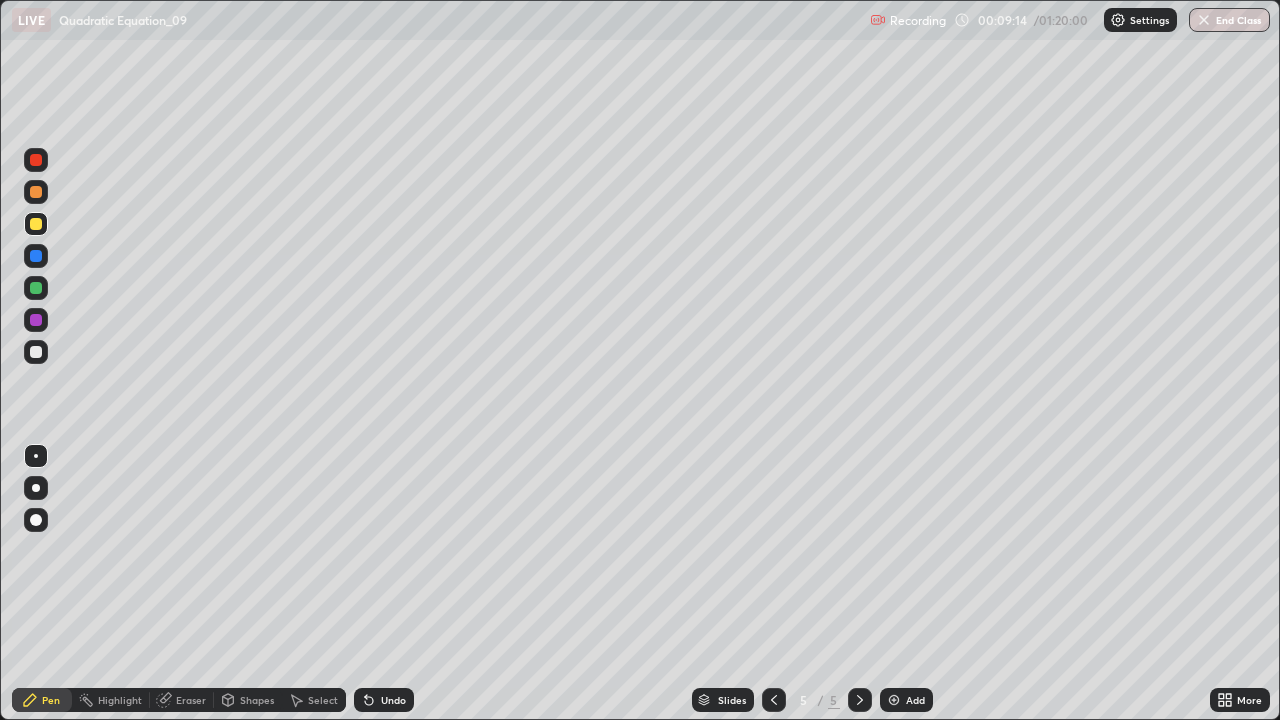 click on "Add" at bounding box center [915, 700] 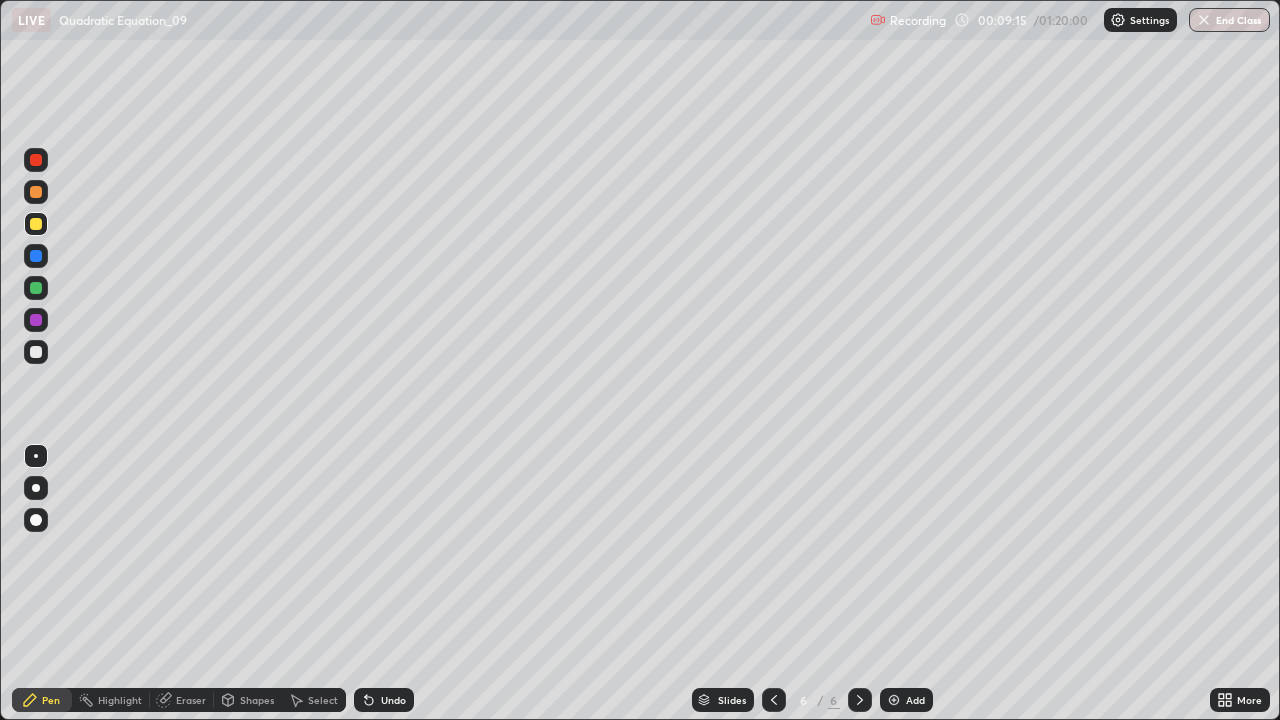 click at bounding box center [36, 192] 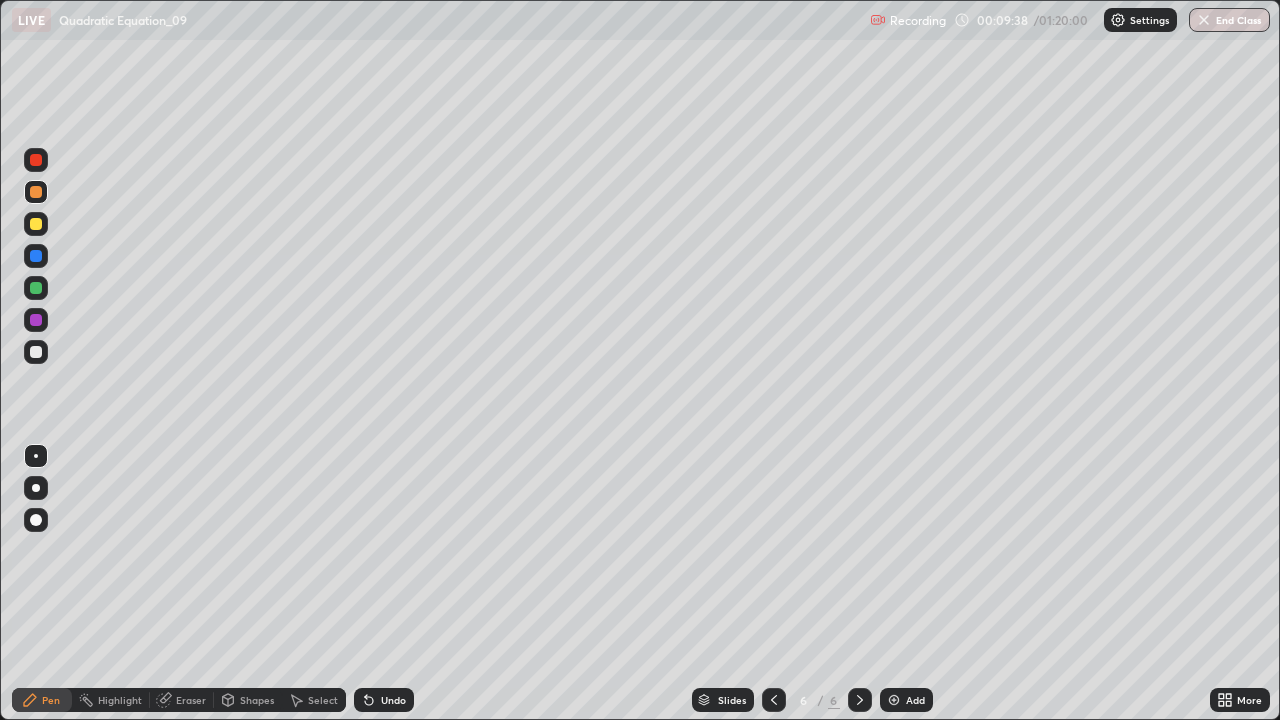 click on "Undo" at bounding box center (384, 700) 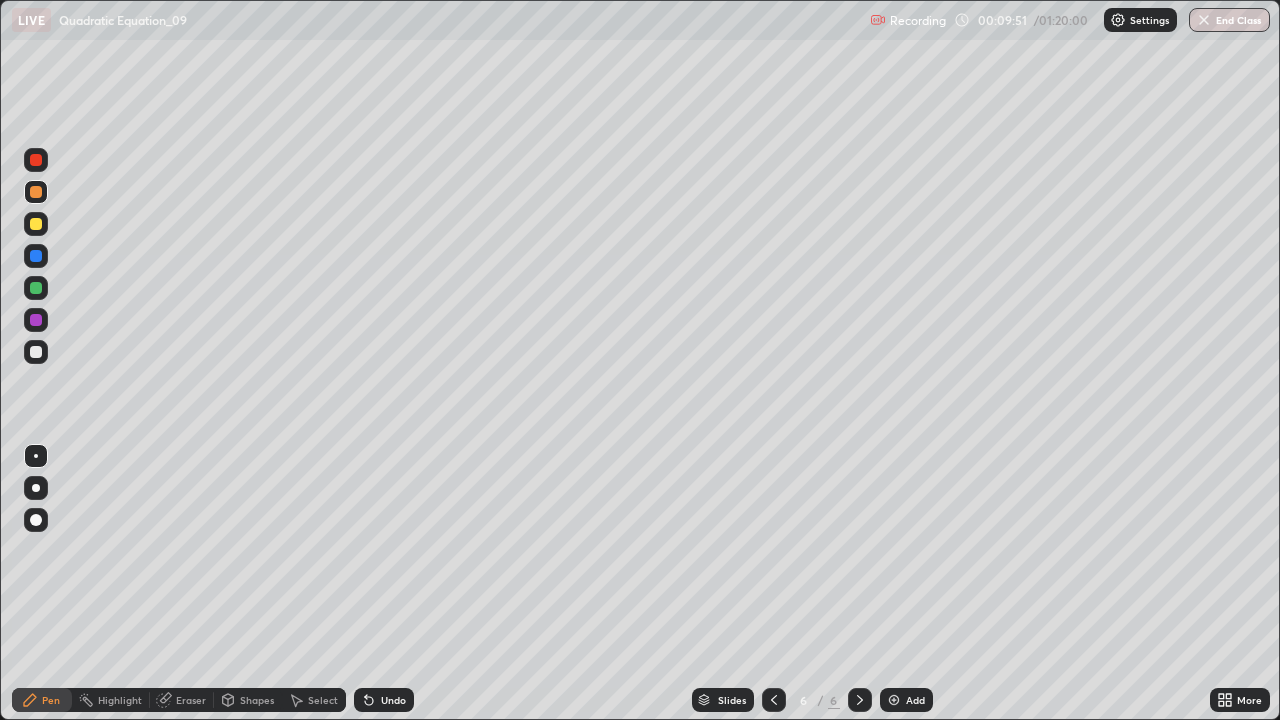 click on "Eraser" at bounding box center (191, 700) 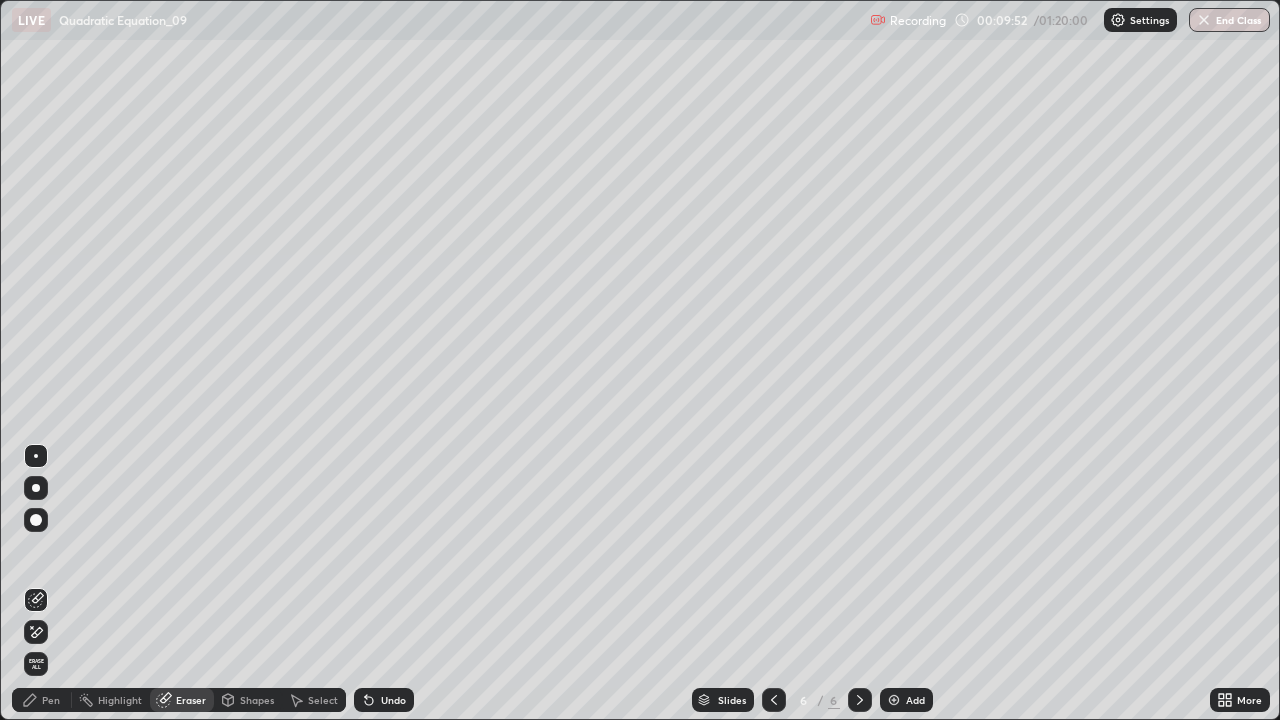 click on "Pen" at bounding box center [51, 700] 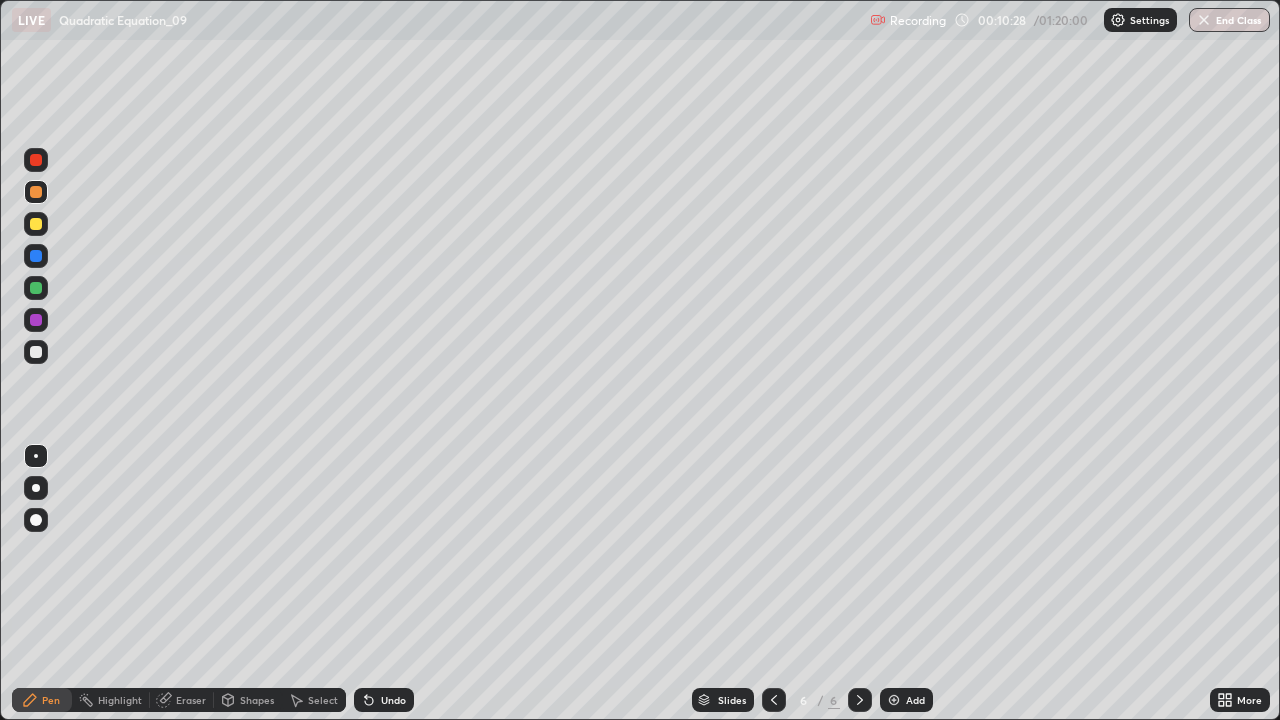 click at bounding box center [36, 160] 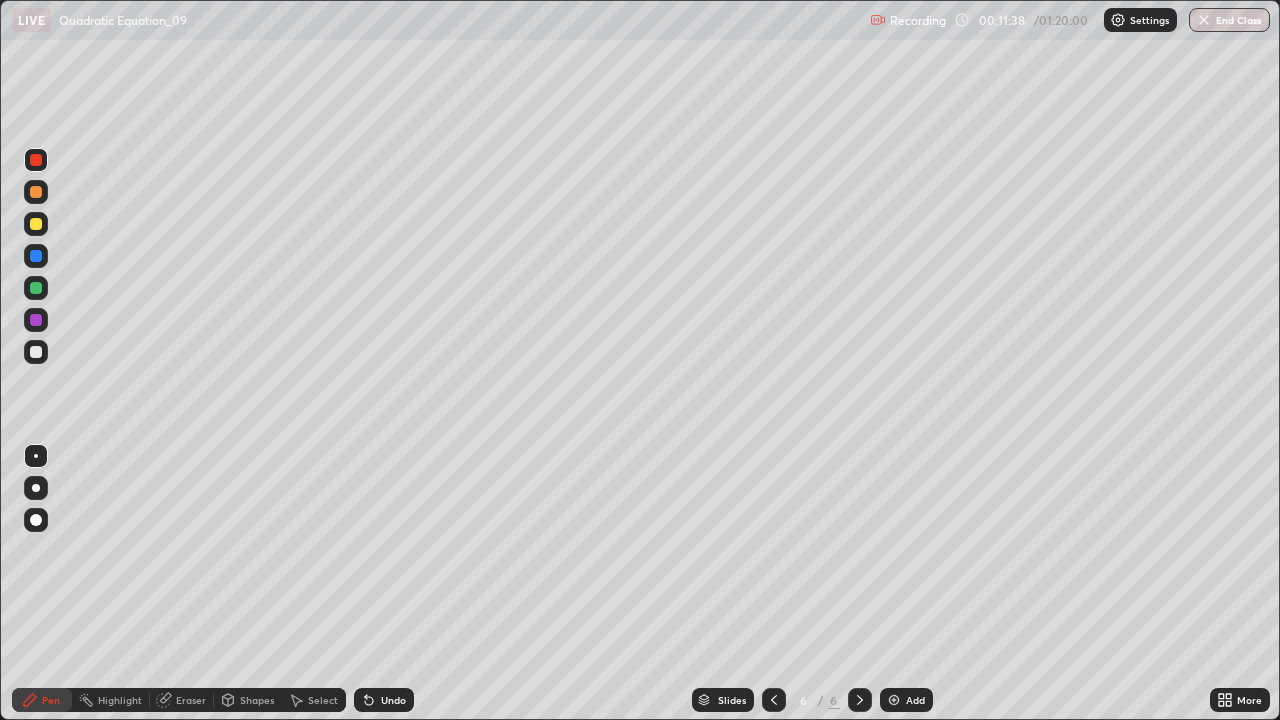 click on "Undo" at bounding box center [393, 700] 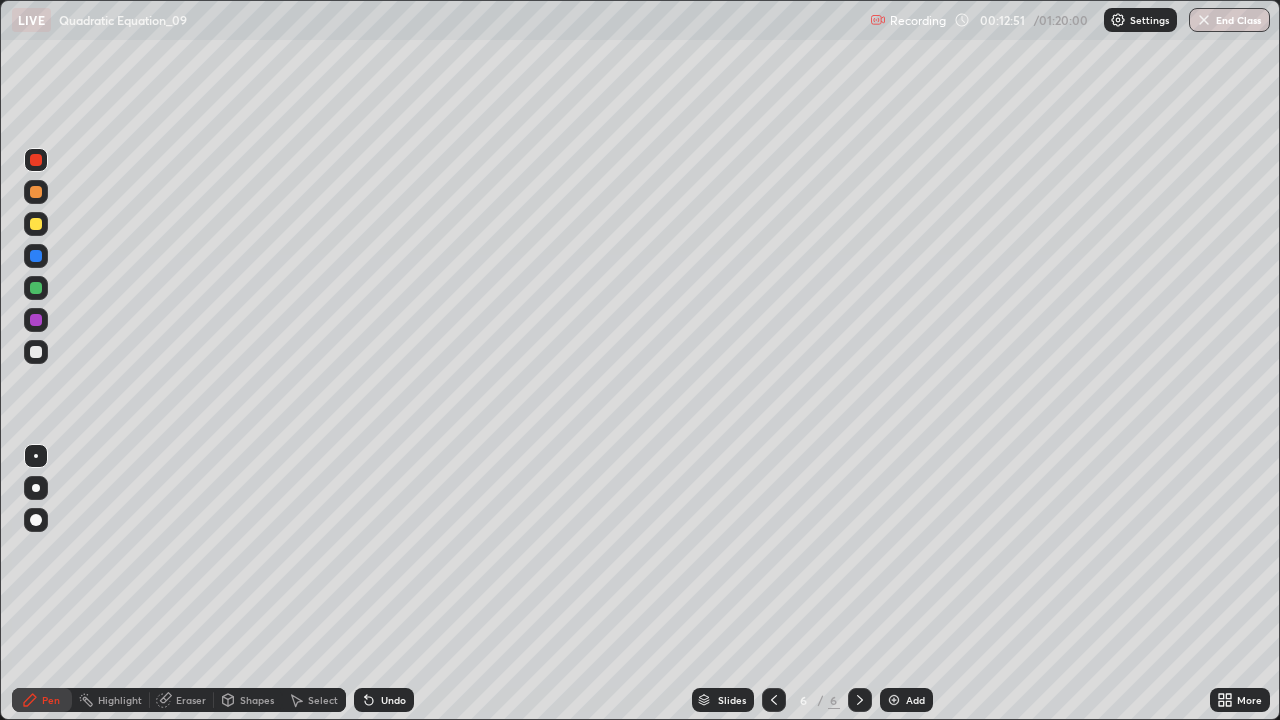 click at bounding box center (36, 160) 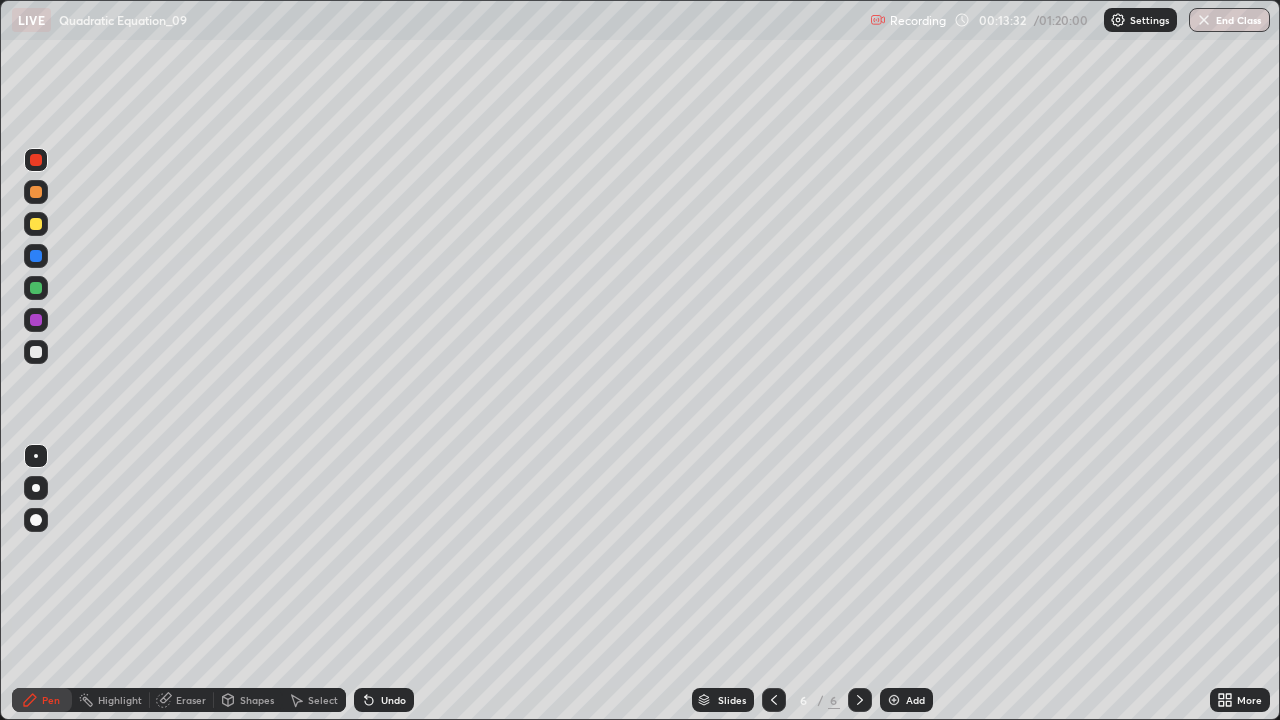 click on "Select" at bounding box center [323, 700] 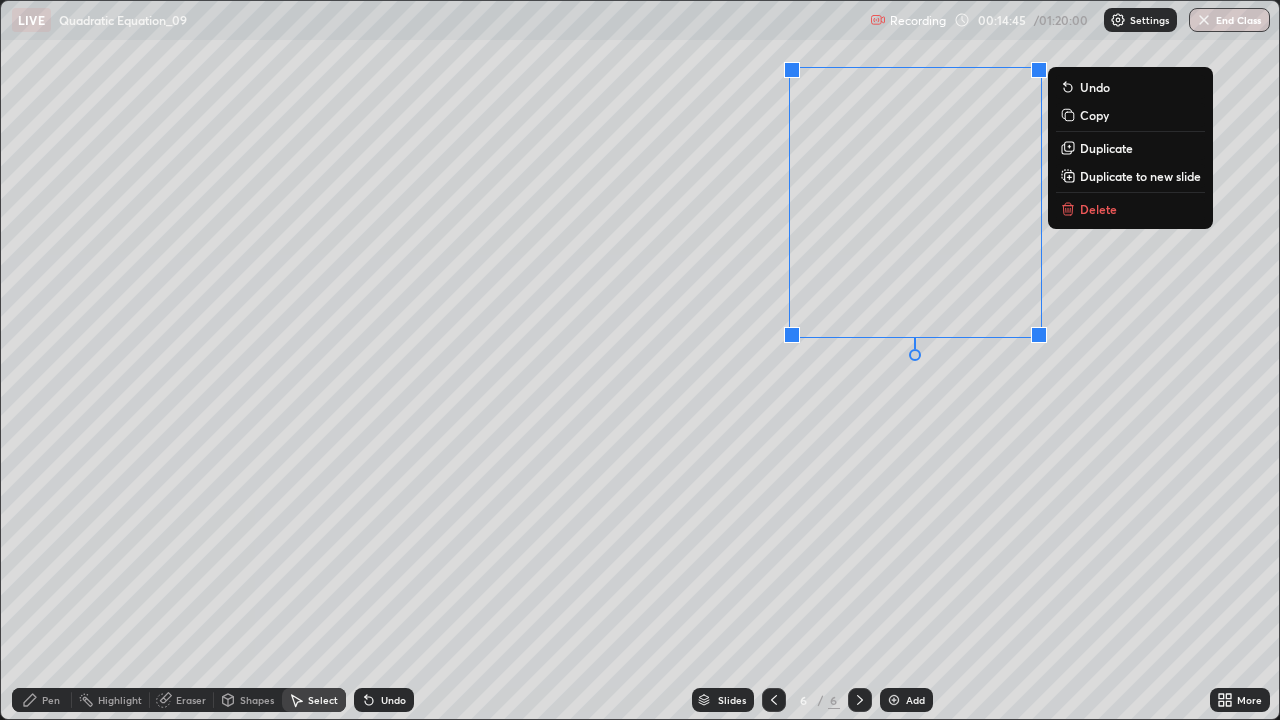 click on "Delete" at bounding box center [1098, 209] 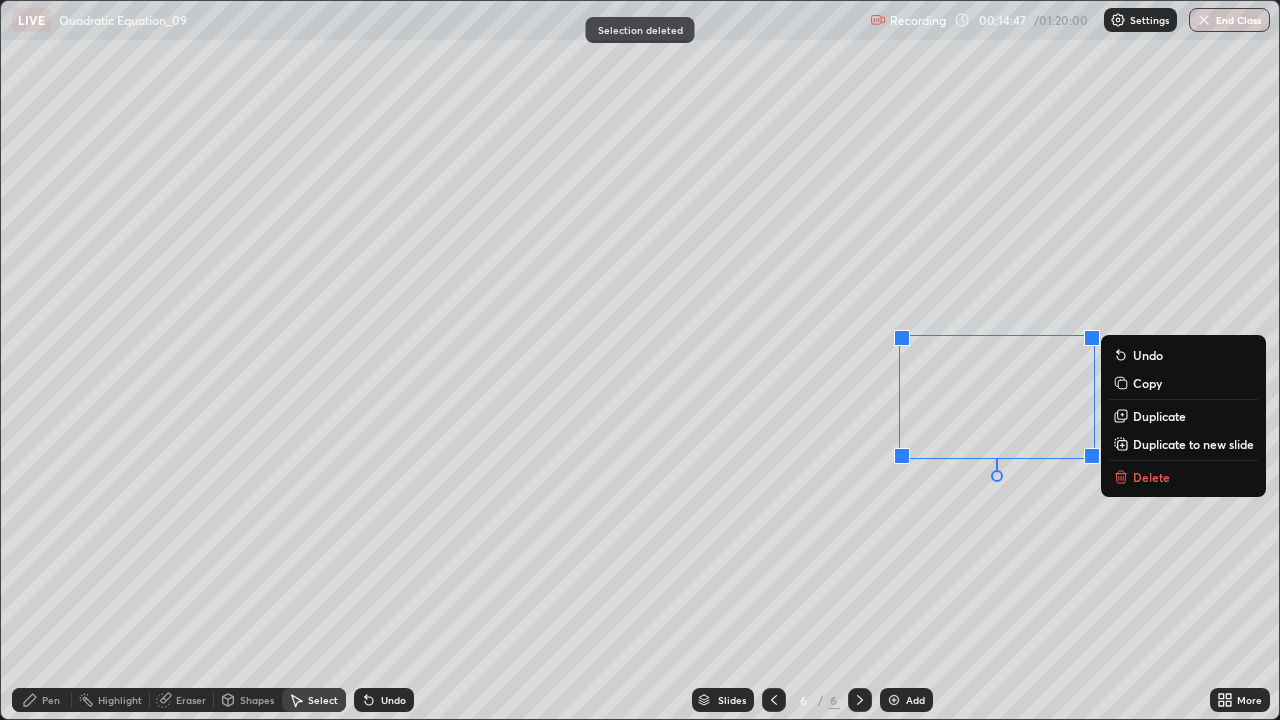 click on "Delete" at bounding box center (1183, 477) 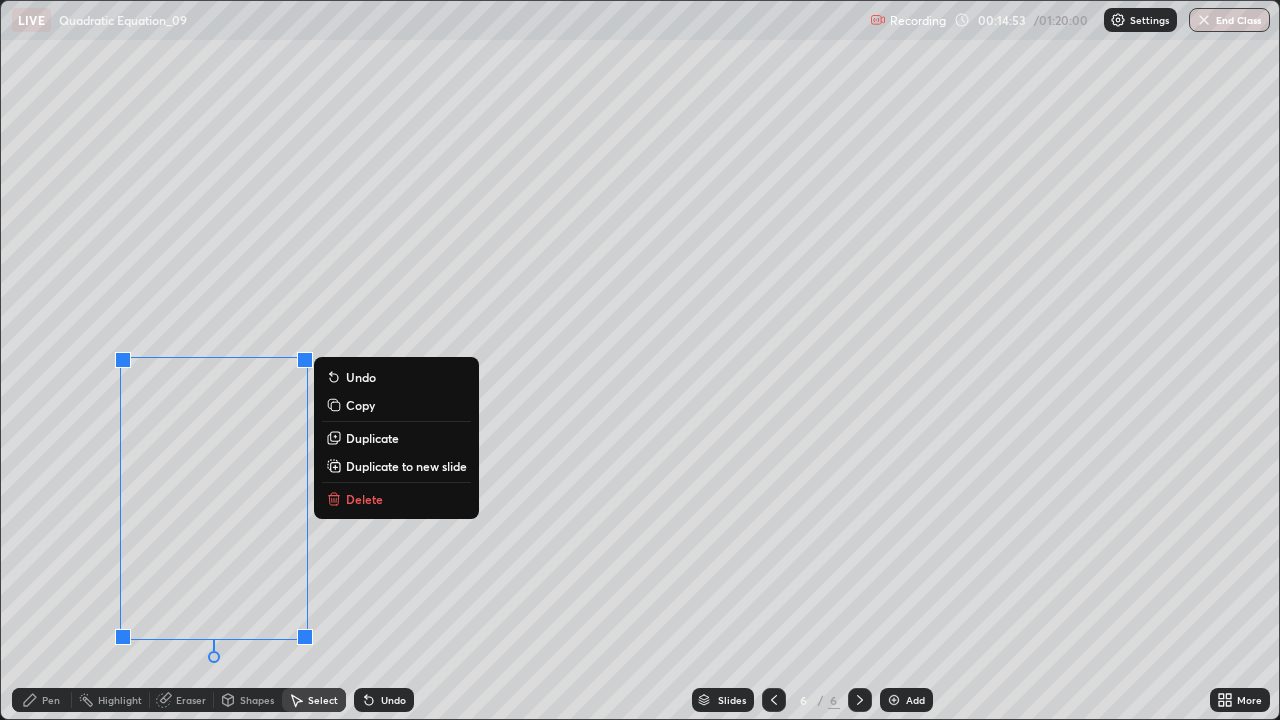 click on "Delete" at bounding box center (364, 499) 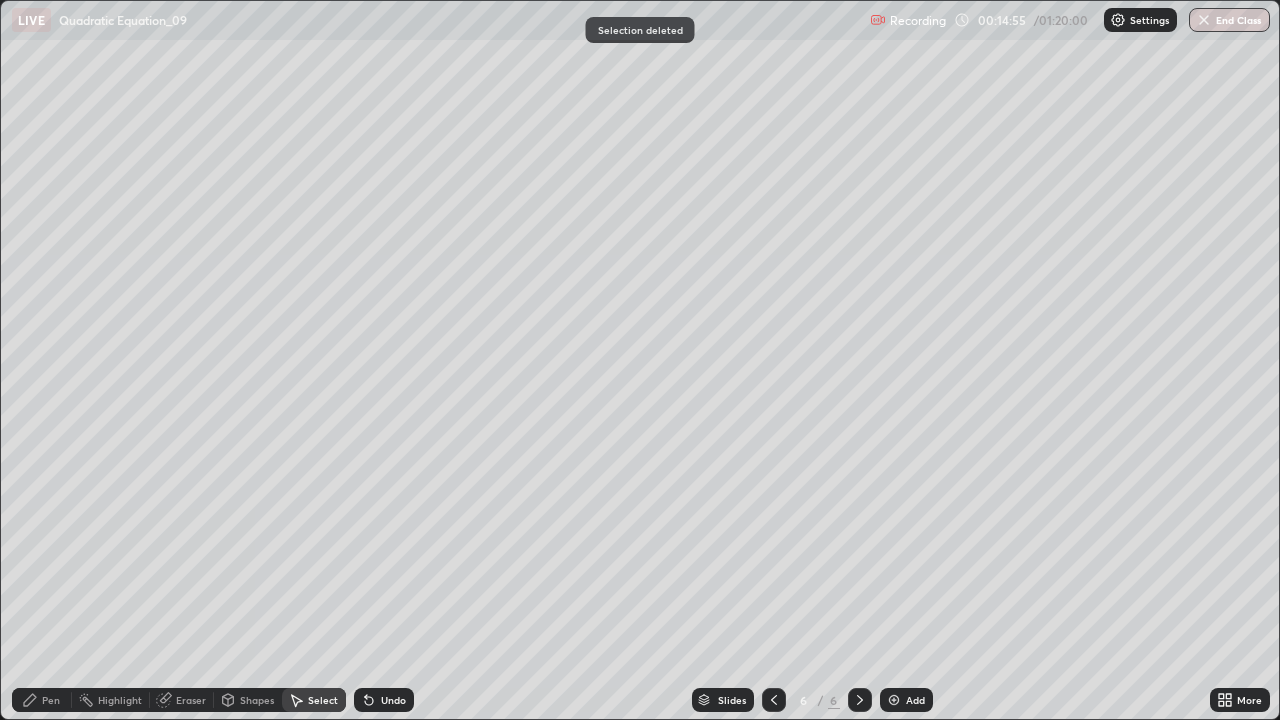 click on "Pen" at bounding box center [51, 700] 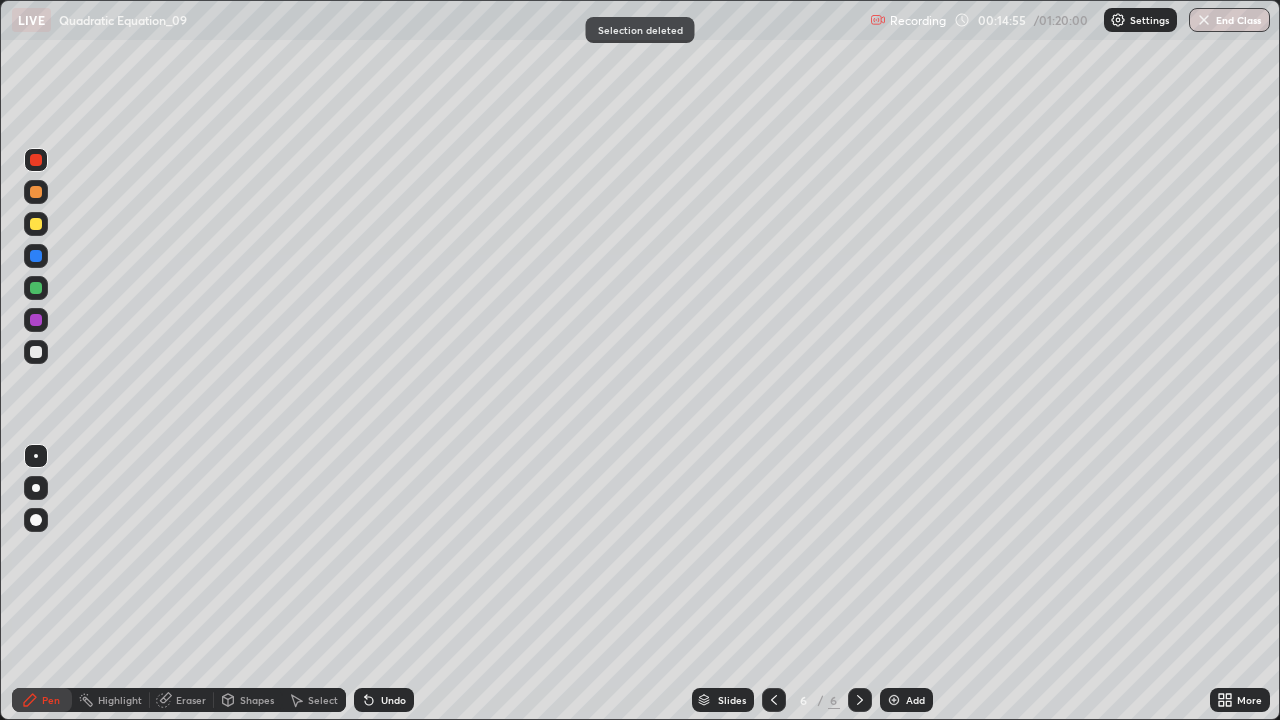 click at bounding box center (36, 288) 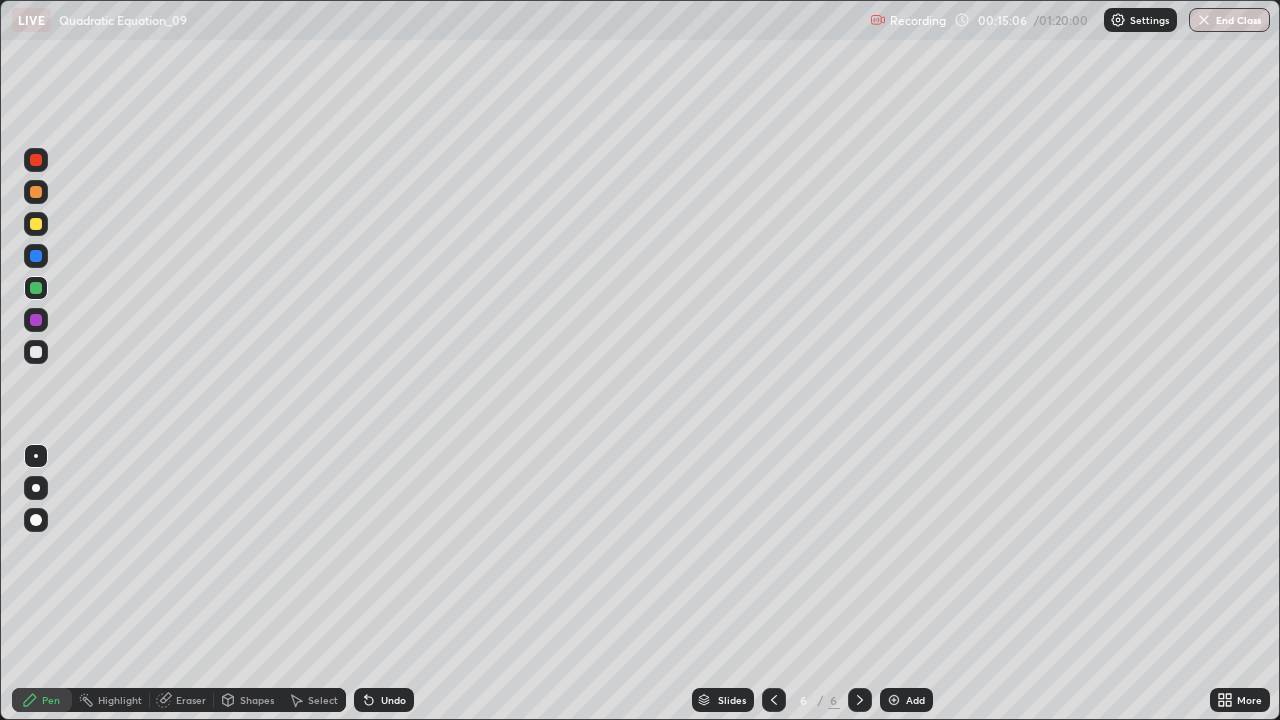click on "Eraser" at bounding box center [182, 700] 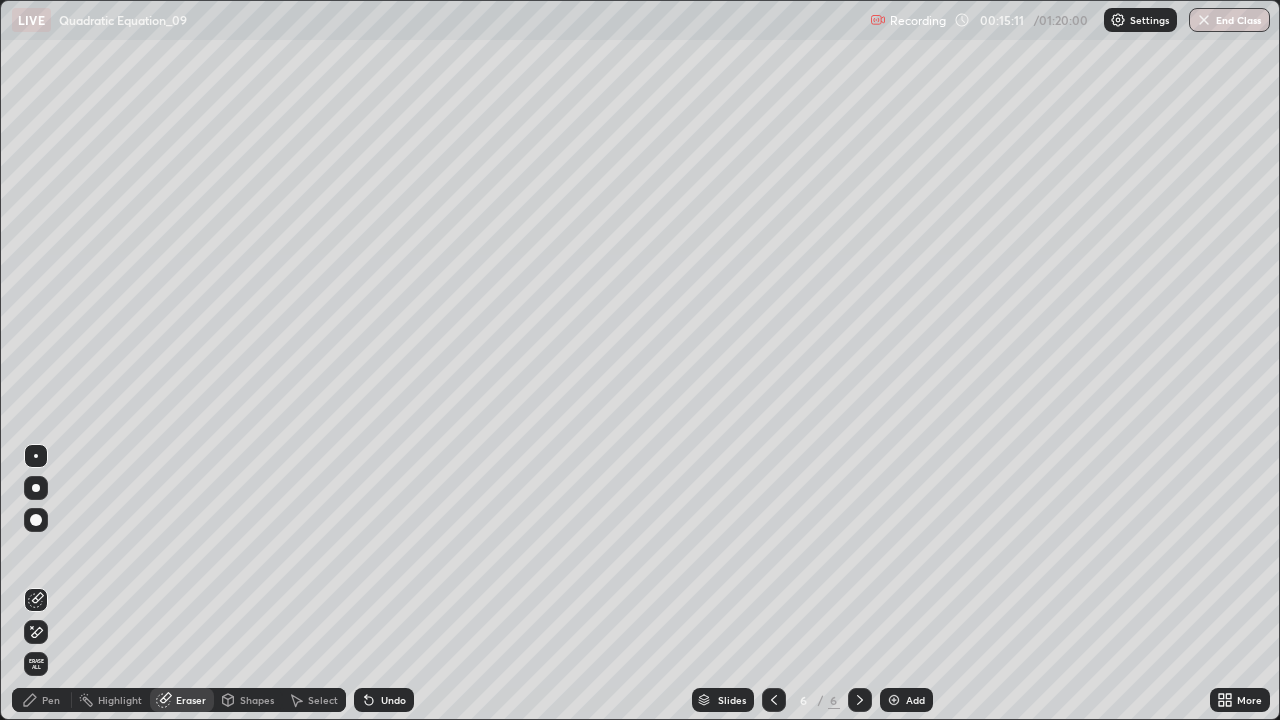 click on "Pen" at bounding box center [42, 700] 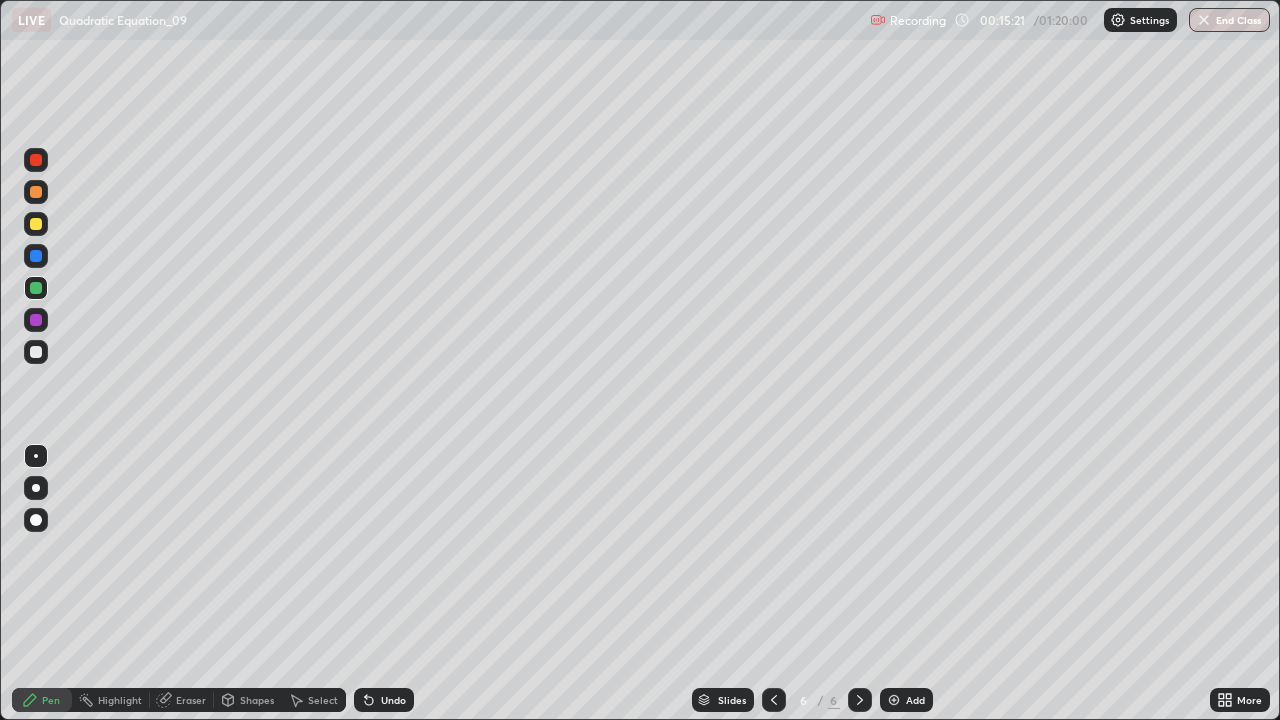 click at bounding box center (36, 224) 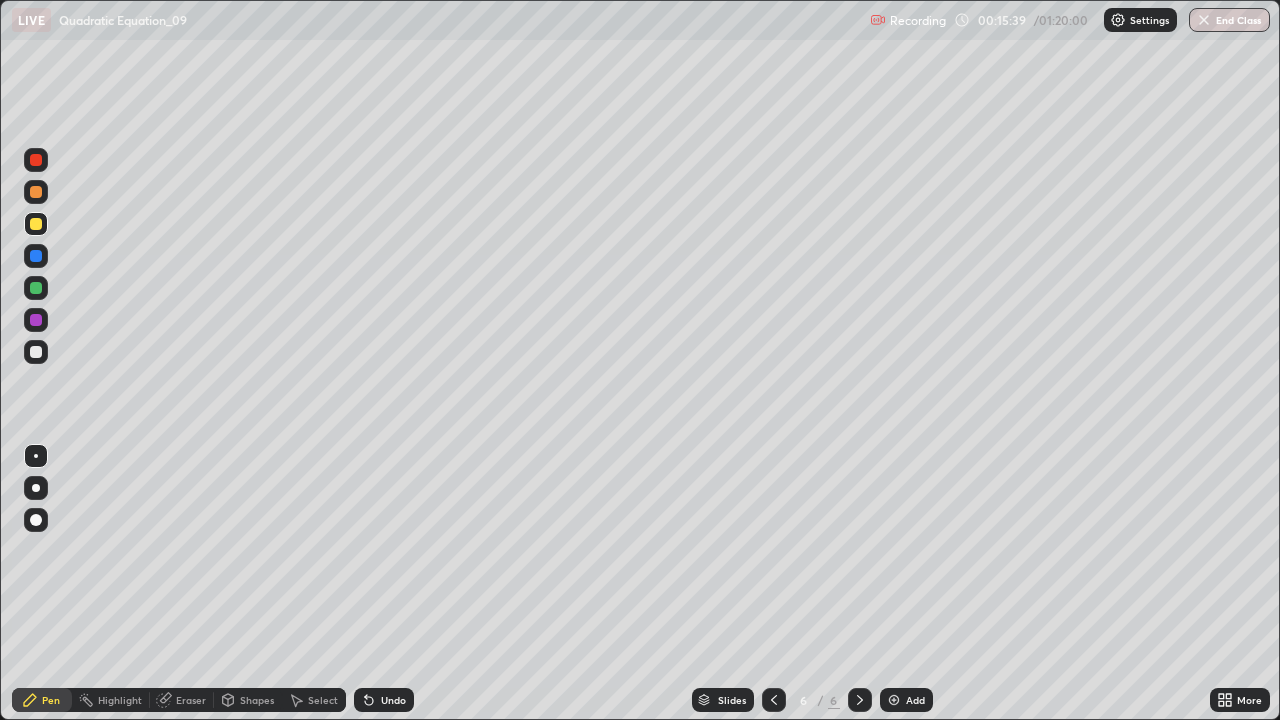 click at bounding box center (36, 192) 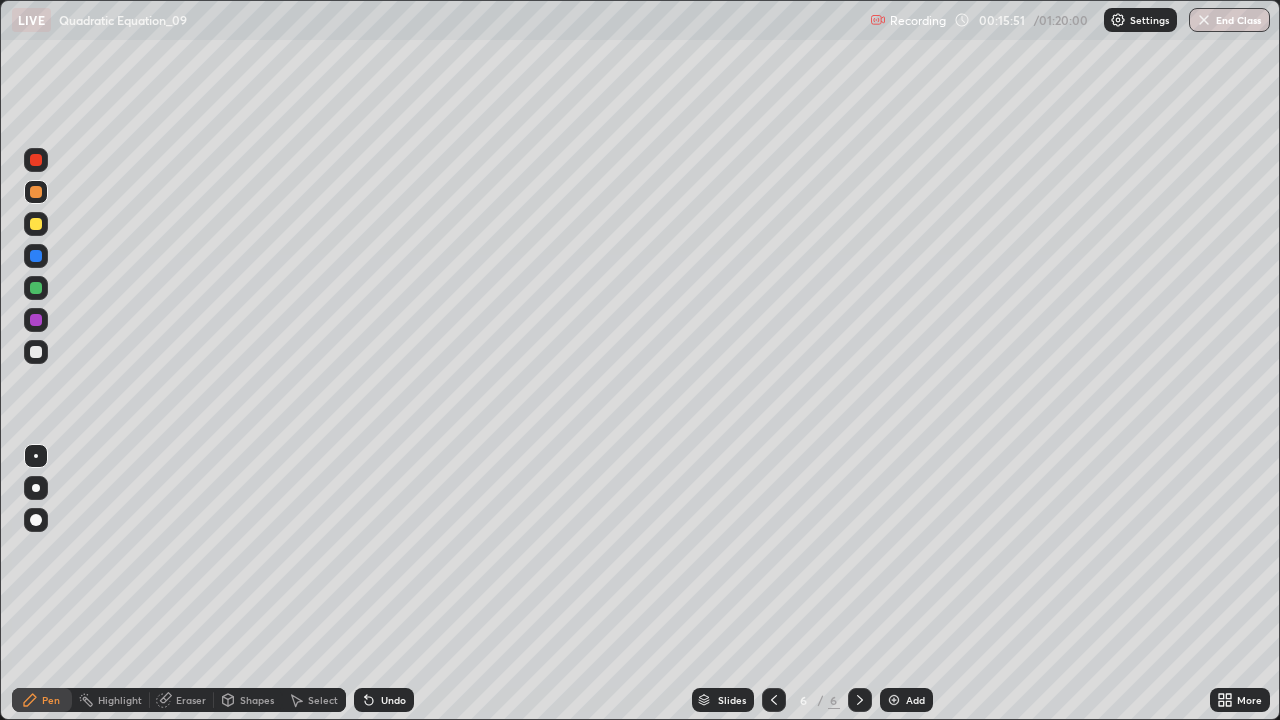 click on "Eraser" at bounding box center [182, 700] 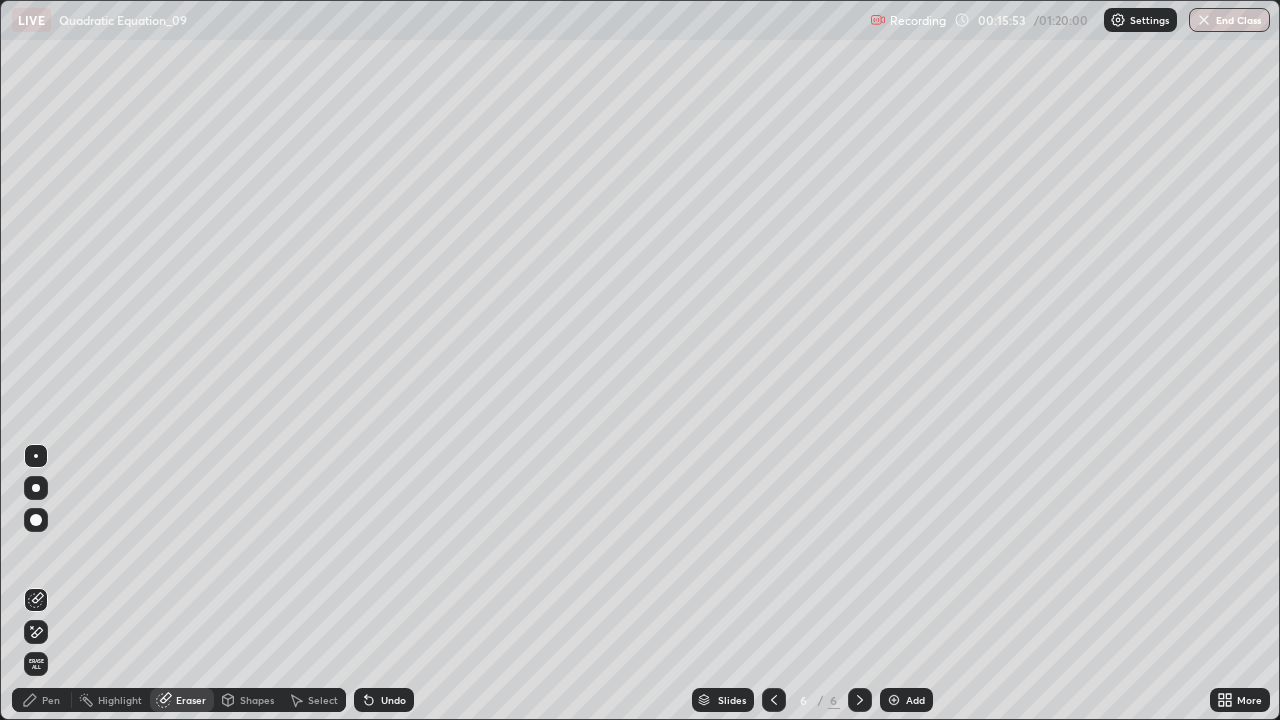 click on "Pen" at bounding box center (42, 700) 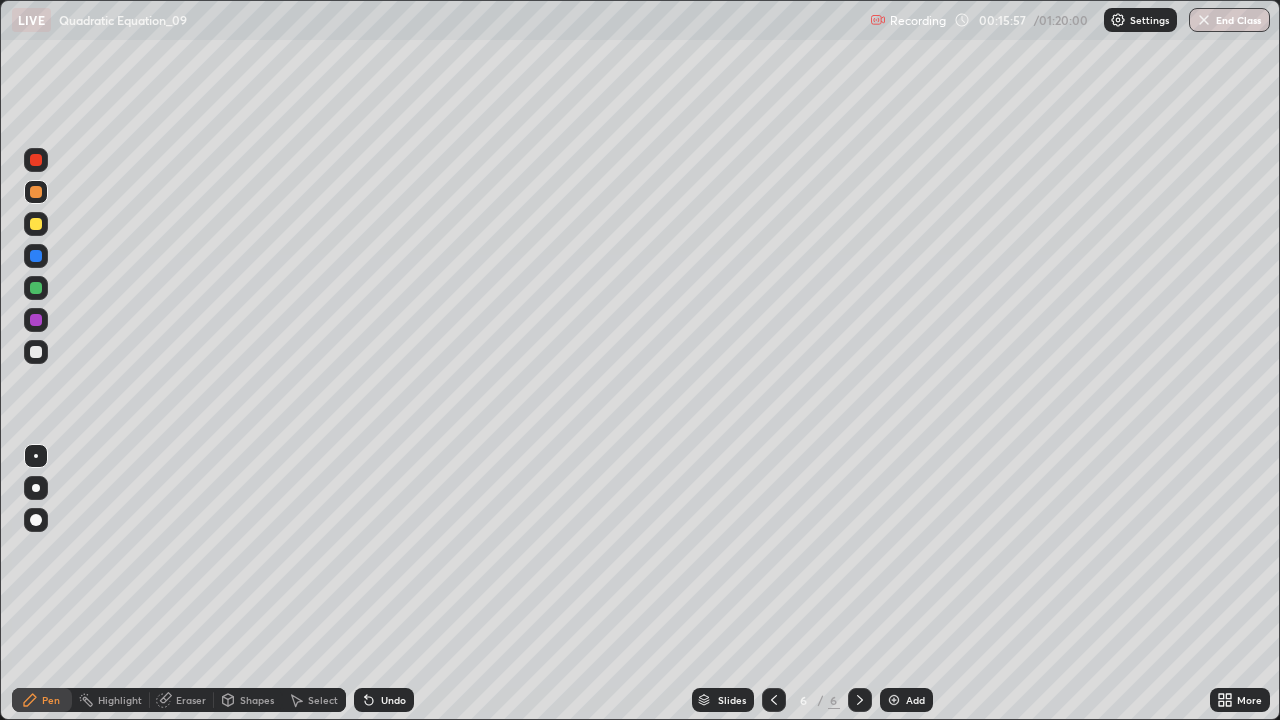 click on "Eraser" at bounding box center (191, 700) 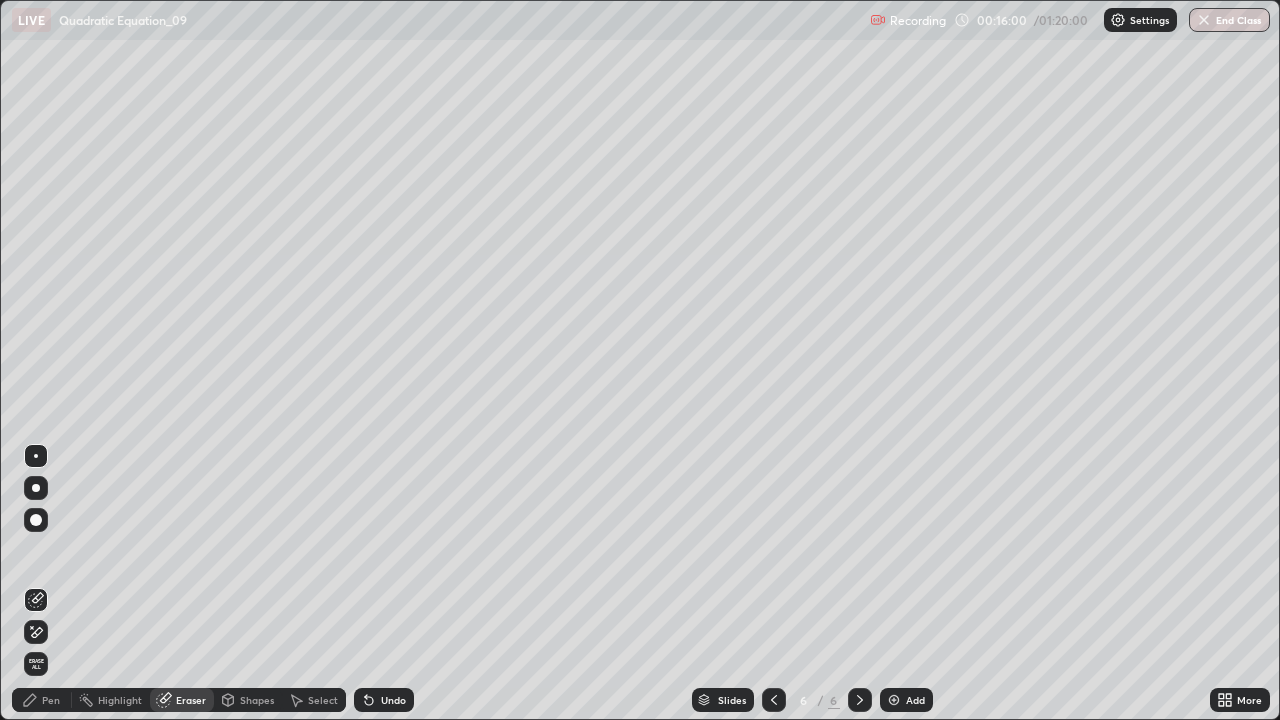 click on "Pen" at bounding box center [42, 700] 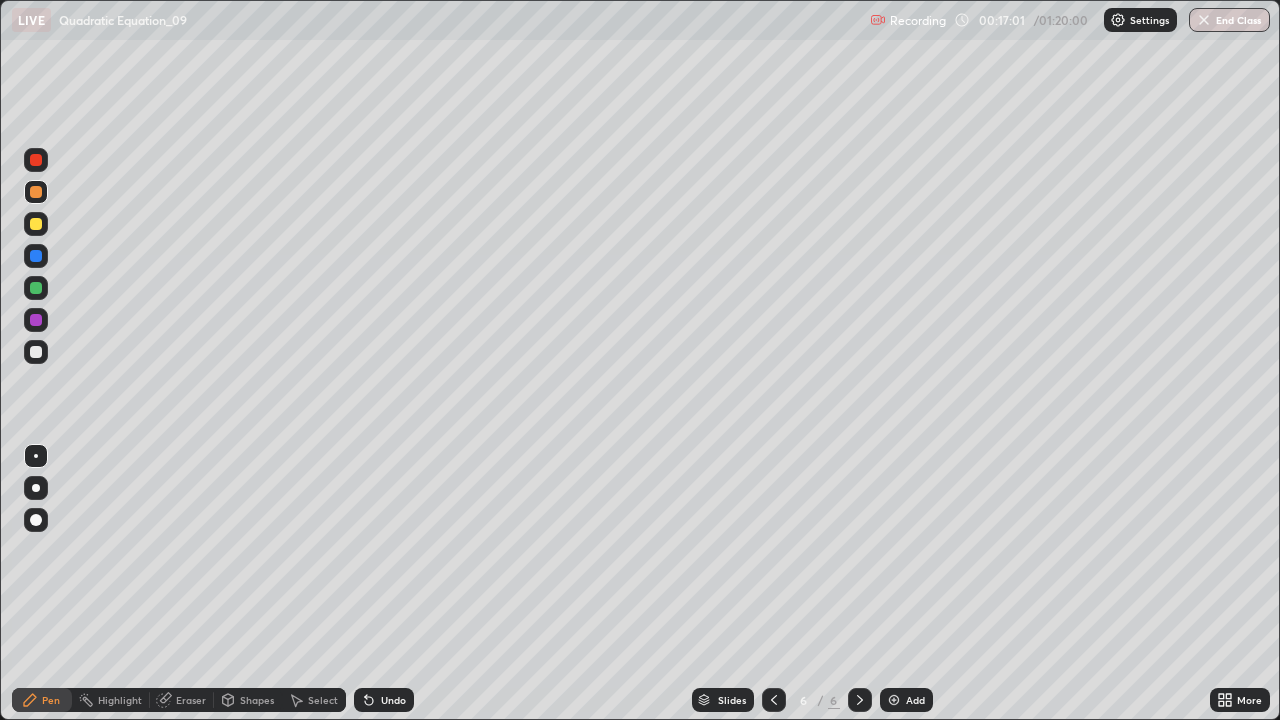 click on "Undo" at bounding box center [384, 700] 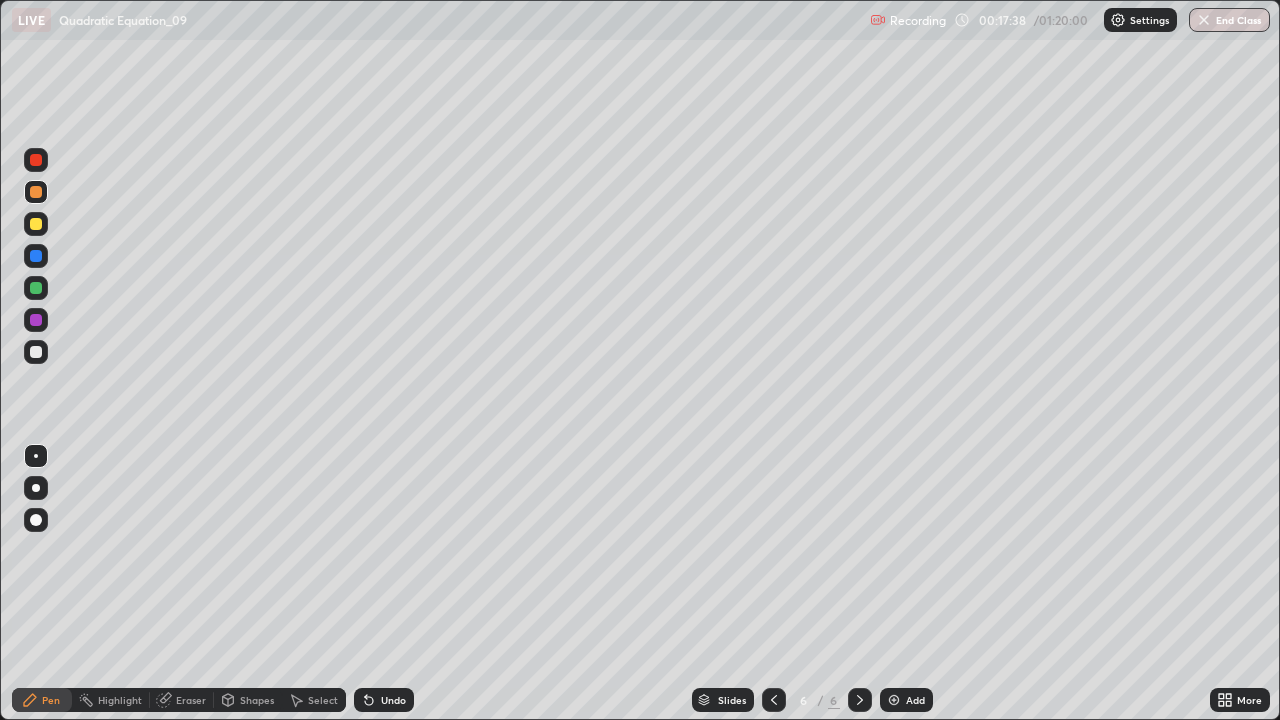 click at bounding box center [36, 224] 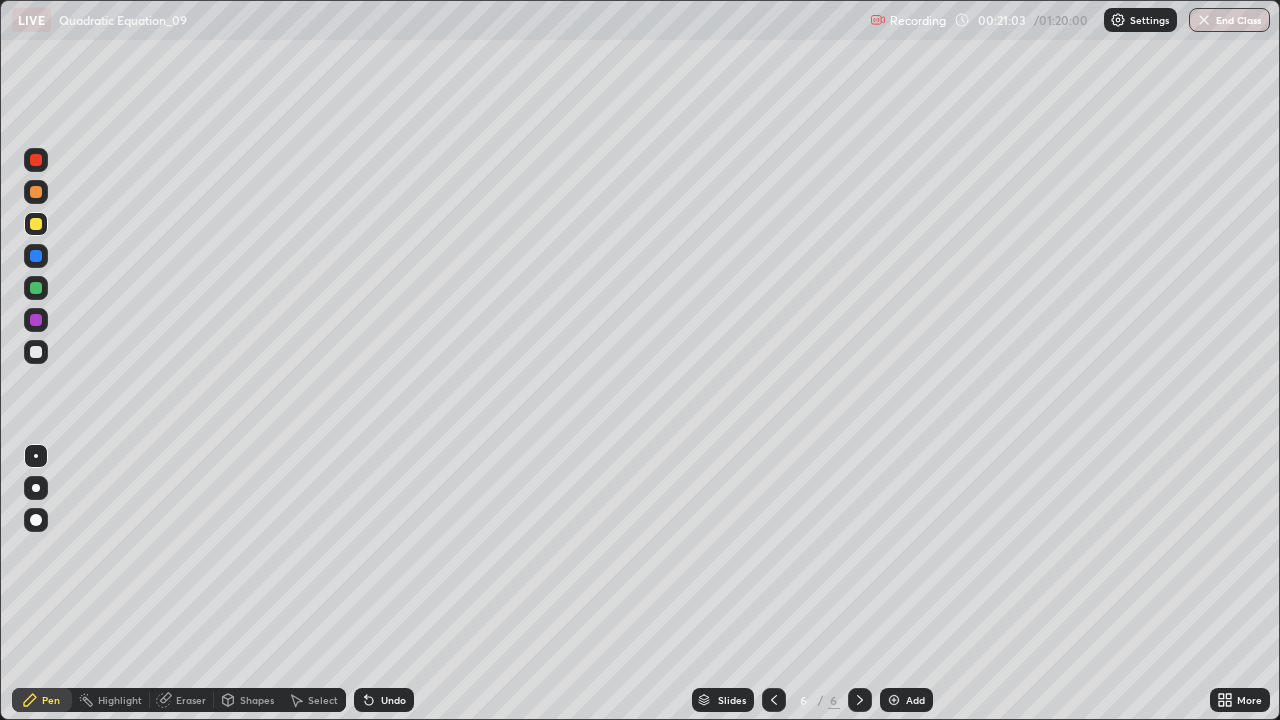 click at bounding box center (894, 700) 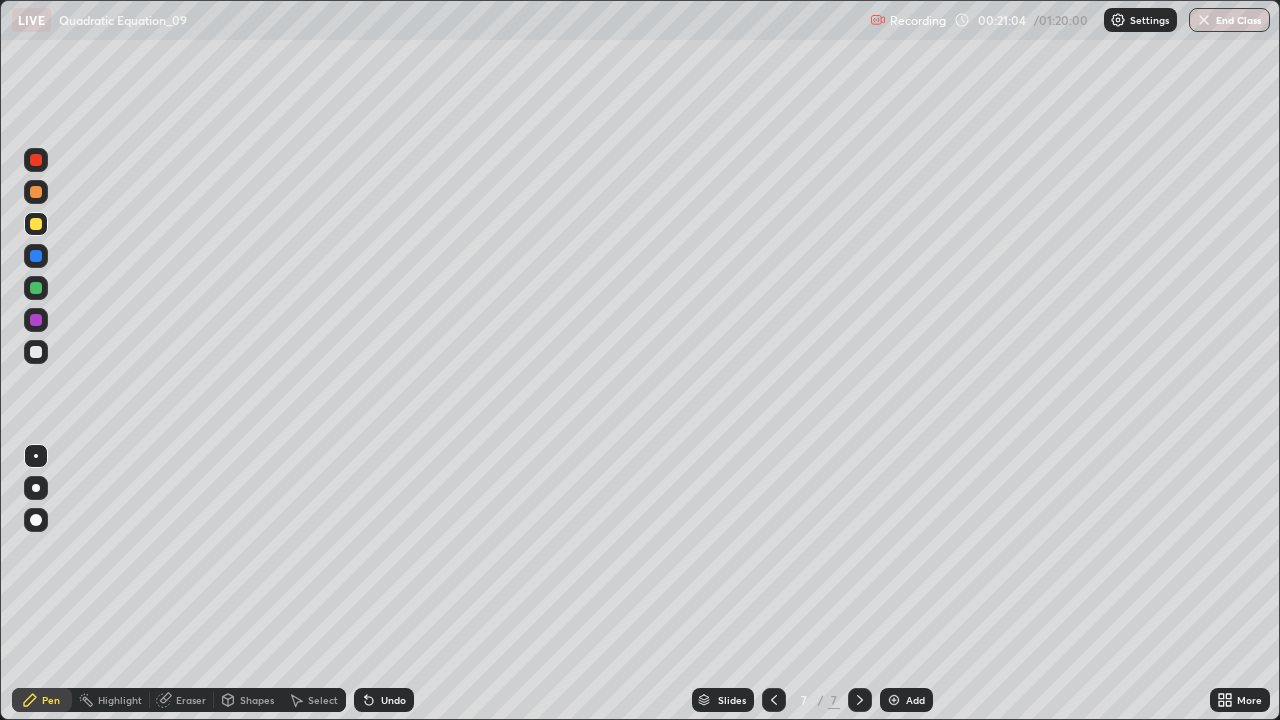 click at bounding box center (36, 352) 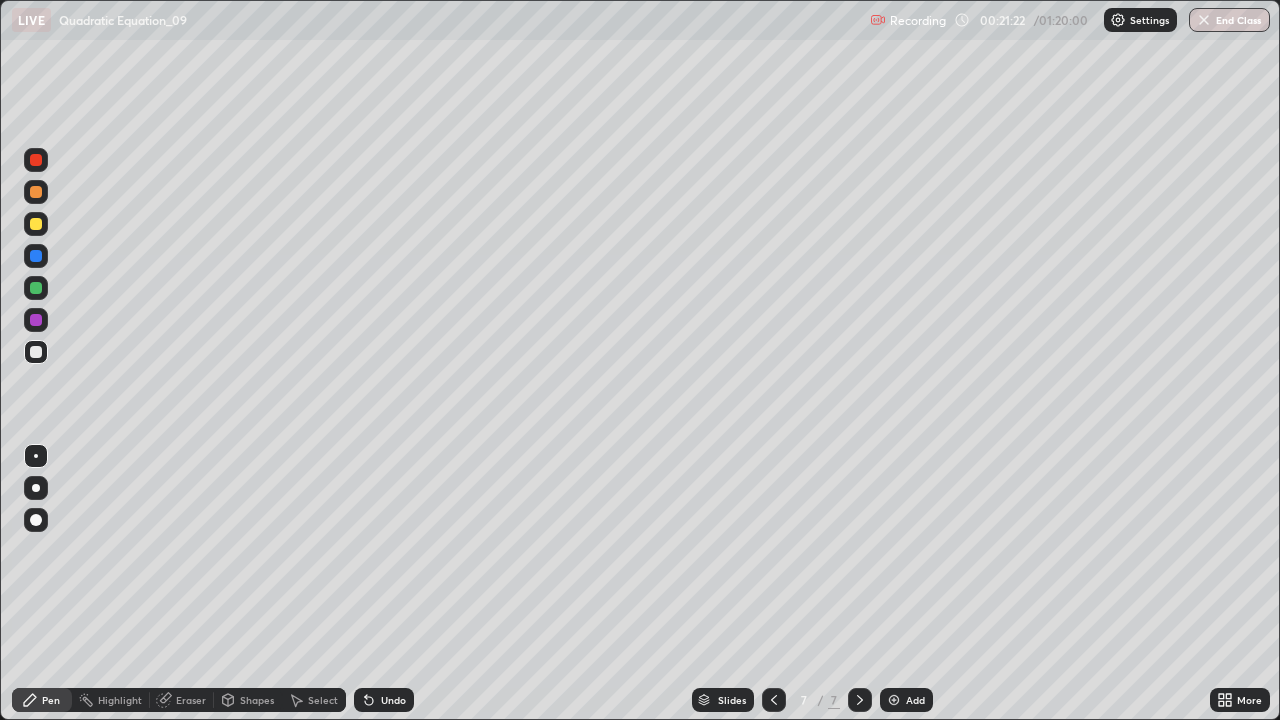 click on "Undo" at bounding box center (393, 700) 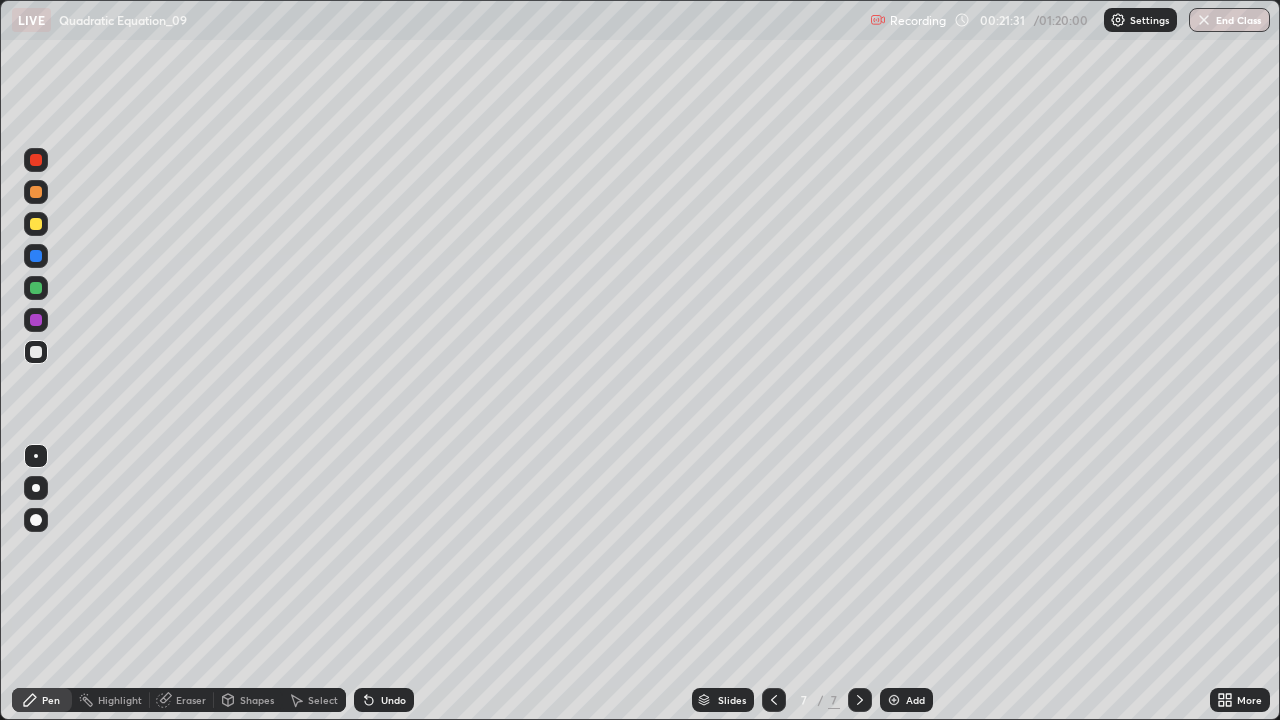 click on "Eraser" at bounding box center (191, 700) 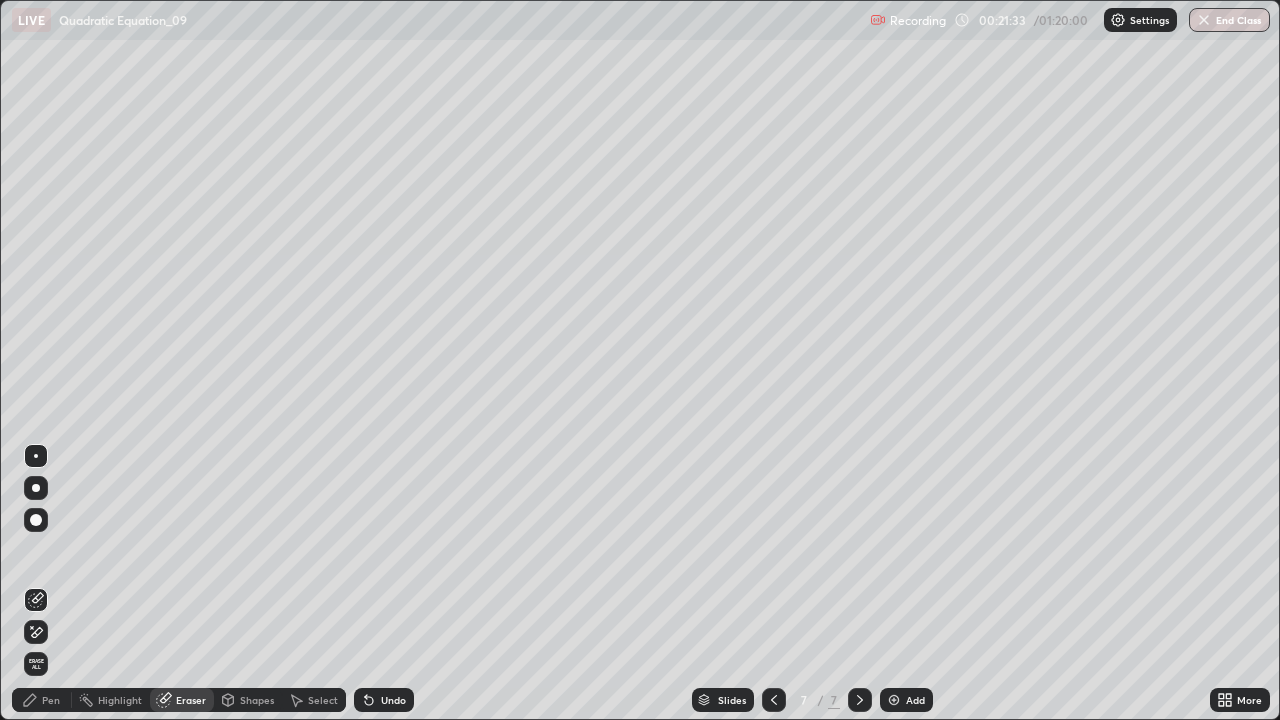 click on "Pen" at bounding box center [51, 700] 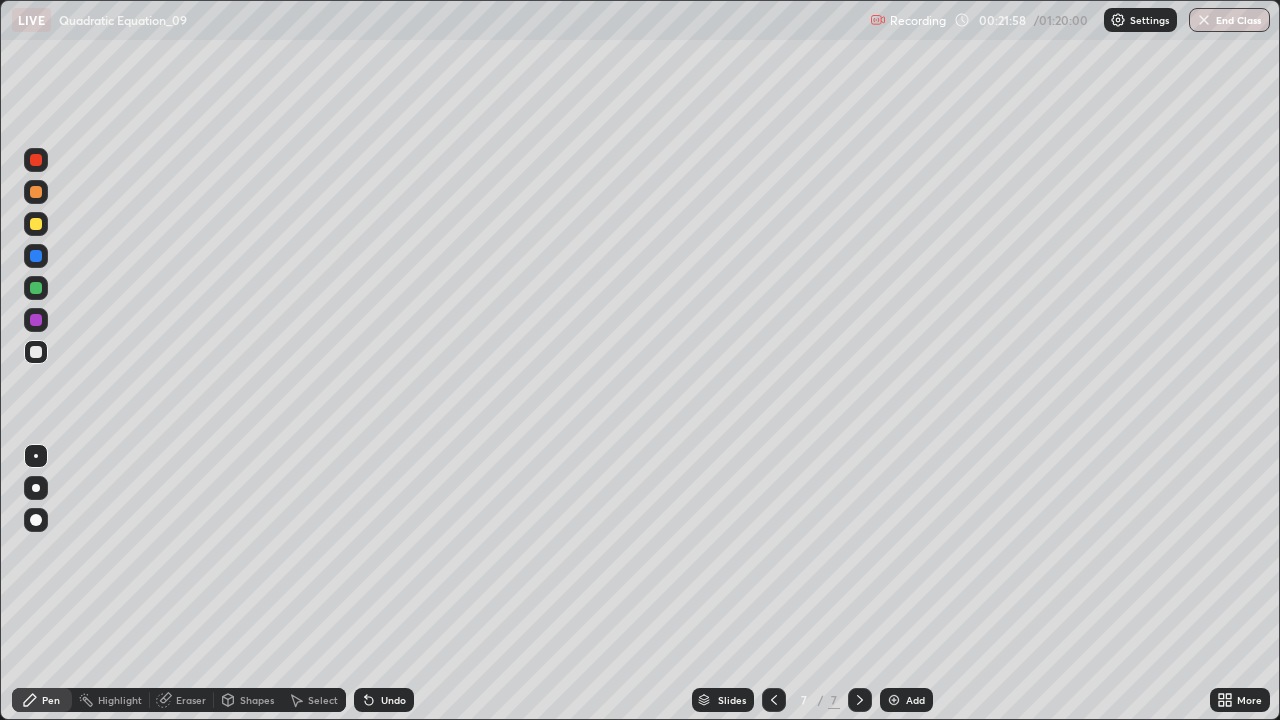 click on "Undo" at bounding box center [384, 700] 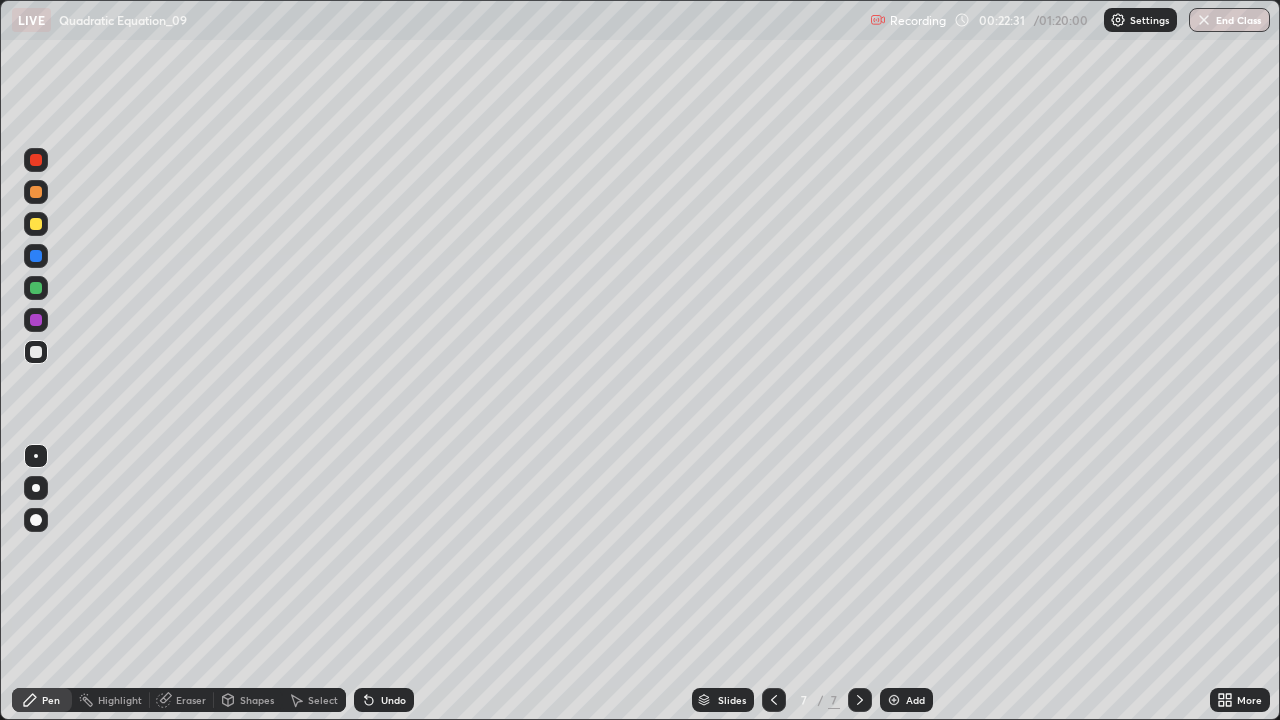 click at bounding box center (36, 224) 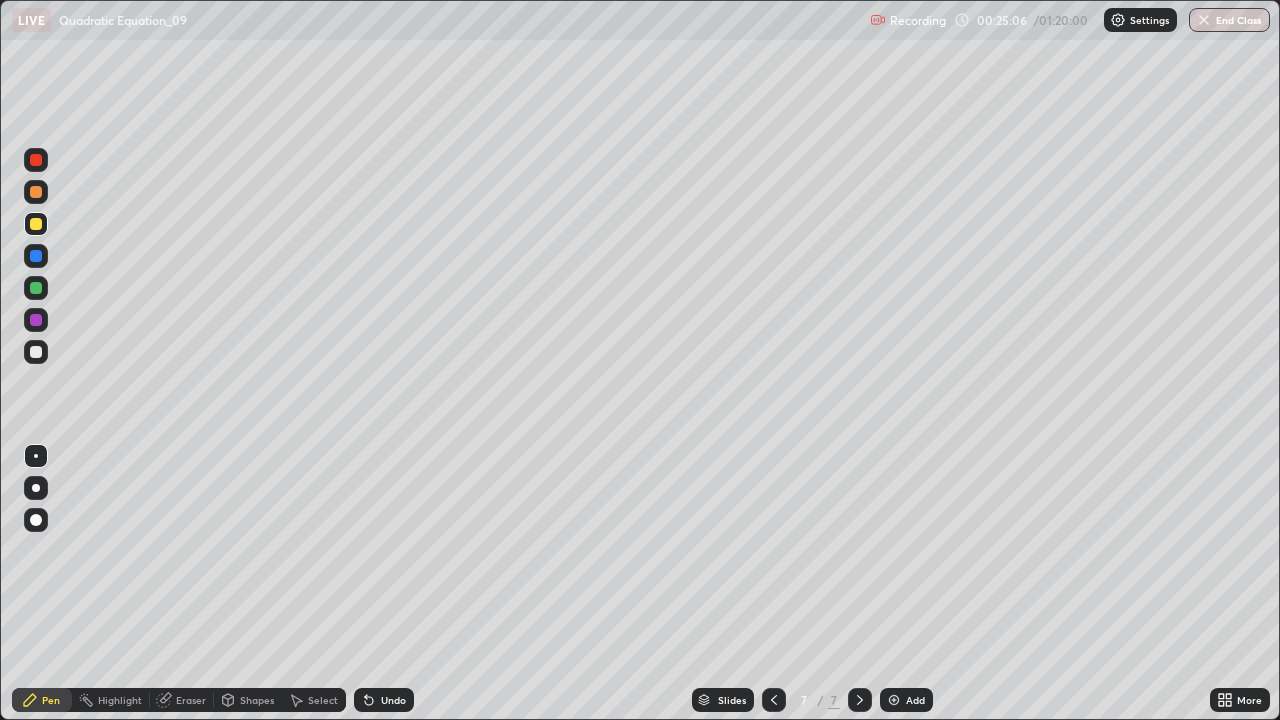 click on "Add" at bounding box center (915, 700) 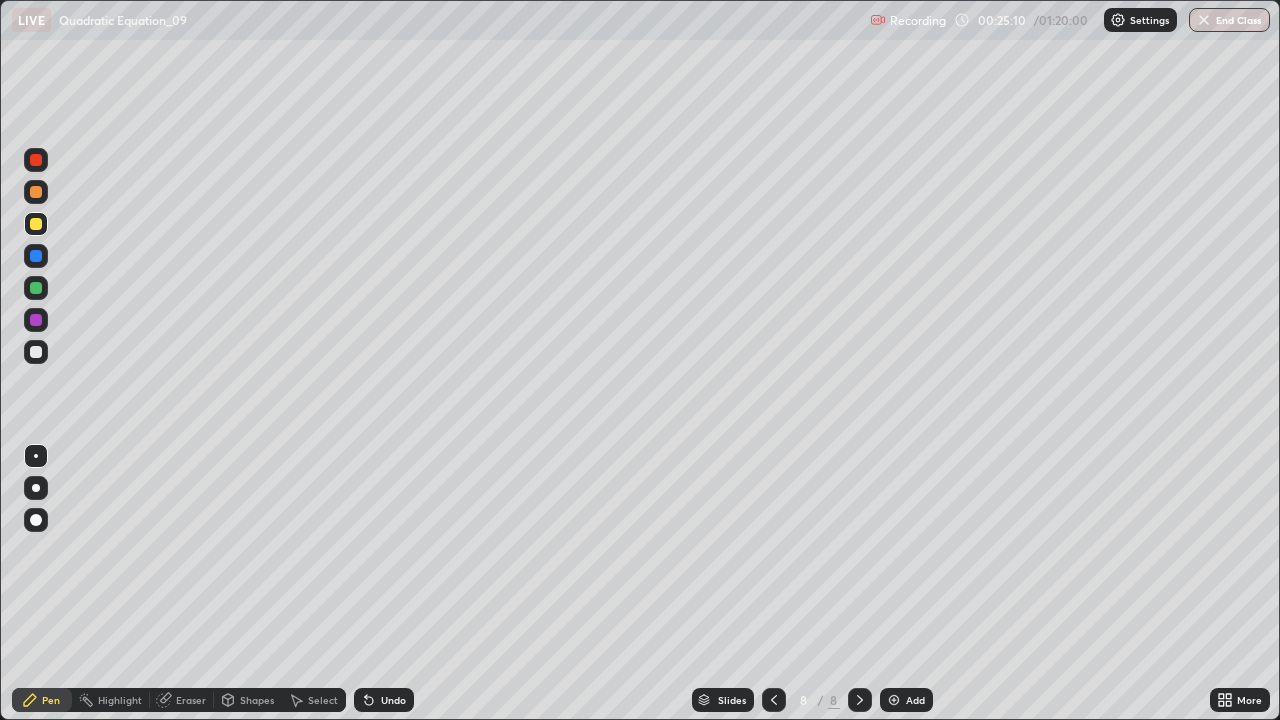 click on "Undo" at bounding box center [384, 700] 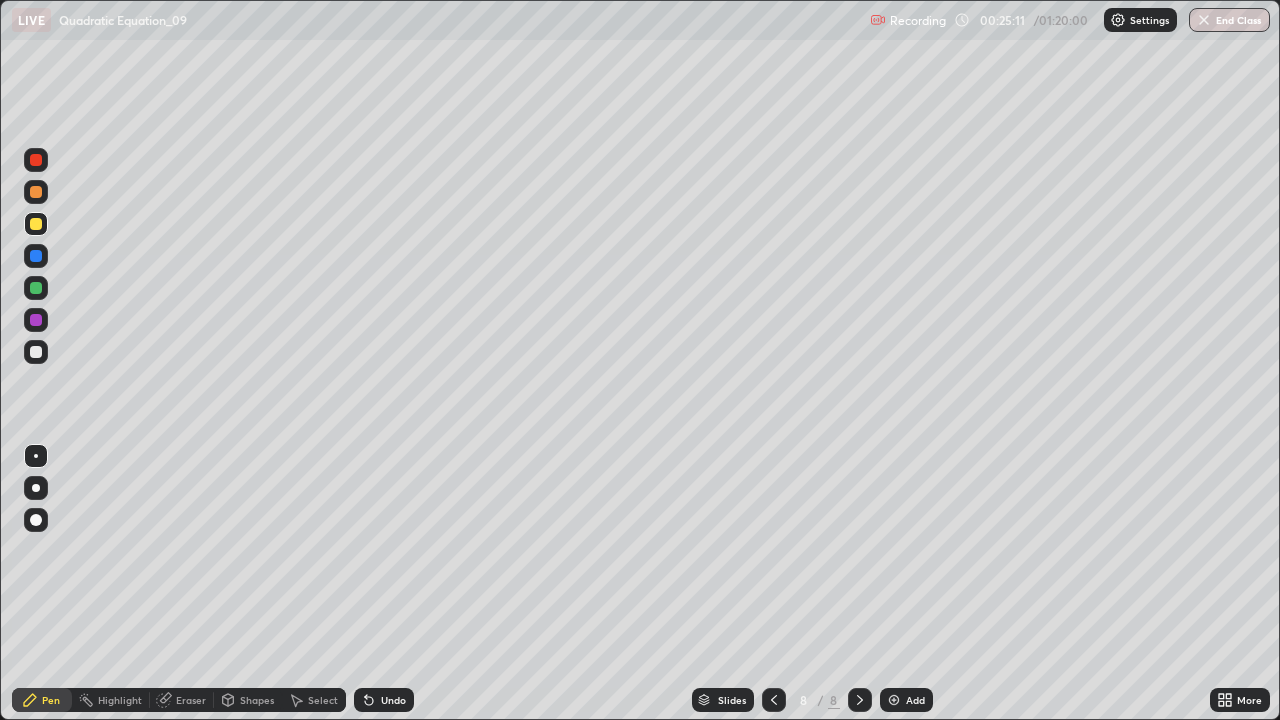 click on "Undo" at bounding box center [393, 700] 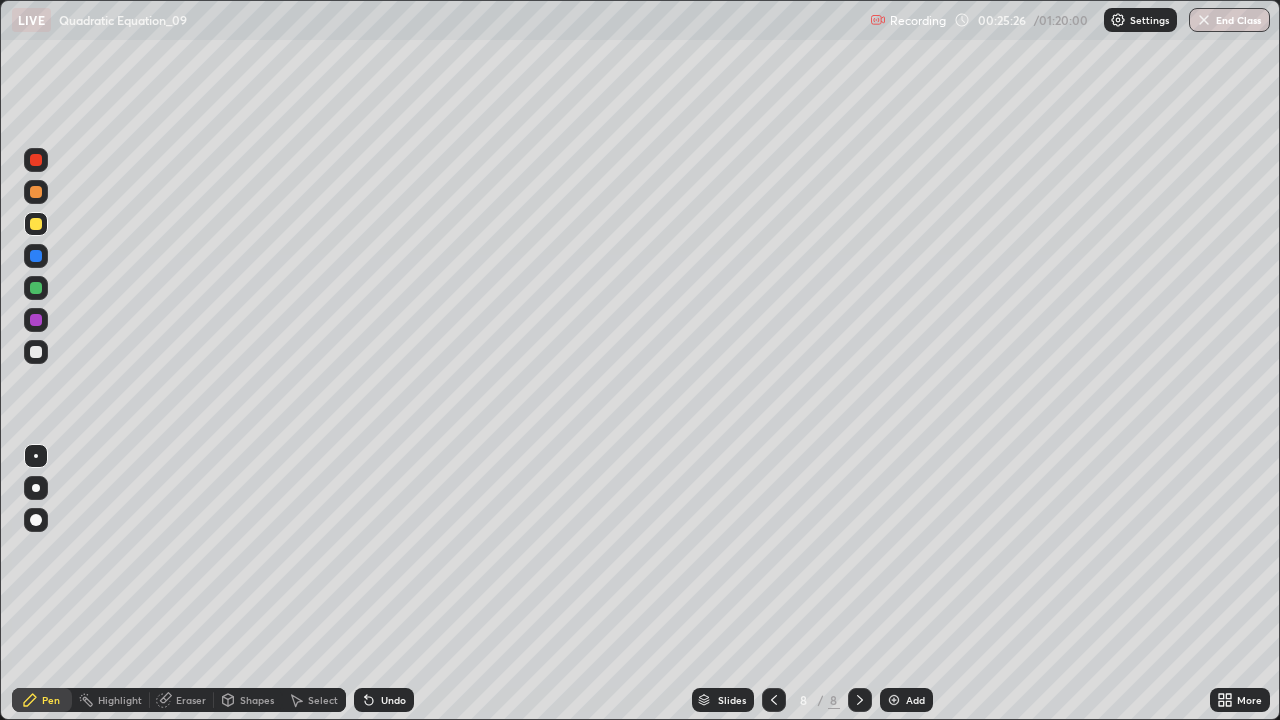 click on "Eraser" at bounding box center (191, 700) 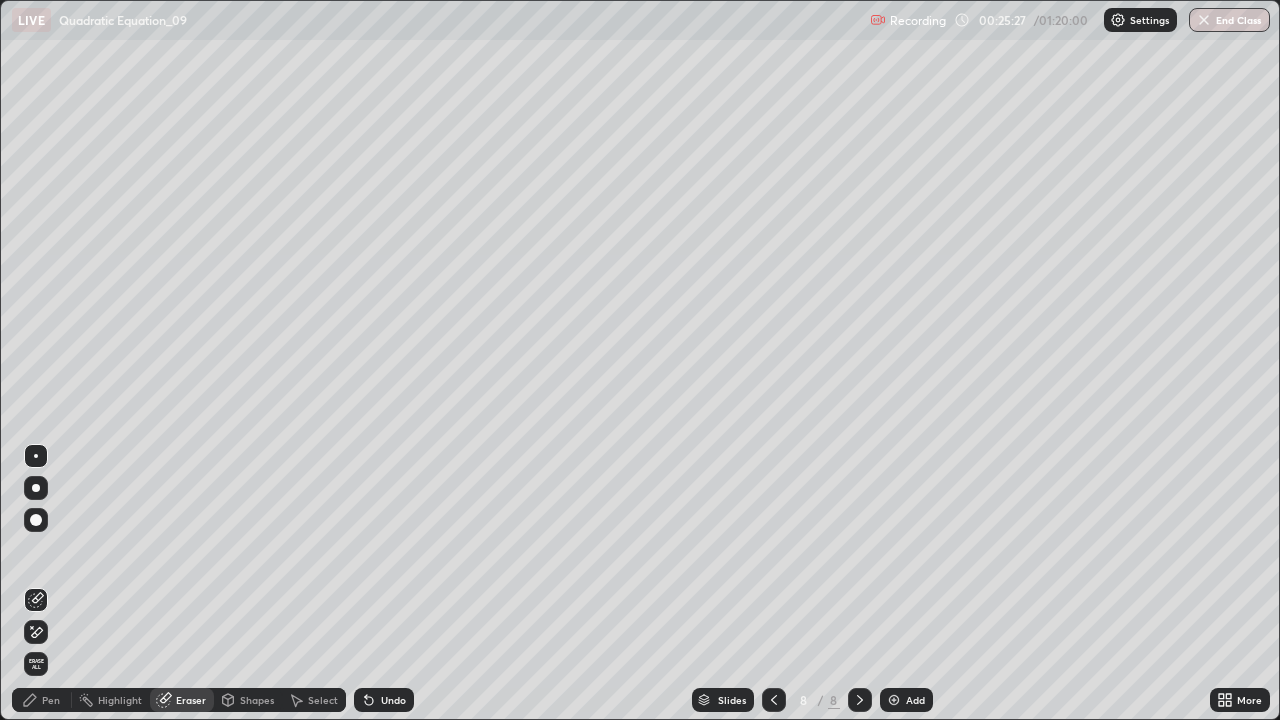 click 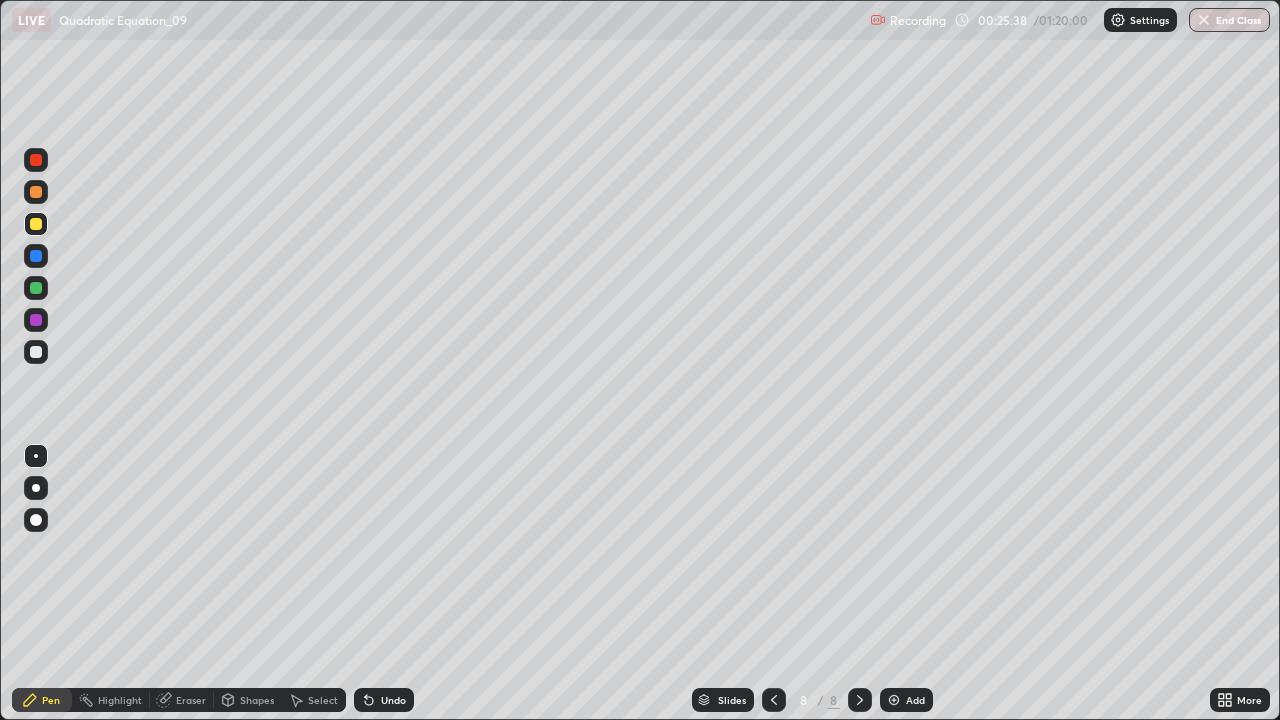 click at bounding box center (36, 192) 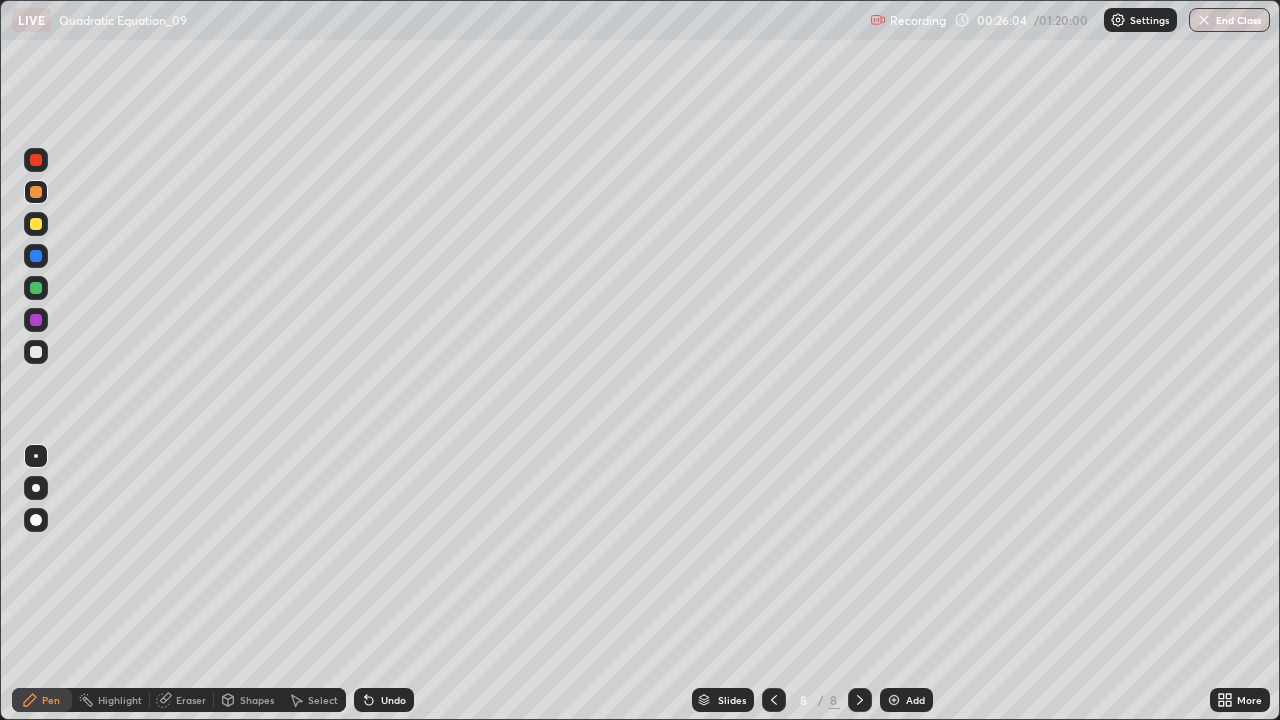 click at bounding box center (36, 352) 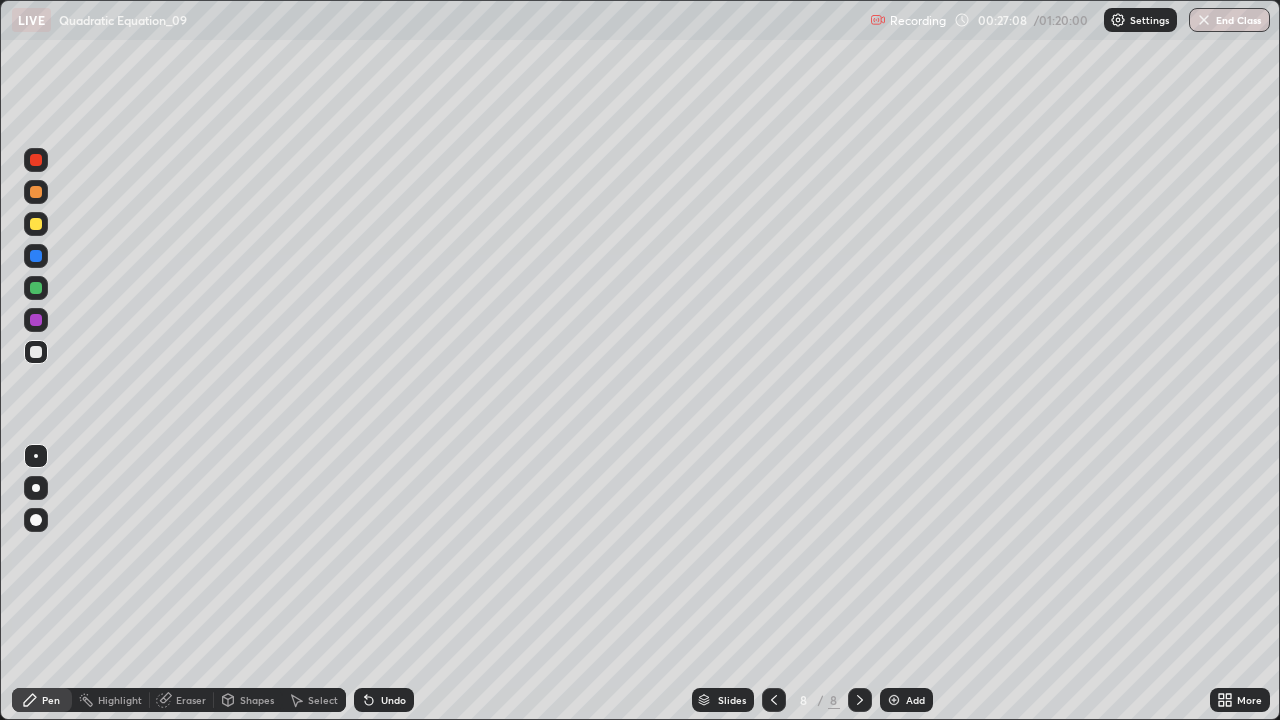 click 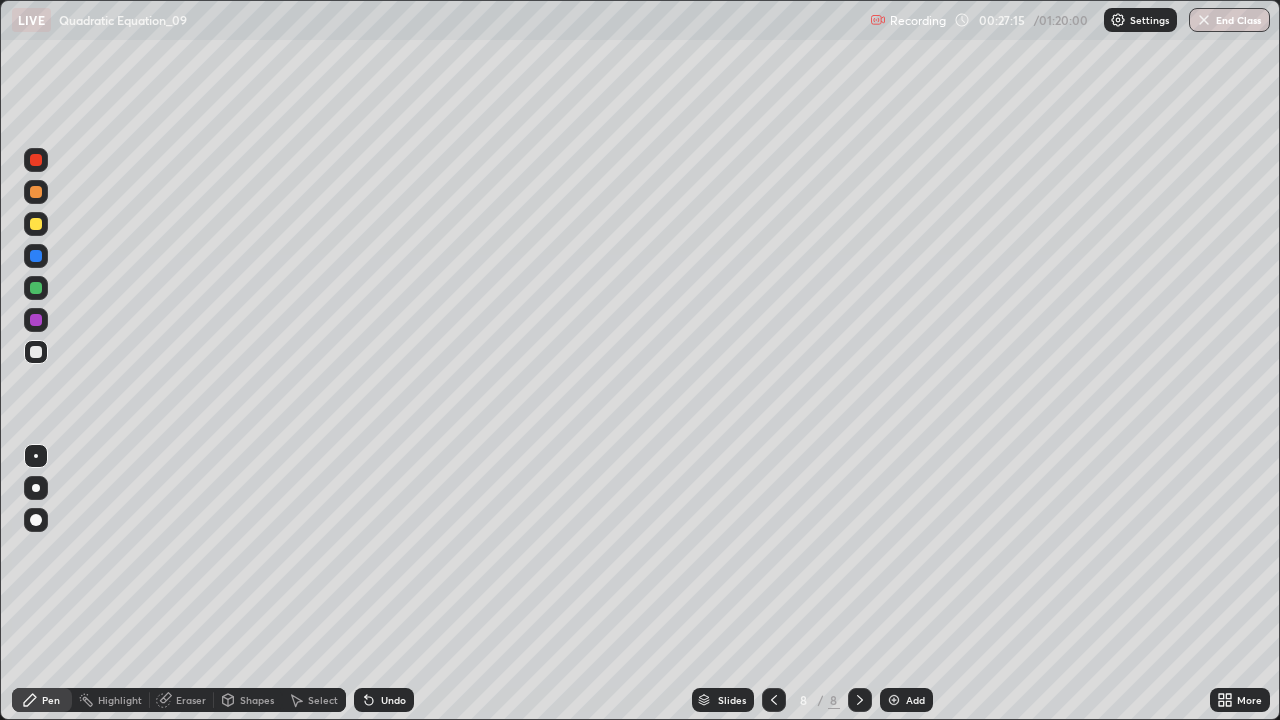 click on "Undo" at bounding box center (393, 700) 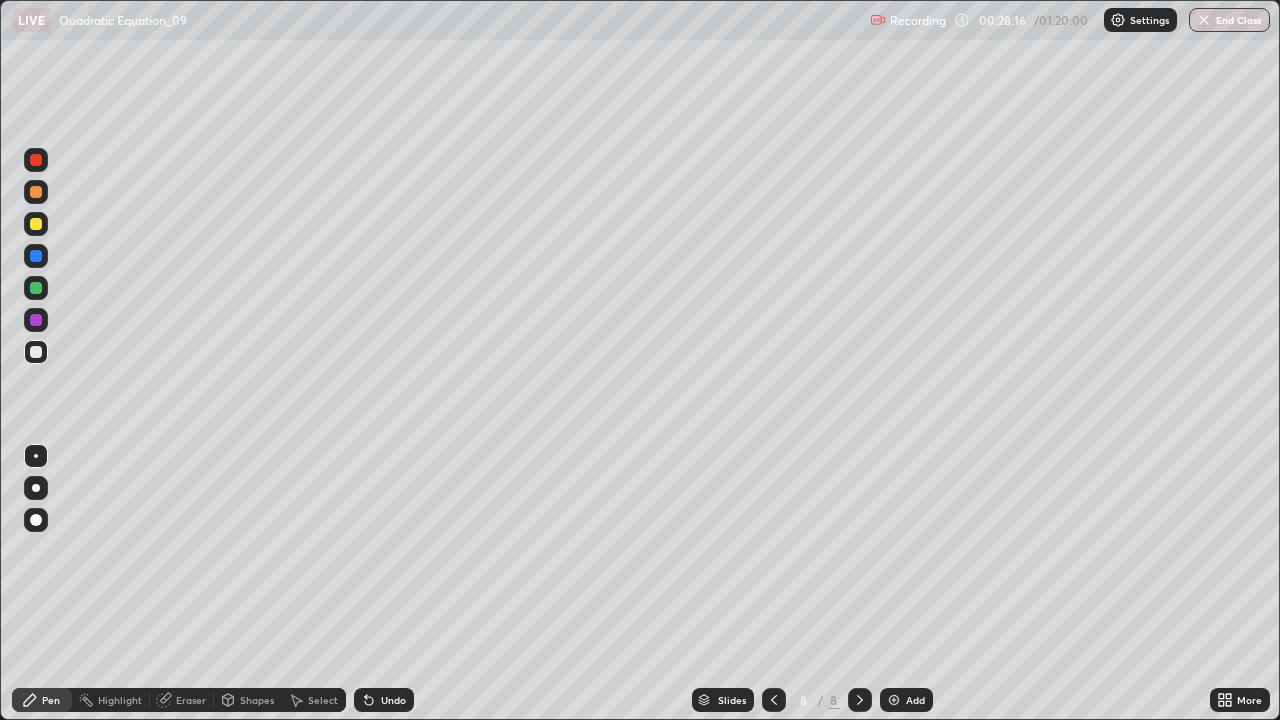 click on "Undo" at bounding box center (393, 700) 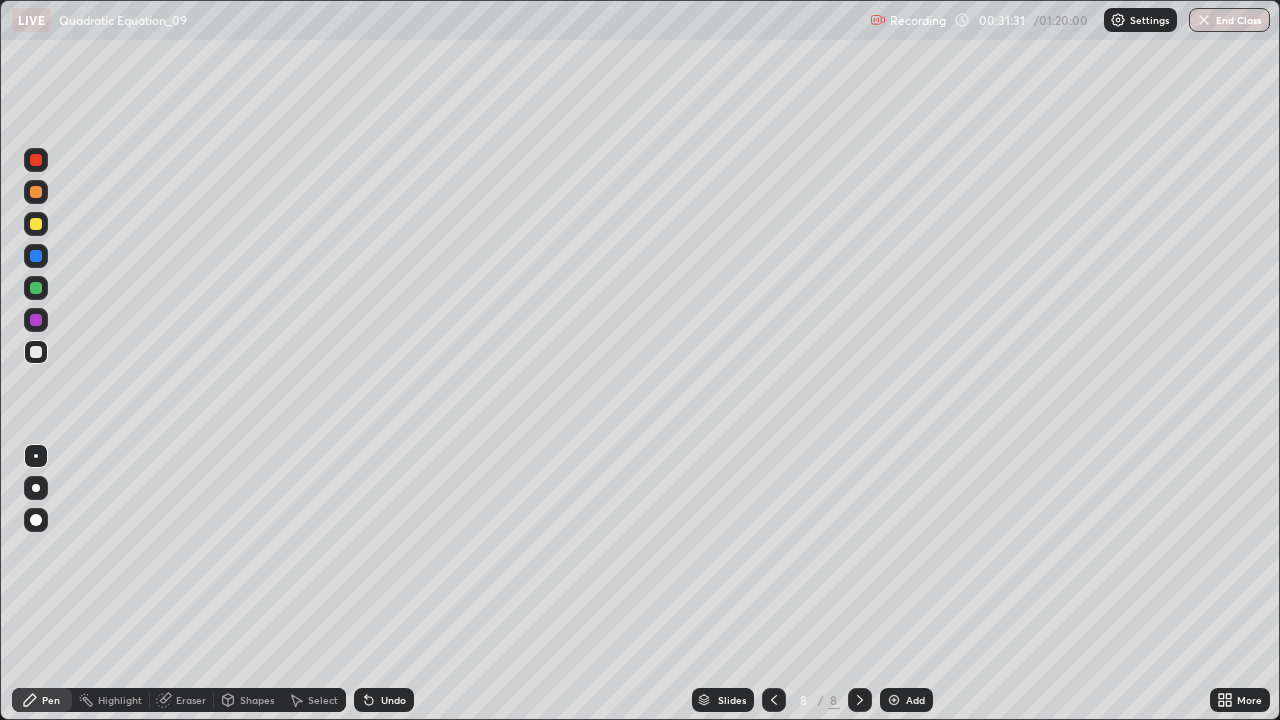 click on "Add" at bounding box center [915, 700] 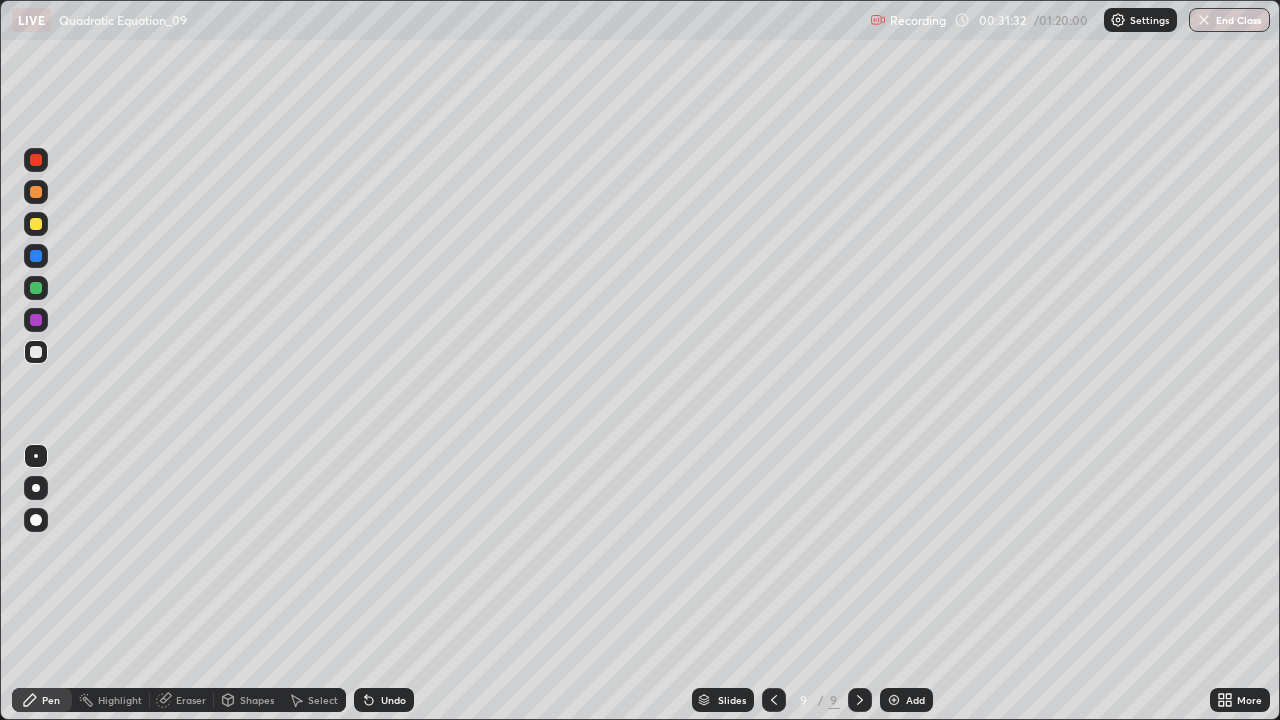 click at bounding box center [36, 224] 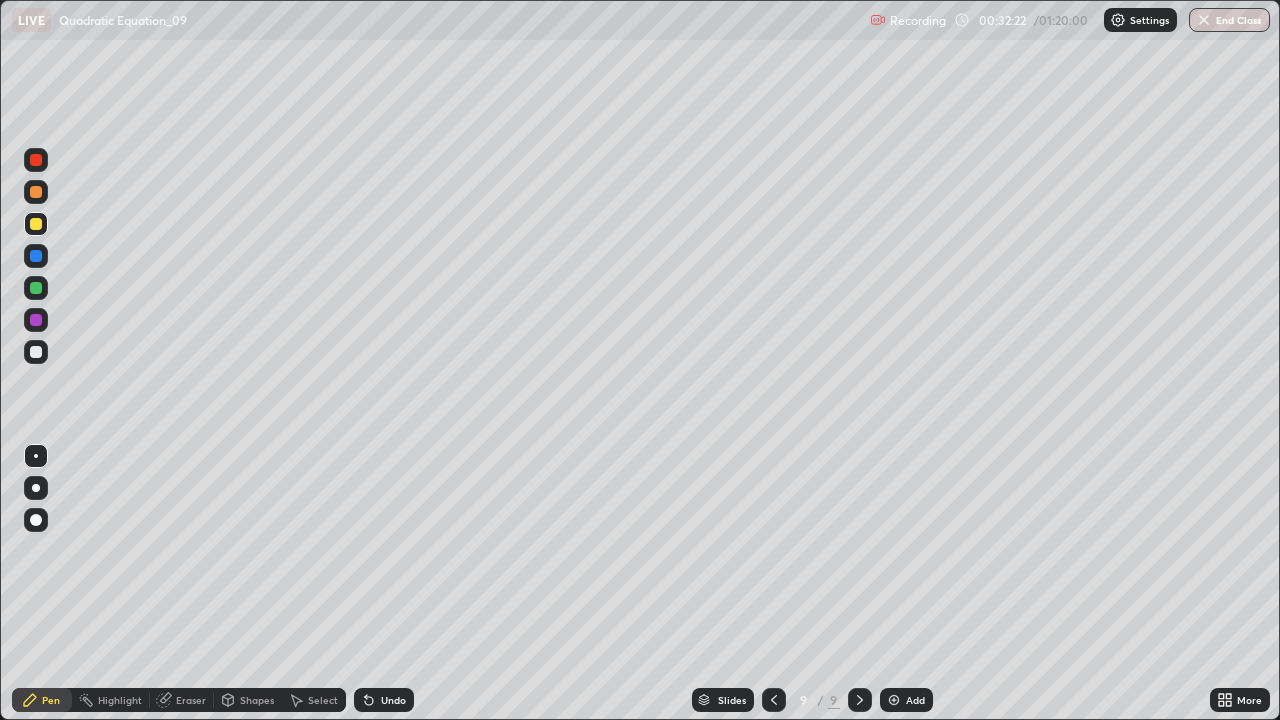 click on "Undo" at bounding box center (384, 700) 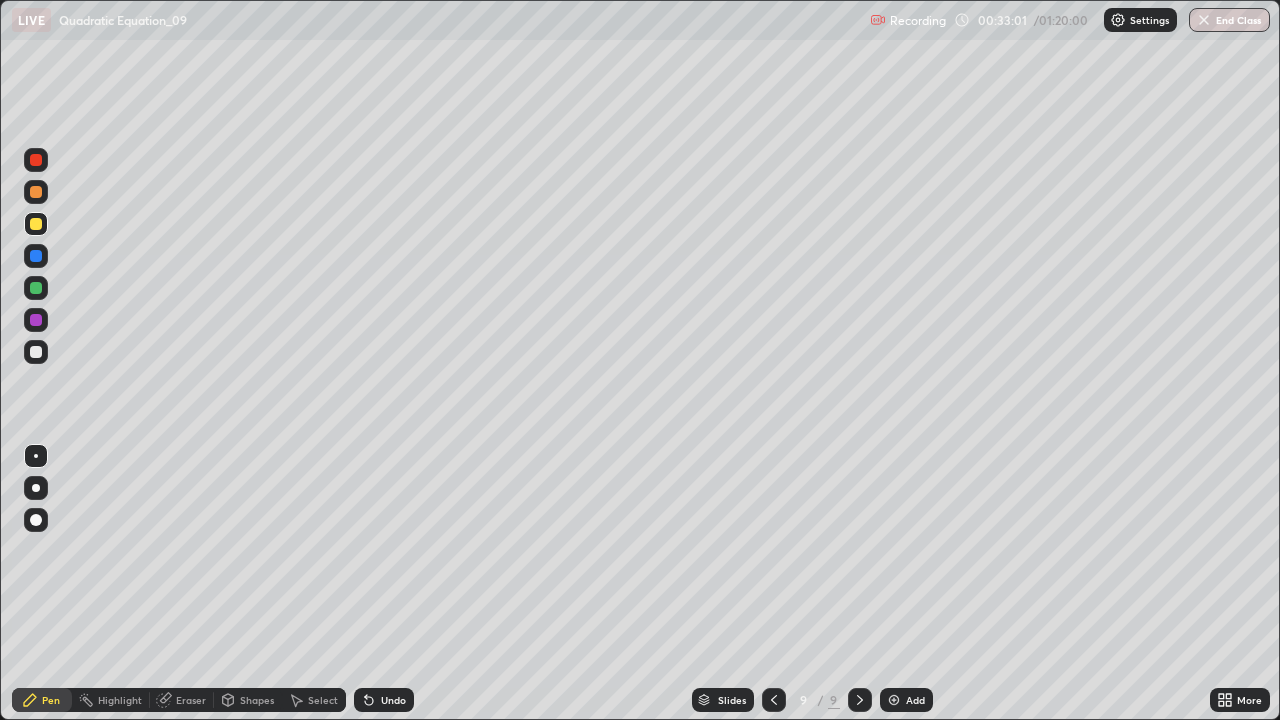 click on "Eraser" at bounding box center [191, 700] 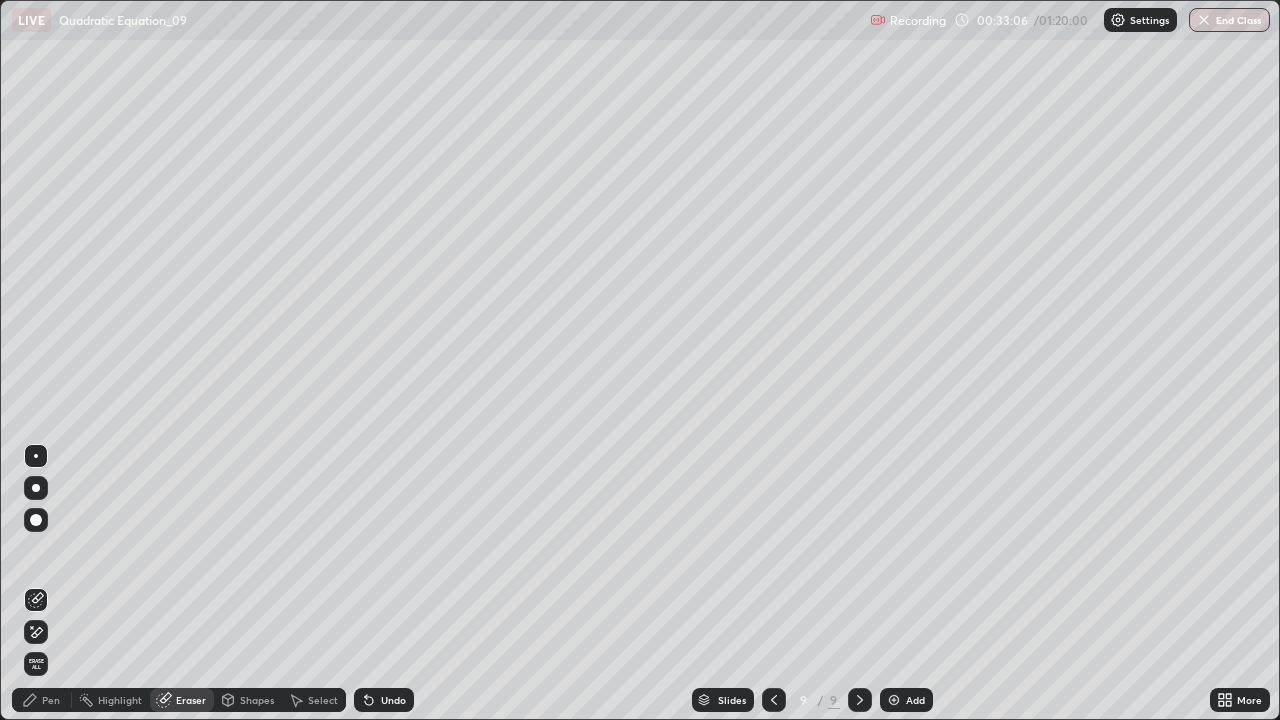 click on "Pen" at bounding box center (51, 700) 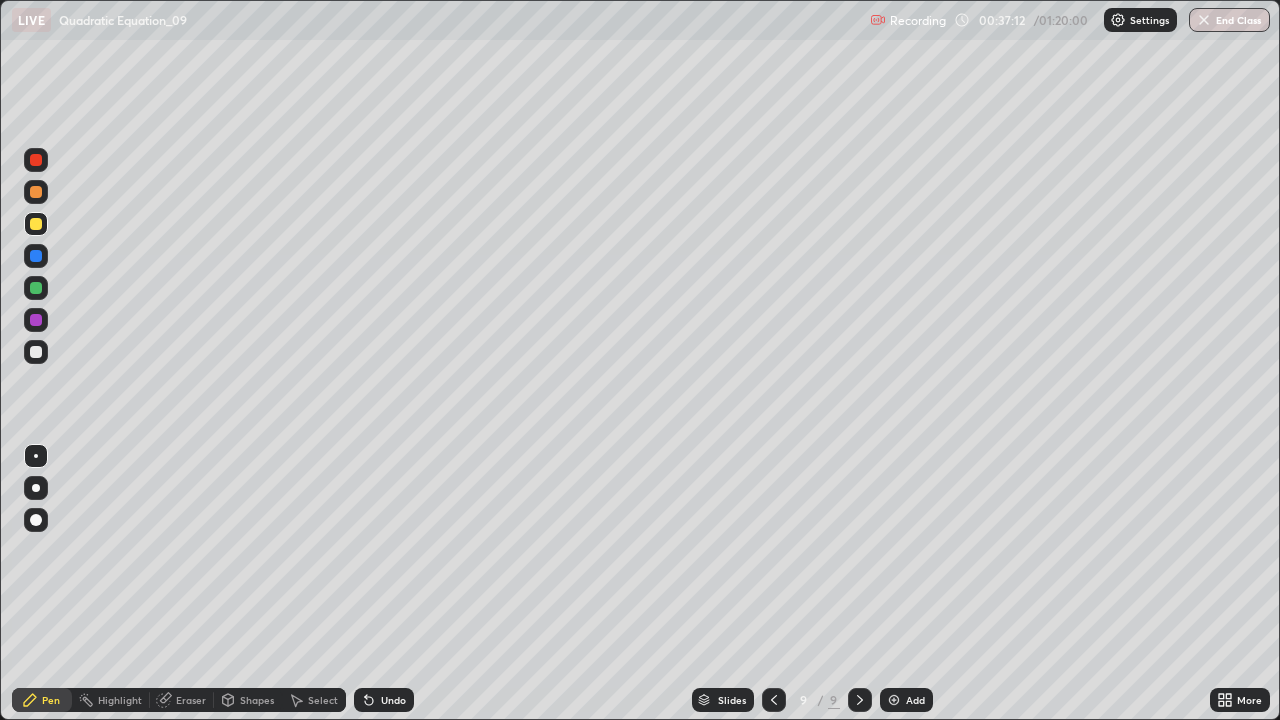 click at bounding box center [36, 352] 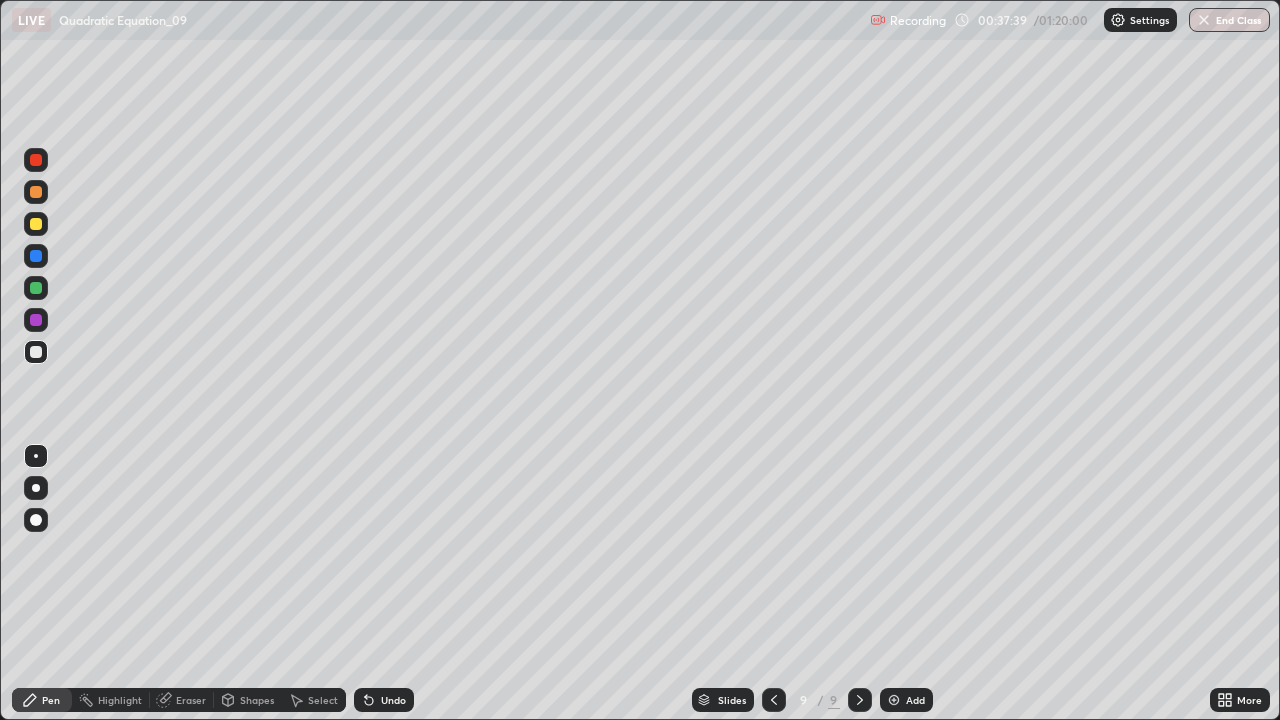 click on "Undo" at bounding box center (393, 700) 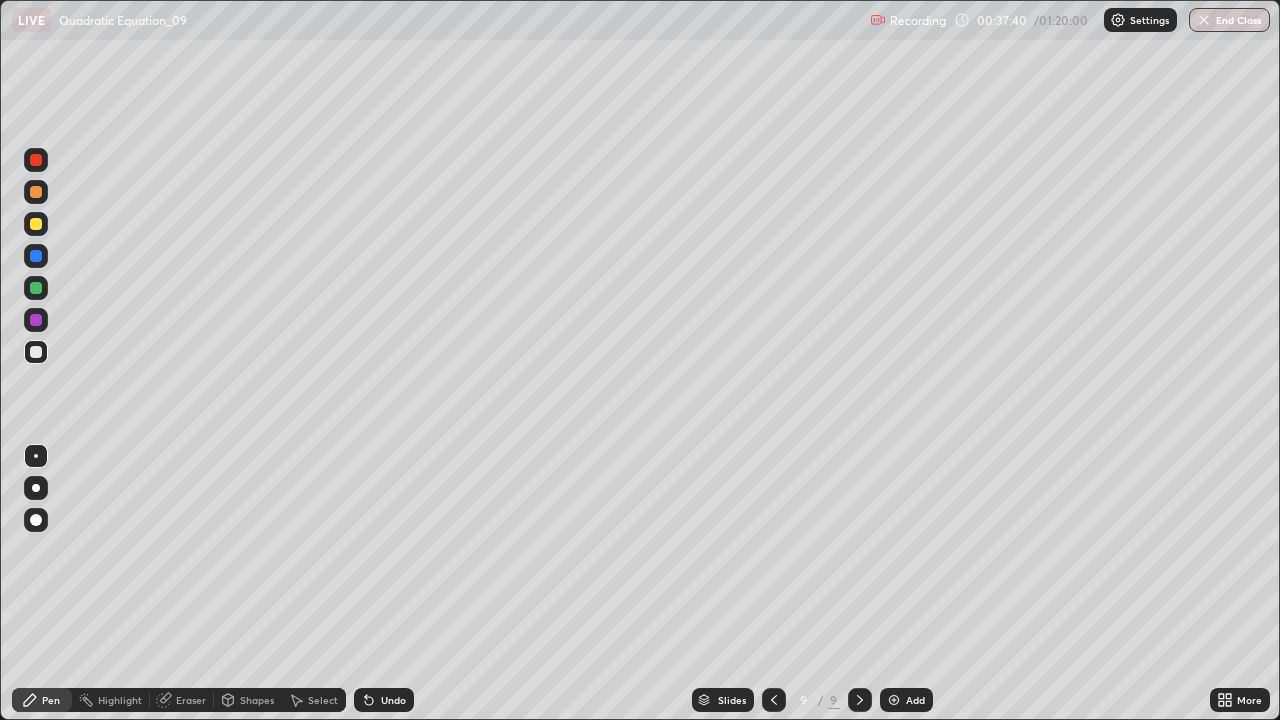 click on "Undo" at bounding box center [393, 700] 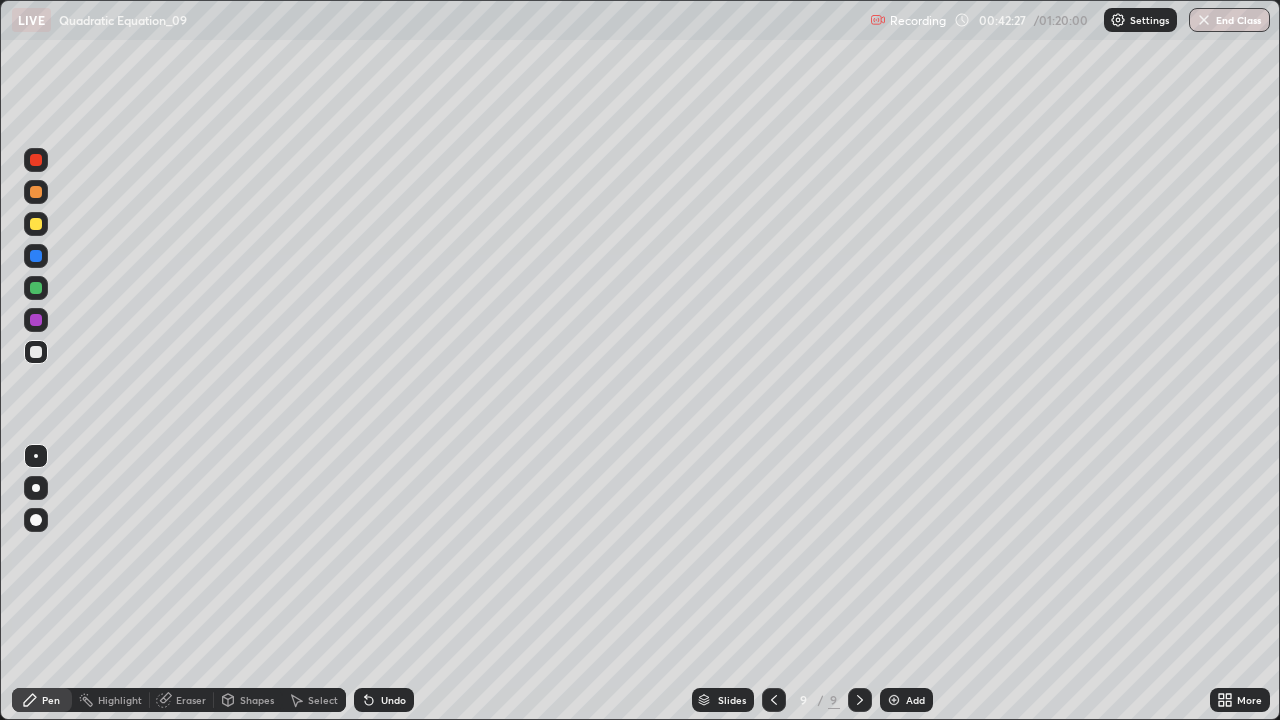 click on "Select" at bounding box center [323, 700] 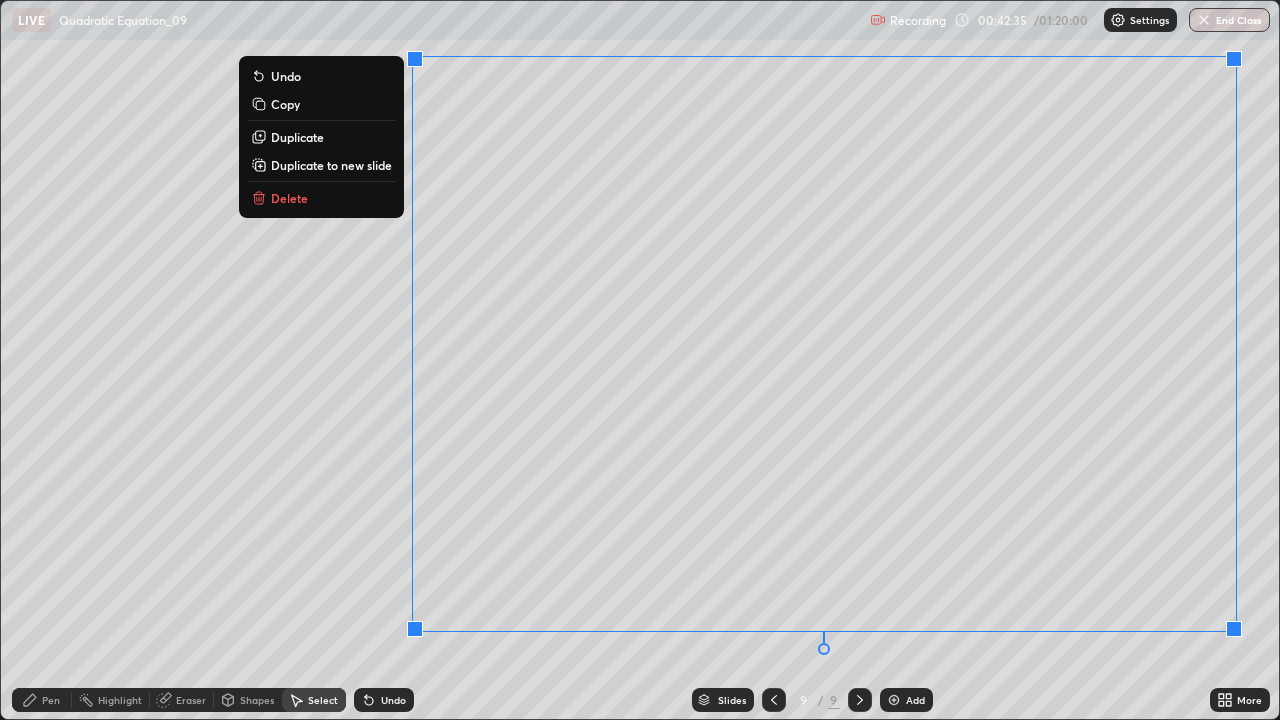 click on "Delete" at bounding box center (321, 198) 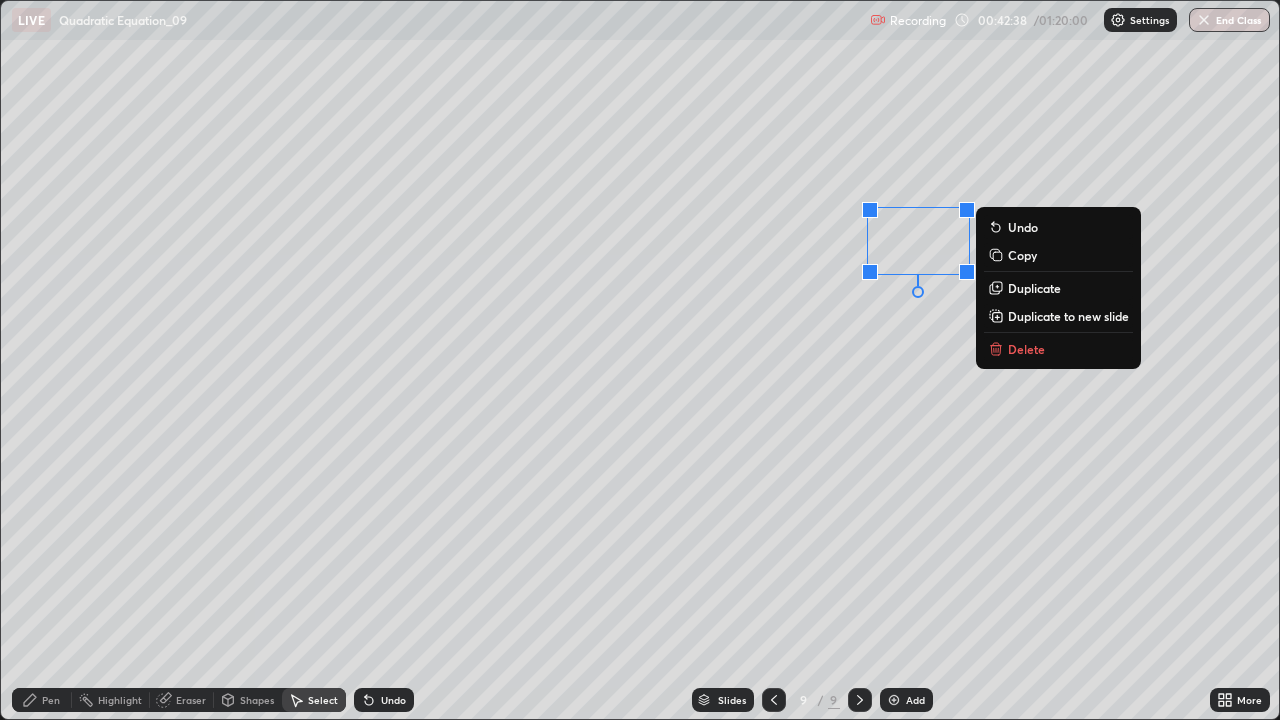 click on "Delete" at bounding box center (1058, 349) 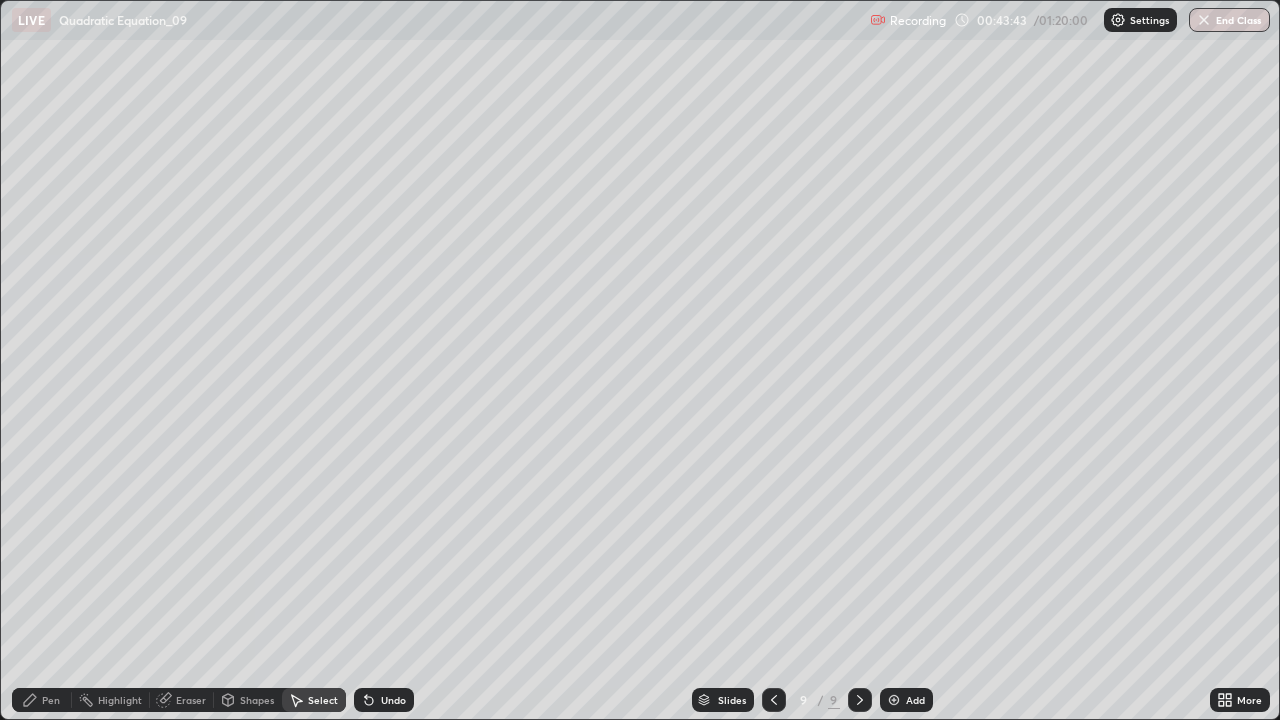 click on "Pen" at bounding box center [42, 700] 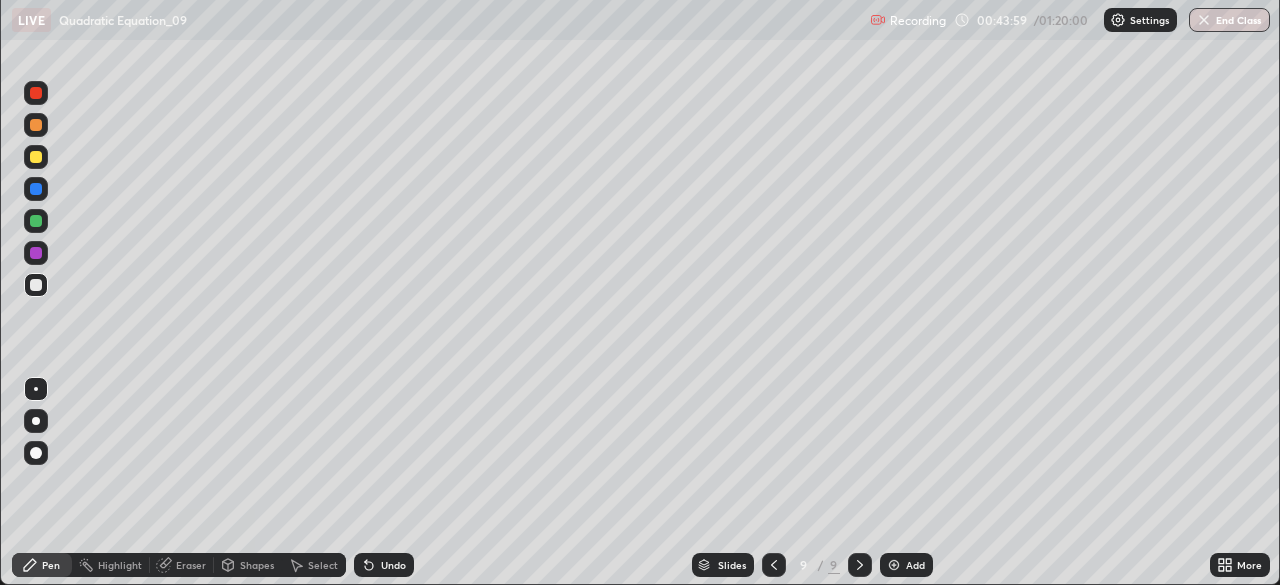 scroll, scrollTop: 585, scrollLeft: 1280, axis: both 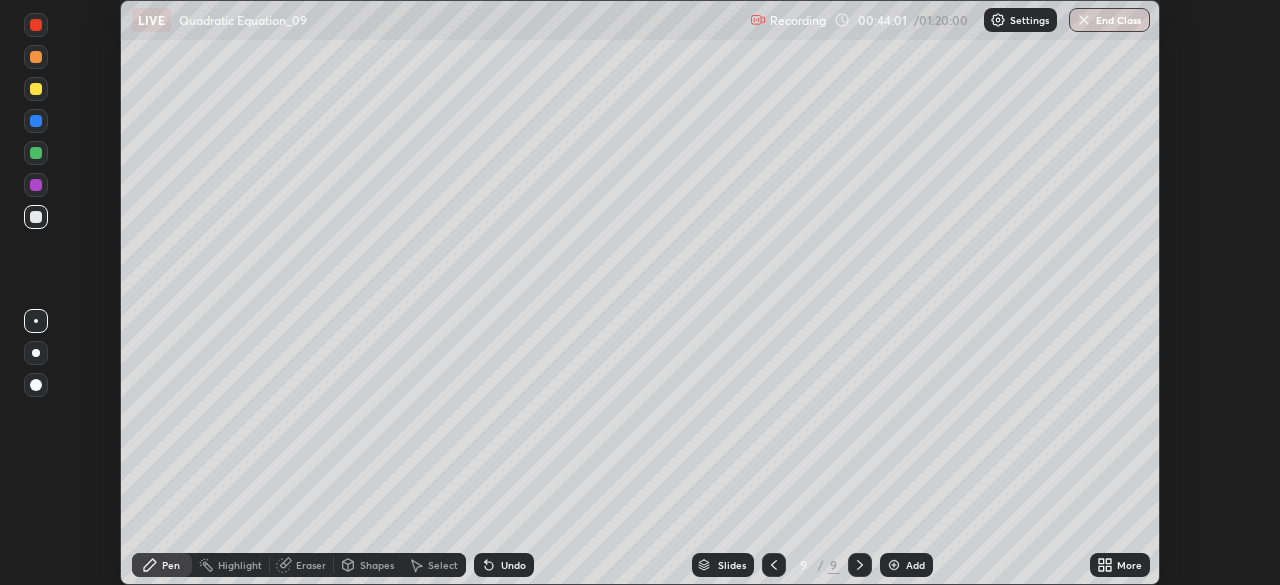 click 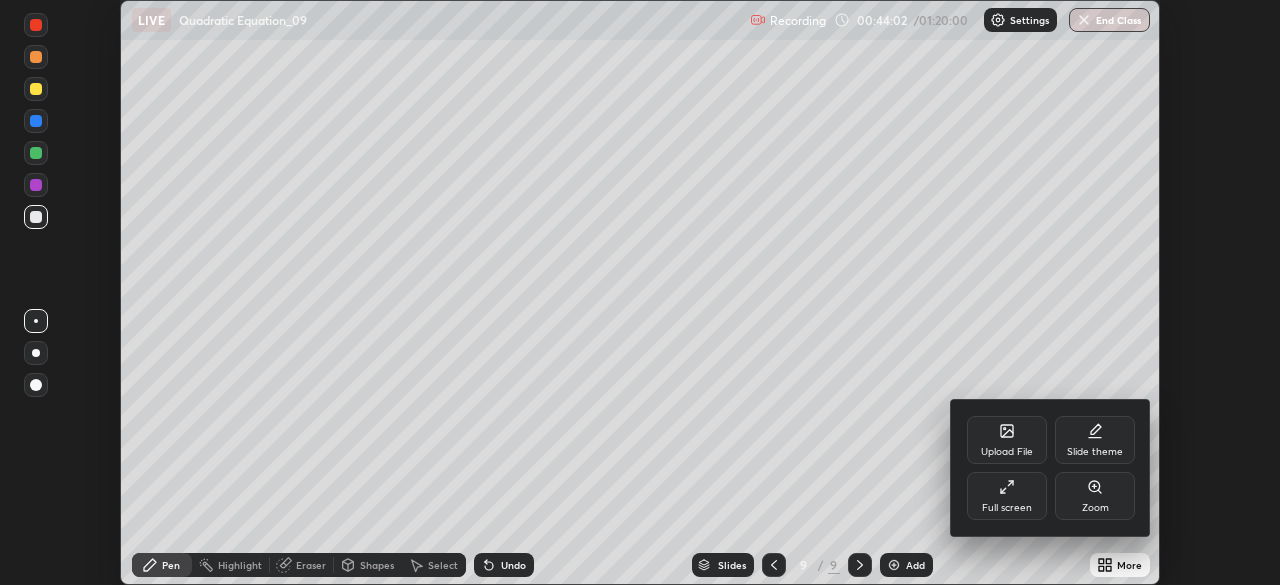 click on "Full screen" at bounding box center (1007, 496) 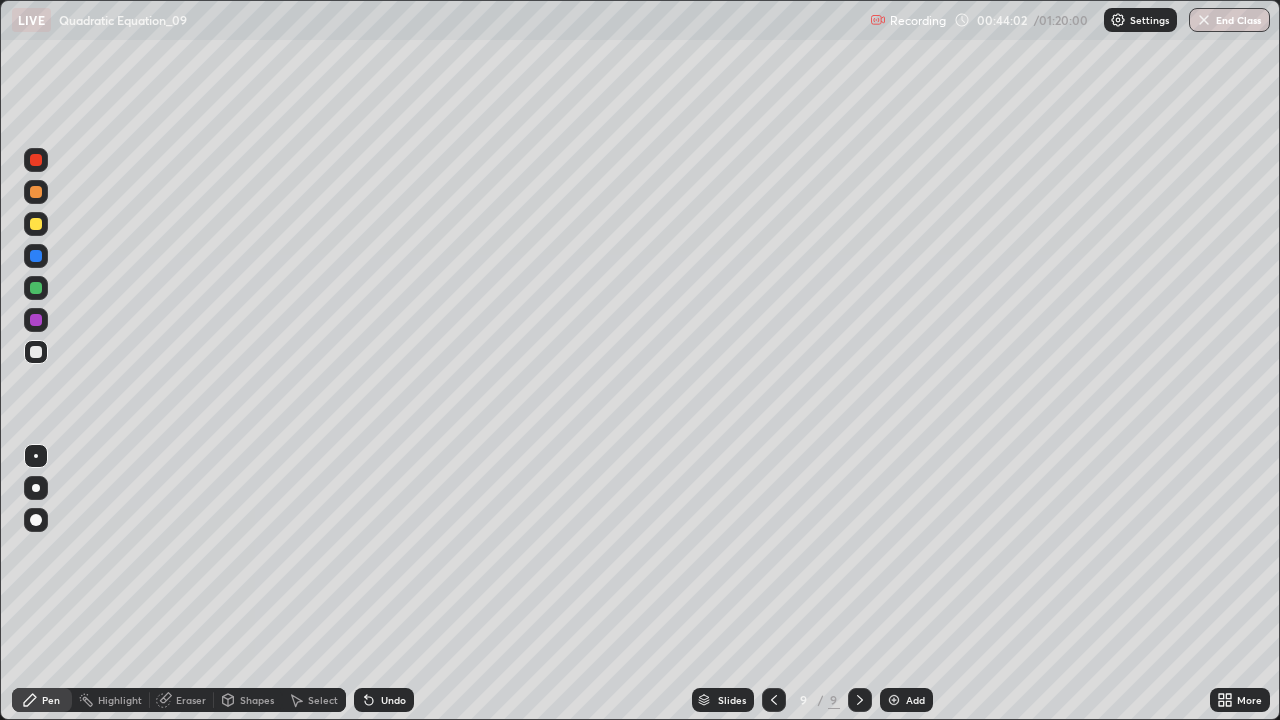 scroll, scrollTop: 99280, scrollLeft: 98720, axis: both 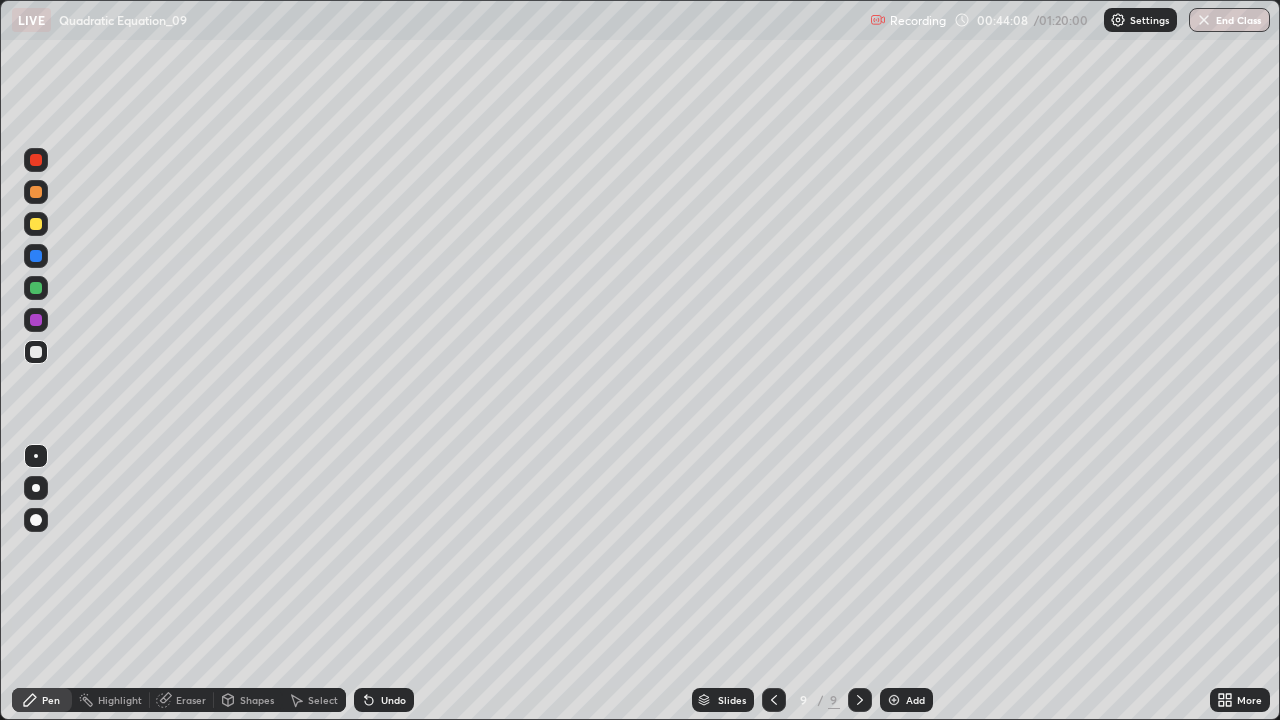 click on "Shapes" at bounding box center [257, 700] 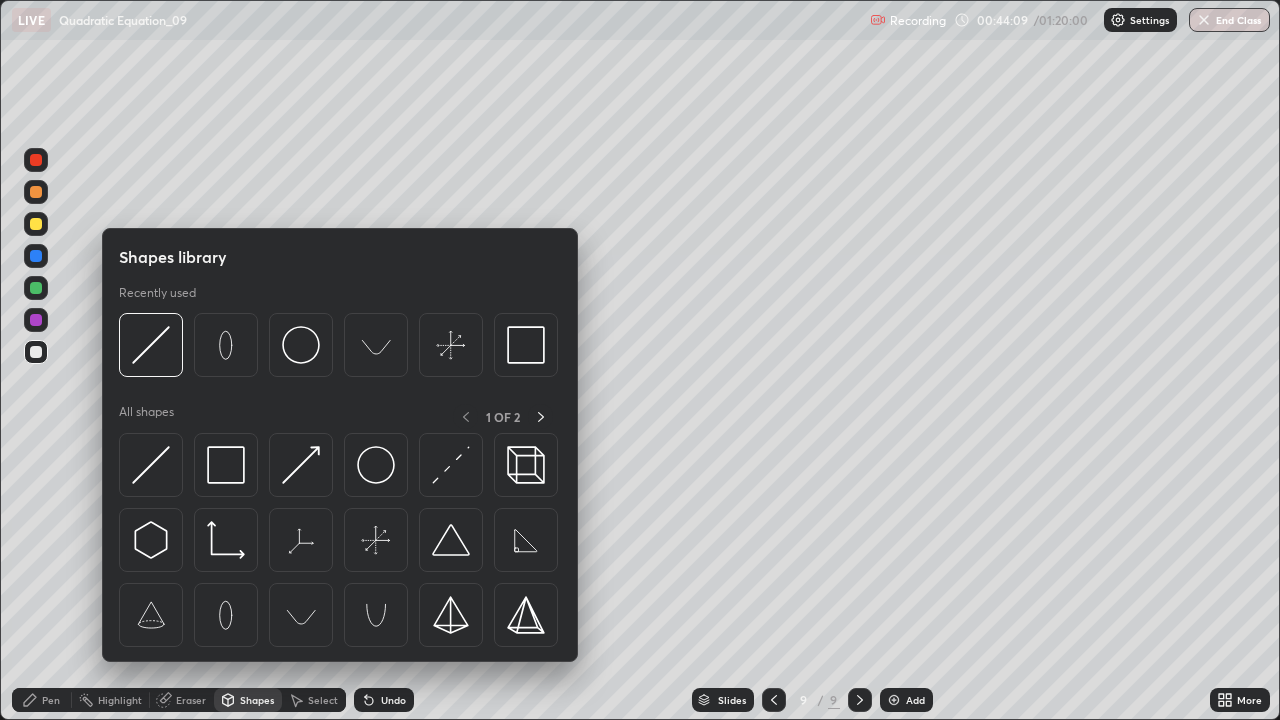 click on "Eraser" at bounding box center [182, 700] 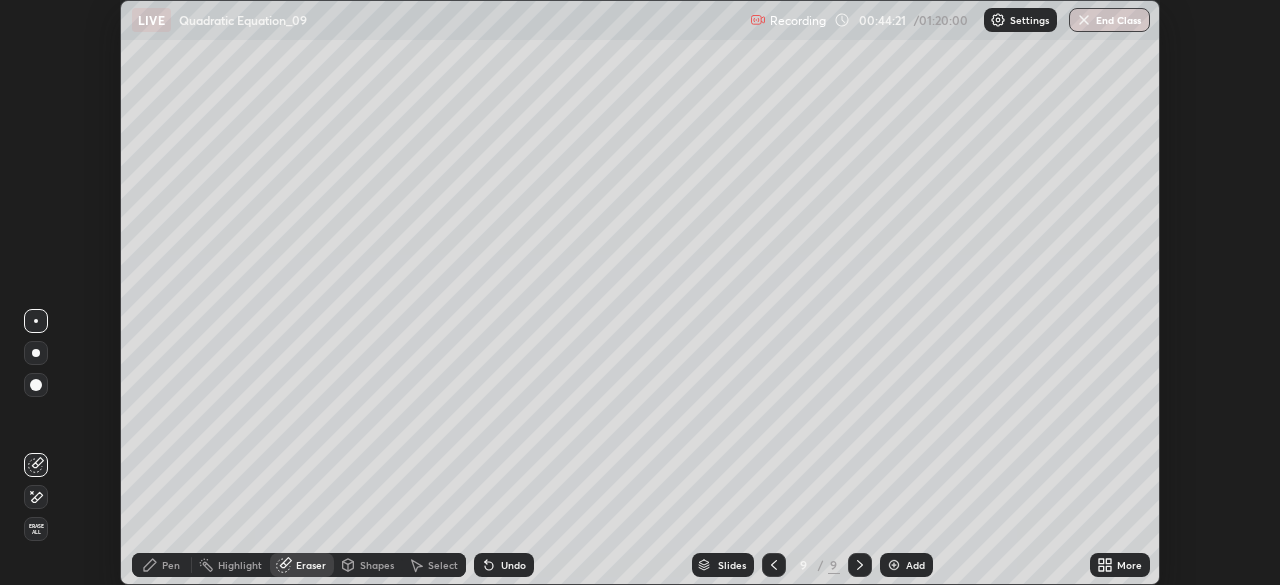 scroll, scrollTop: 0, scrollLeft: 0, axis: both 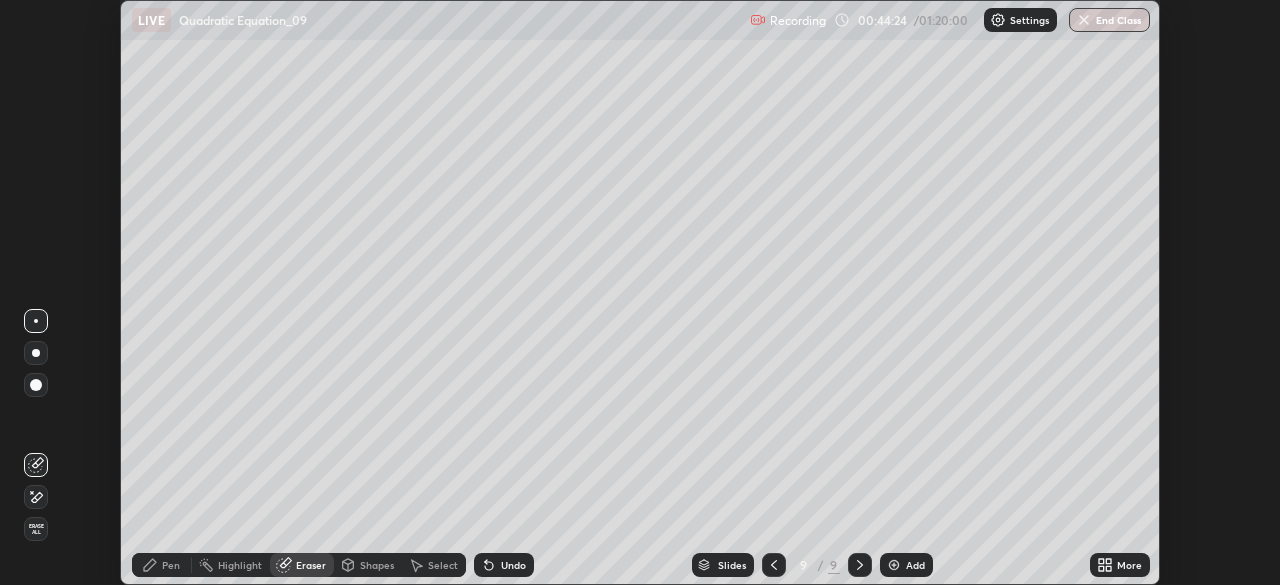 click at bounding box center (894, 565) 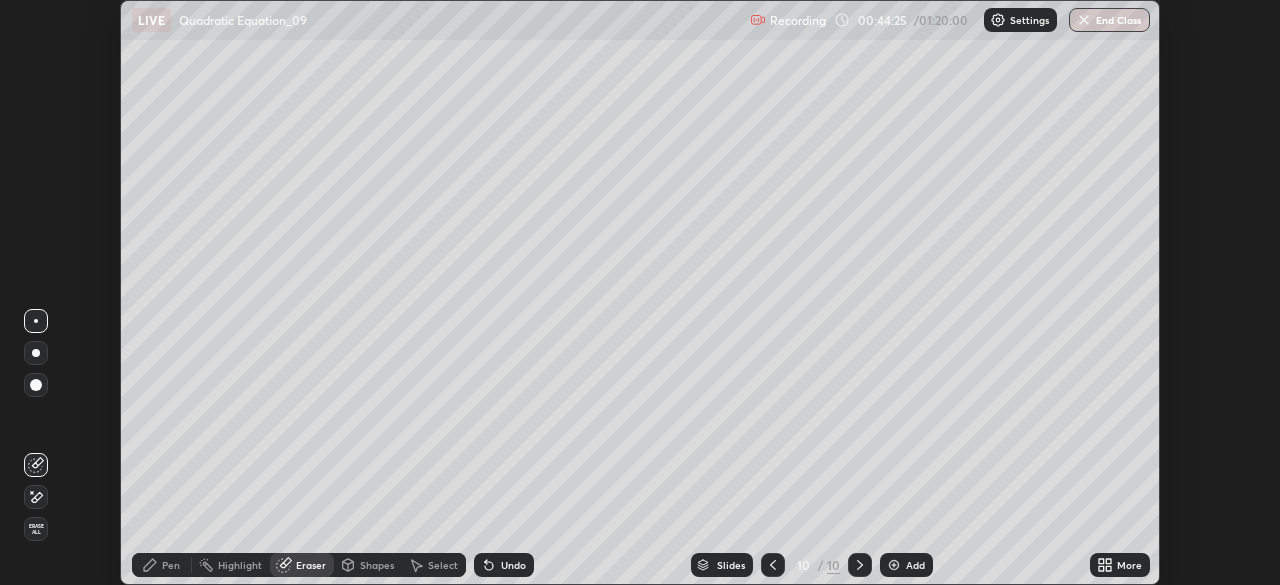 click 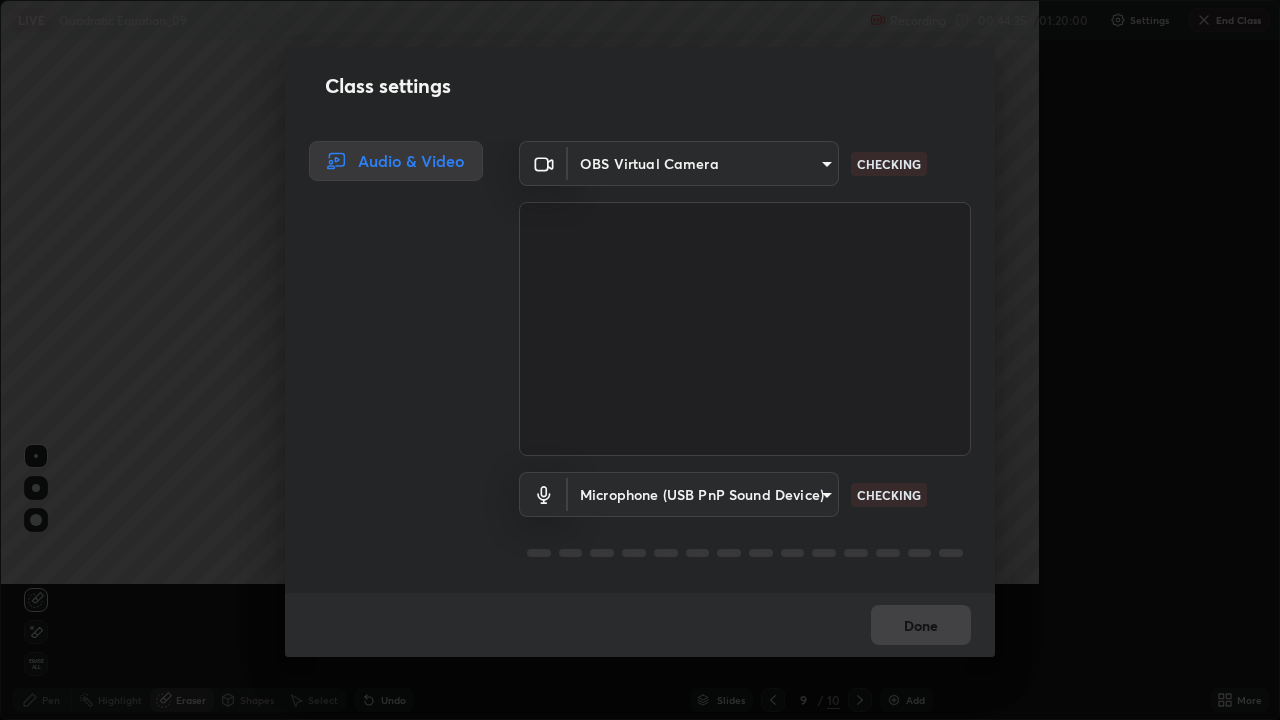 scroll, scrollTop: 99280, scrollLeft: 98720, axis: both 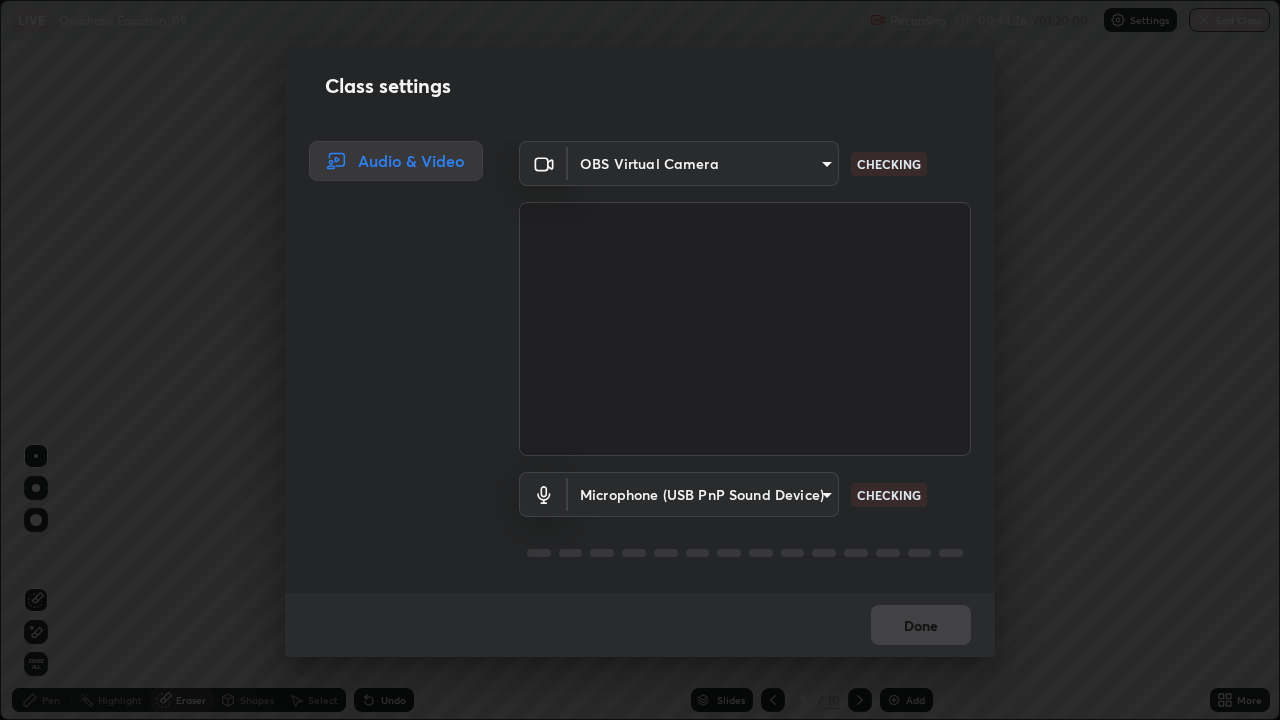 click on "Erase all LIVE Quadratic Equation_09 Recording 00:44:26 /  01:20:00 Settings End Class Setting up your live class Quadratic Equation_09 • L93 of Mathematics [PERSON] Pen Highlight Eraser Shapes Select Undo Slides 9 / 10 Add More No doubts shared Encourage your learners to ask a doubt for better clarity Report an issue Reason for reporting Buffering Chat not working Audio - Video sync issue Educator video quality low ​ Attach an image Report Class settings Audio & Video OBS Virtual Camera 9d859b0dc9df3993e45d71748640ef8916b2c21d6ac1b4416f64a69378af508e CHECKING Microphone (USB PnP Sound Device) 4d26097e33b8ebea178fbc8b272f60208f53cf3a655a810c75e1aa622e542609 CHECKING Done" at bounding box center [640, 360] 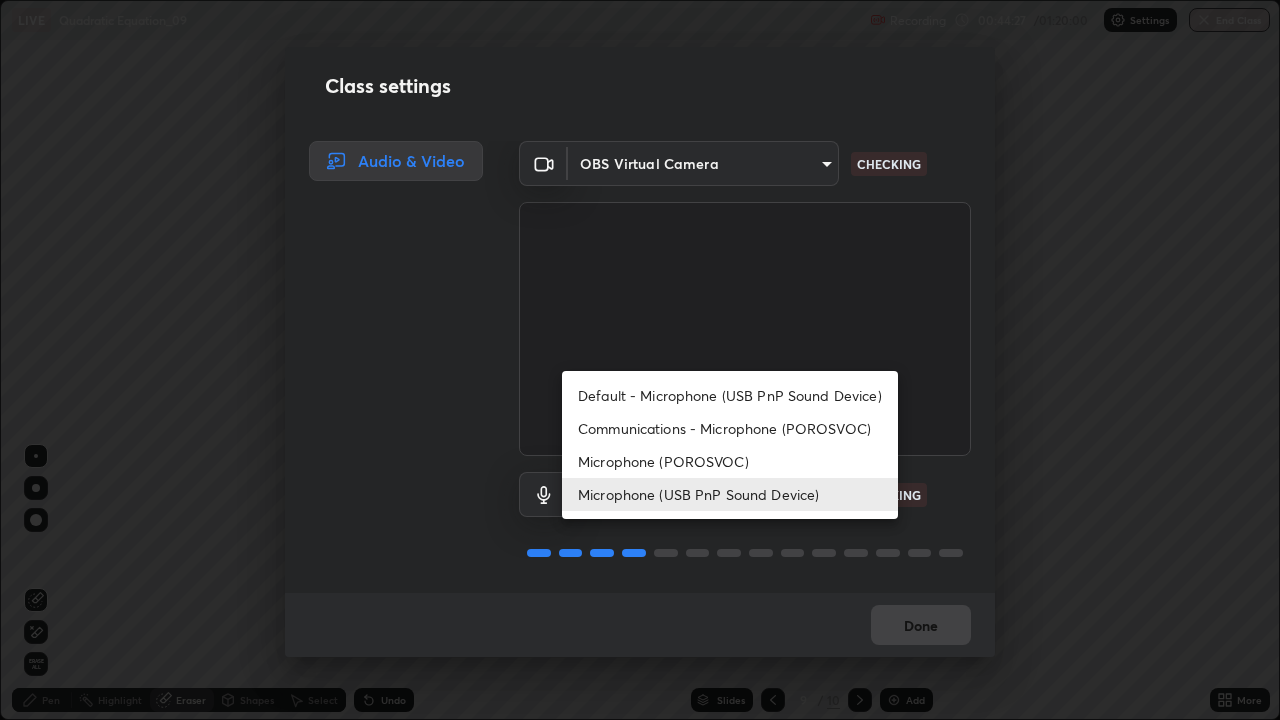 click on "Microphone (POROSVOC)" at bounding box center [730, 461] 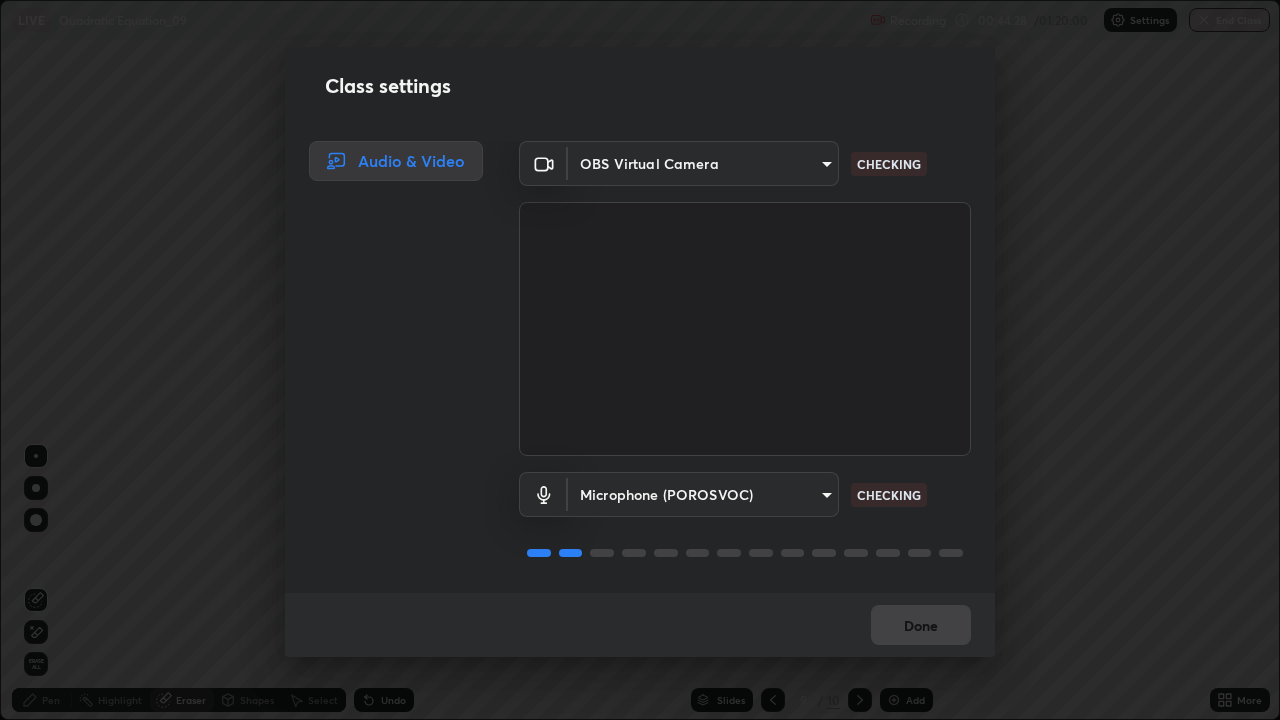 click on "Erase all LIVE Quadratic Equation_09 Recording 00:44:28 /  01:20:00 Settings End Class Setting up your live class Quadratic Equation_09 • L93 of Mathematics [PERSON] Pen Highlight Eraser Shapes Select Undo Slides 9 / 10 Add More No doubts shared Encourage your learners to ask a doubt for better clarity Report an issue Reason for reporting Buffering Chat not working Audio - Video sync issue Educator video quality low ​ Attach an image Report Class settings Audio & Video OBS Virtual Camera 9d859b0dc9df3993e45d71748640ef8916b2c21d6ac1b4416f64a69378af508e CHECKING Microphone (POROSVOC) ee098390d48f9ee3c385fb160e9e9cc2f88899bd9840c8ff0aa018f0b961ccb9 CHECKING Done" at bounding box center [640, 360] 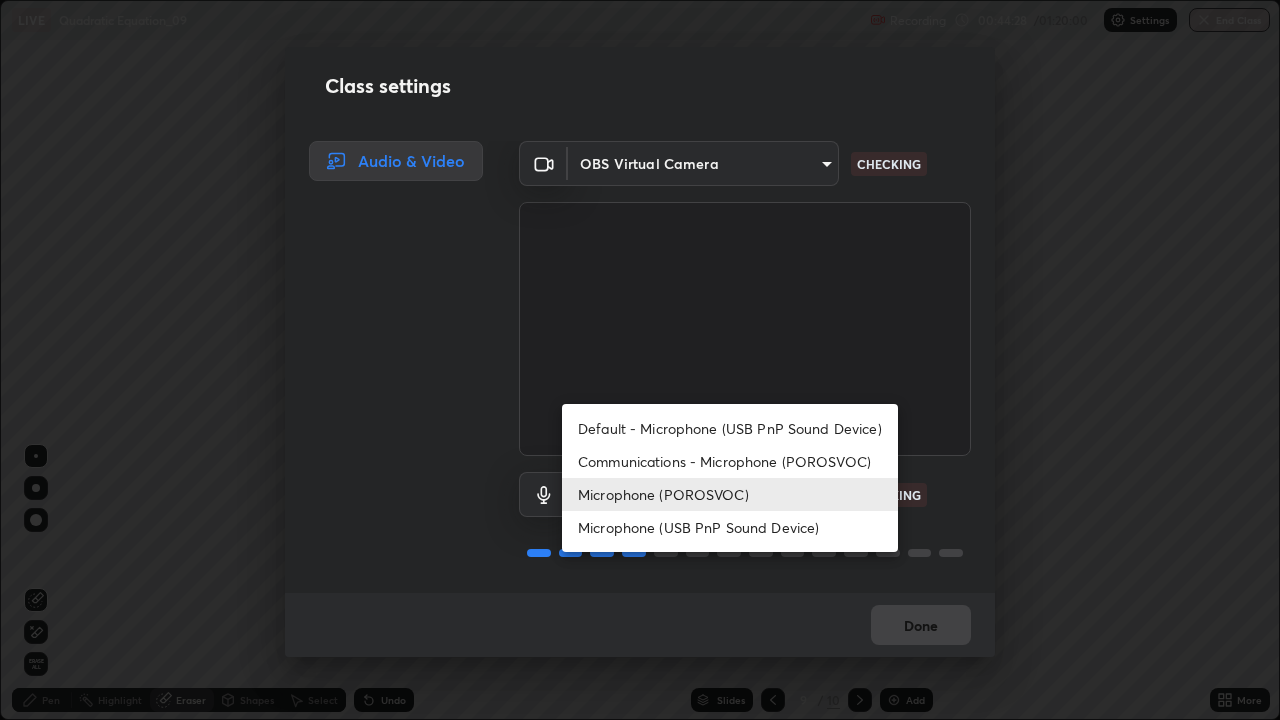 click on "Microphone (USB PnP Sound Device)" at bounding box center [730, 527] 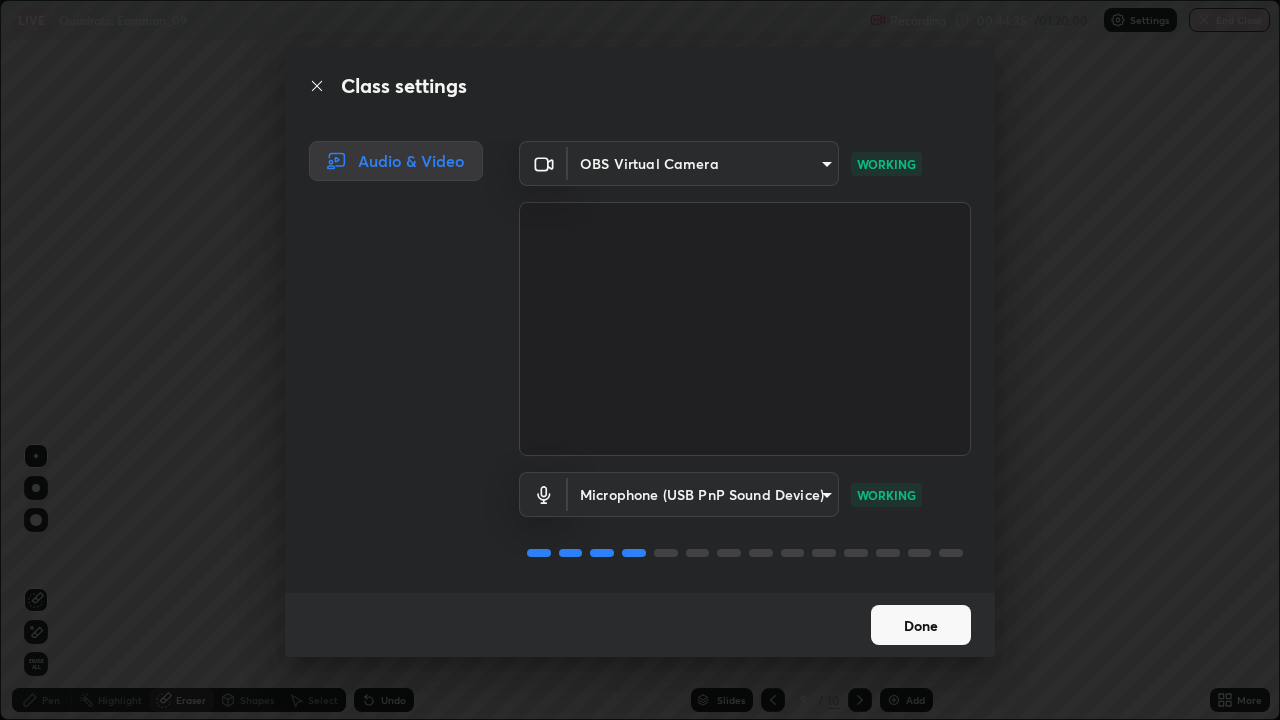 click on "Done" at bounding box center (921, 625) 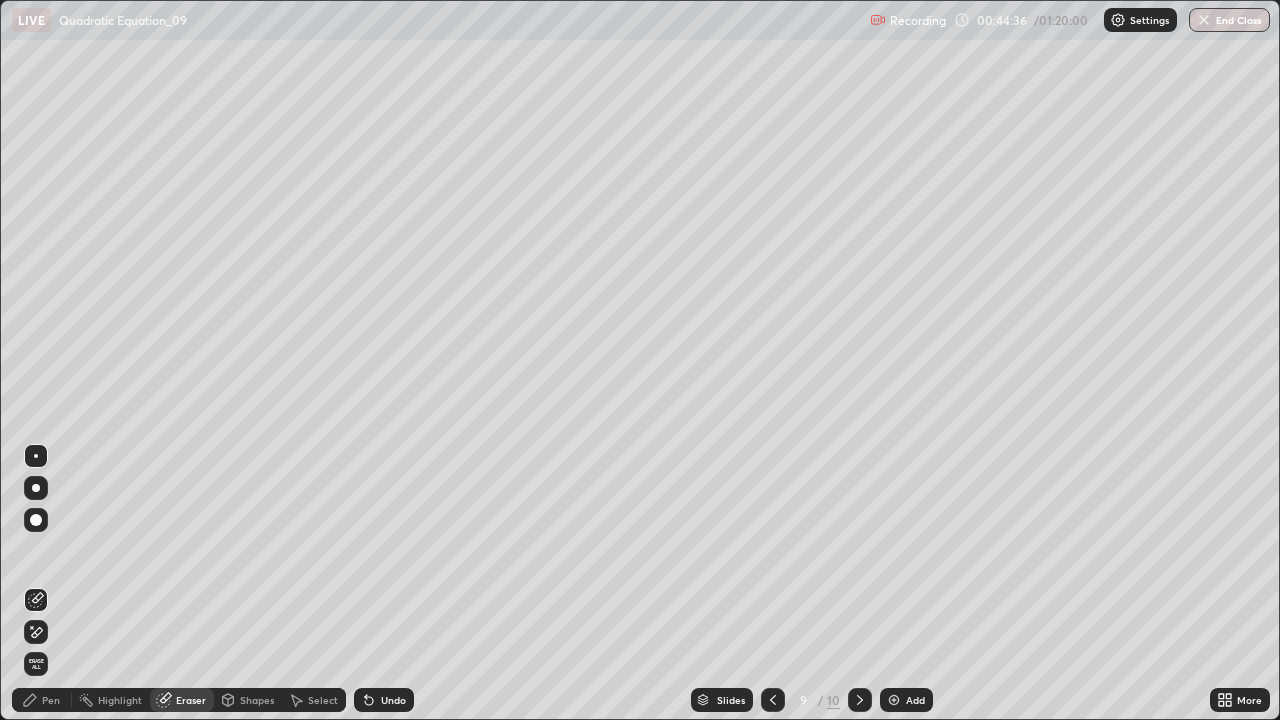 click 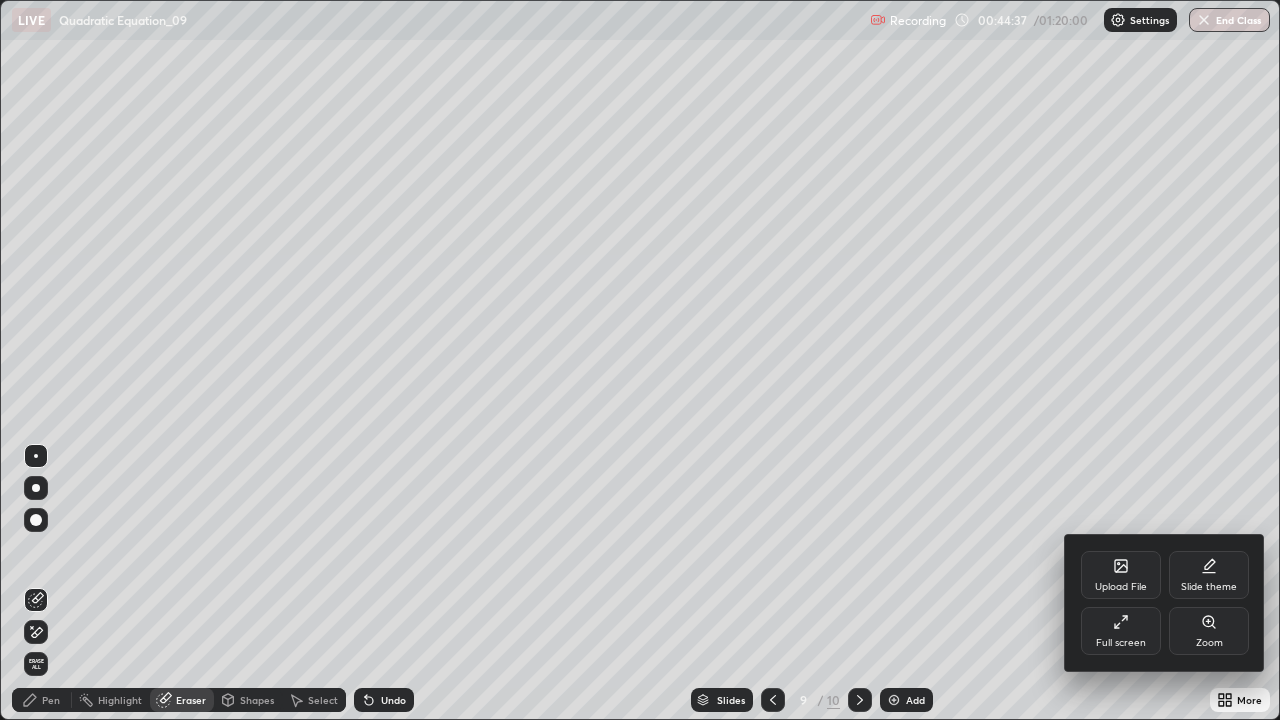 click 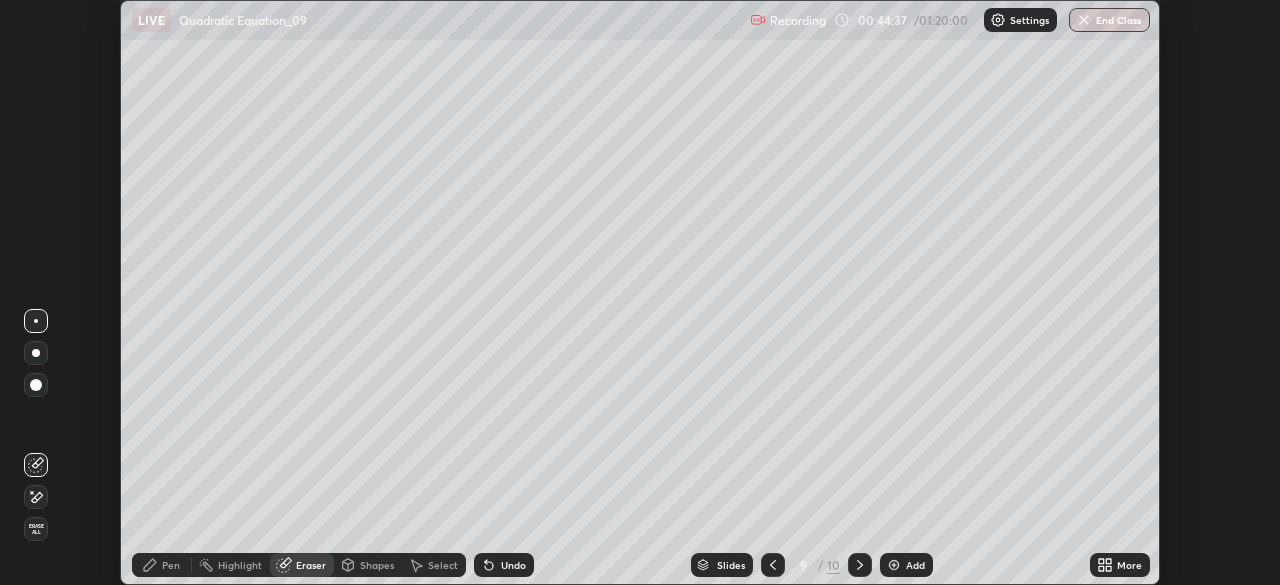 scroll, scrollTop: 585, scrollLeft: 1280, axis: both 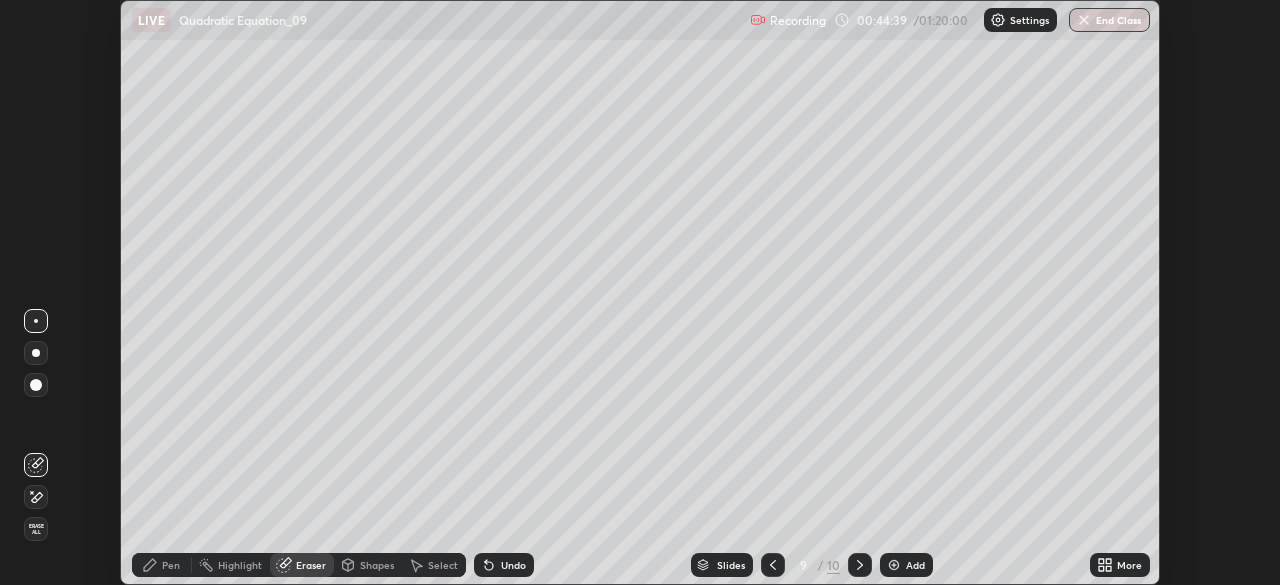 click 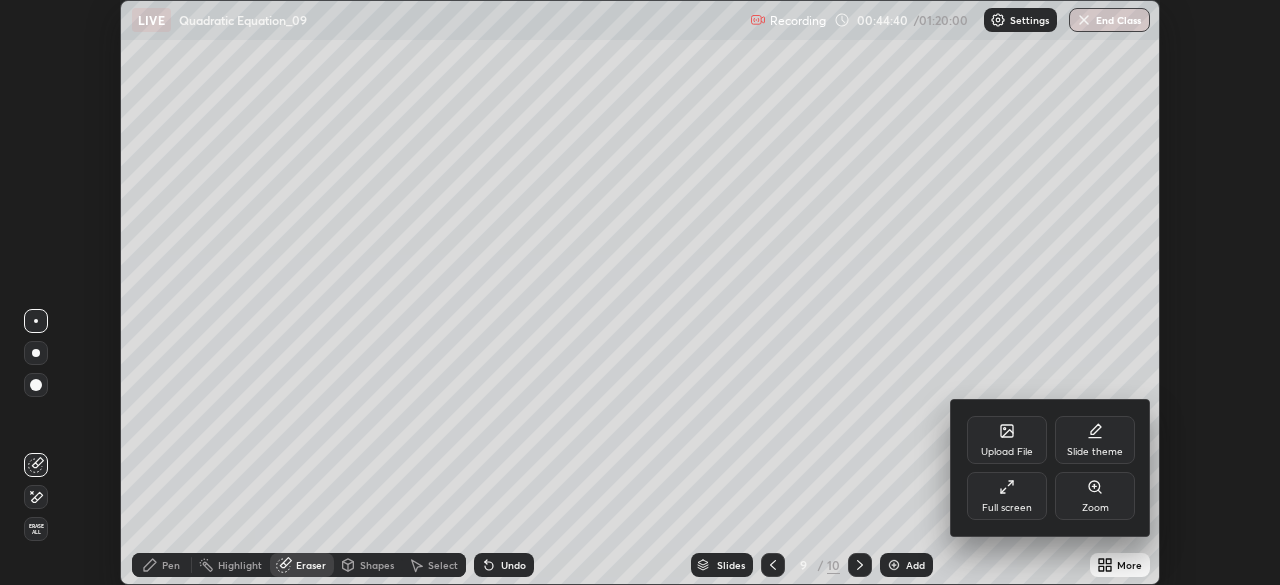 click on "Full screen" at bounding box center [1007, 496] 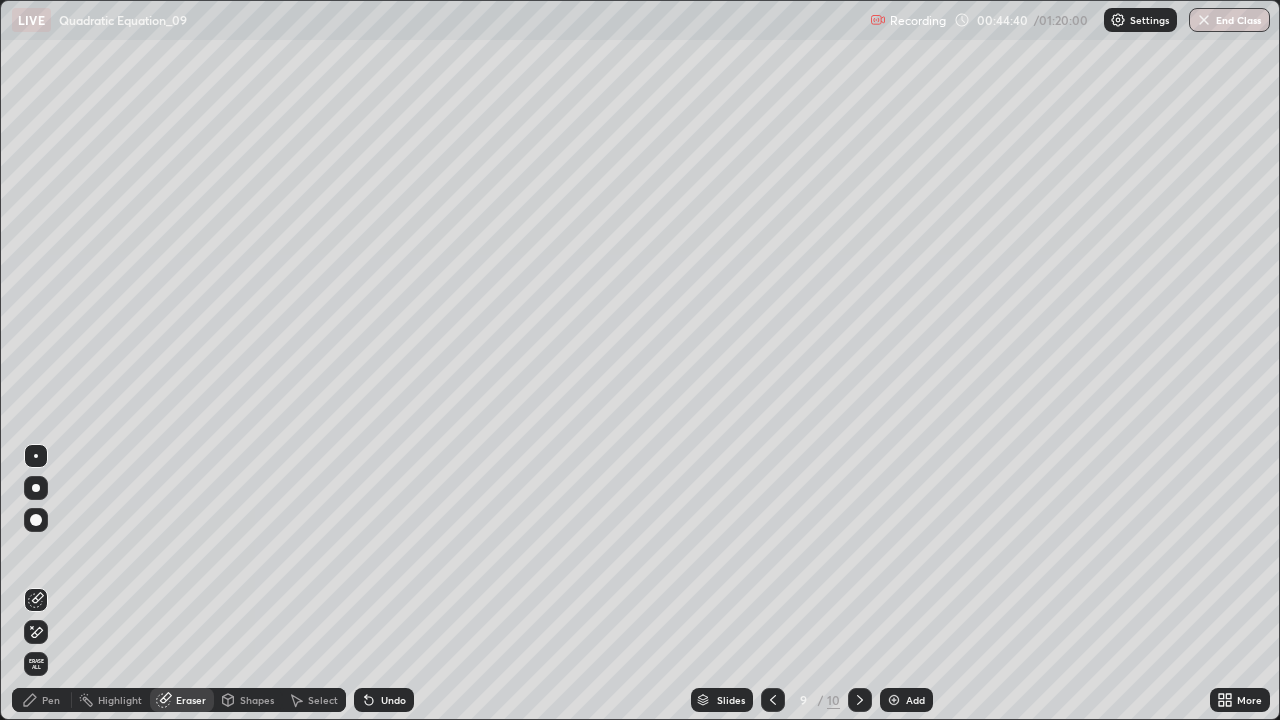 scroll, scrollTop: 99280, scrollLeft: 98720, axis: both 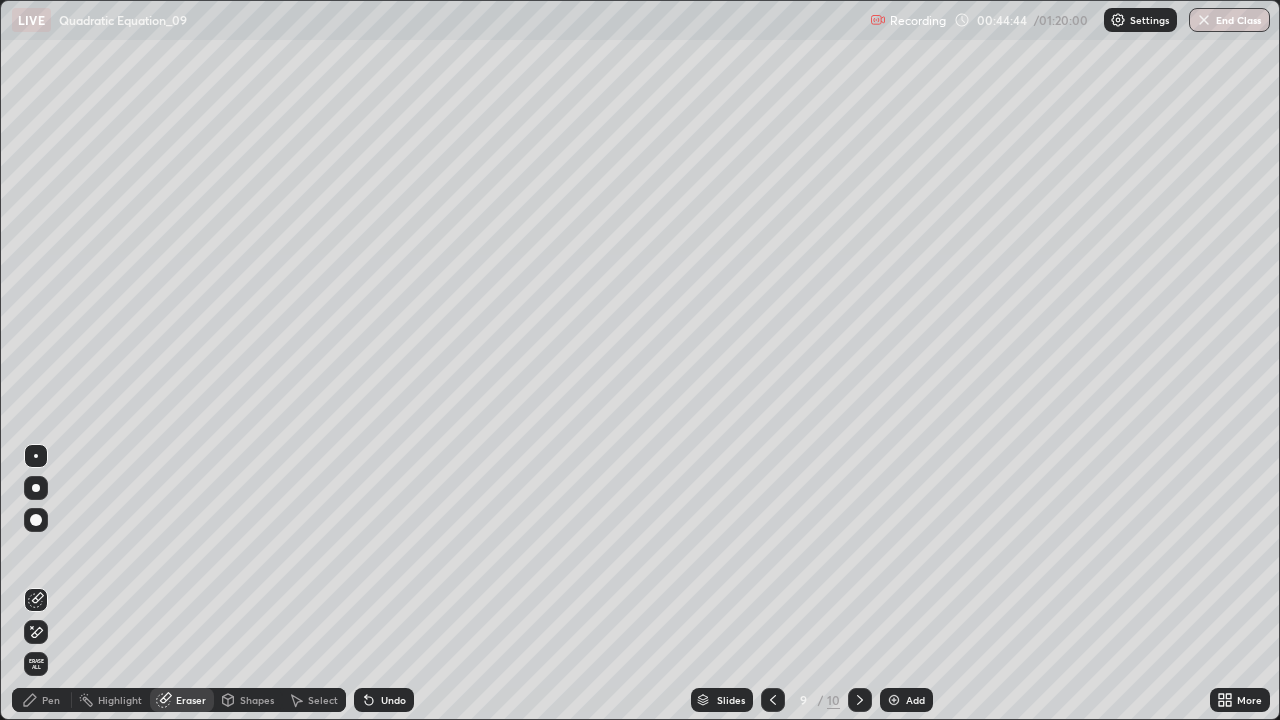 click on "Pen" at bounding box center [51, 700] 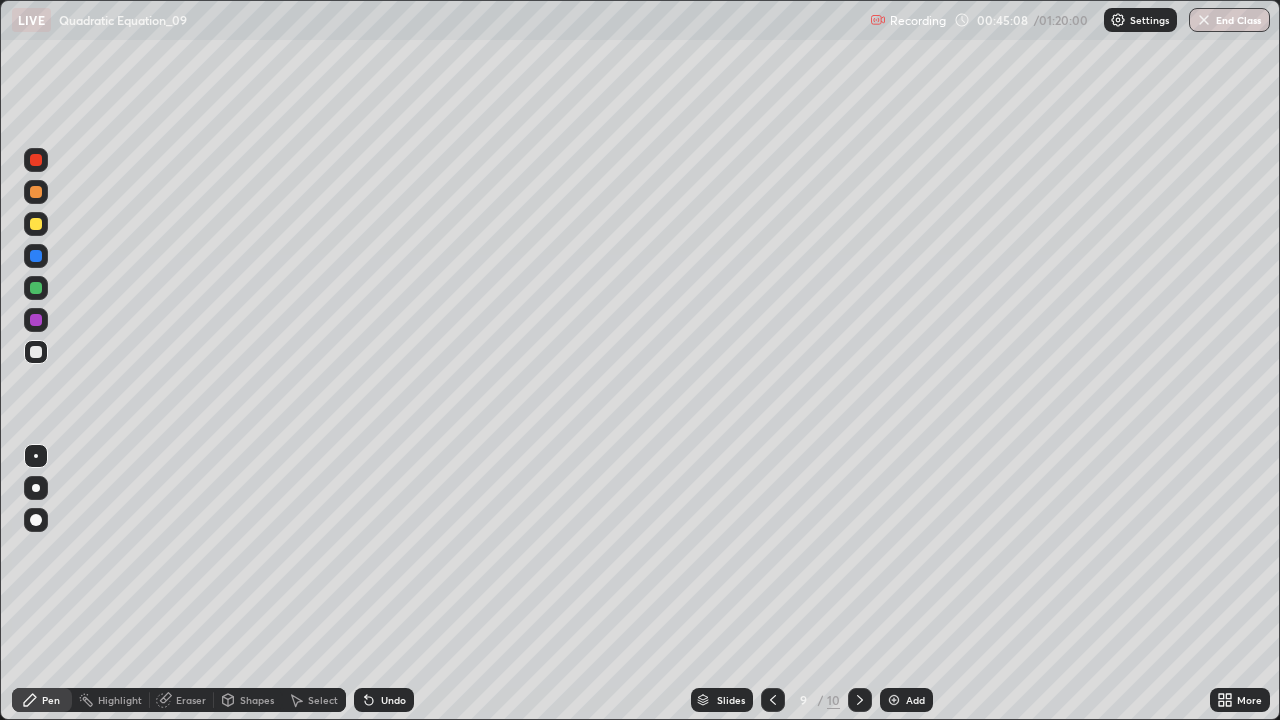 click on "Undo" at bounding box center [393, 700] 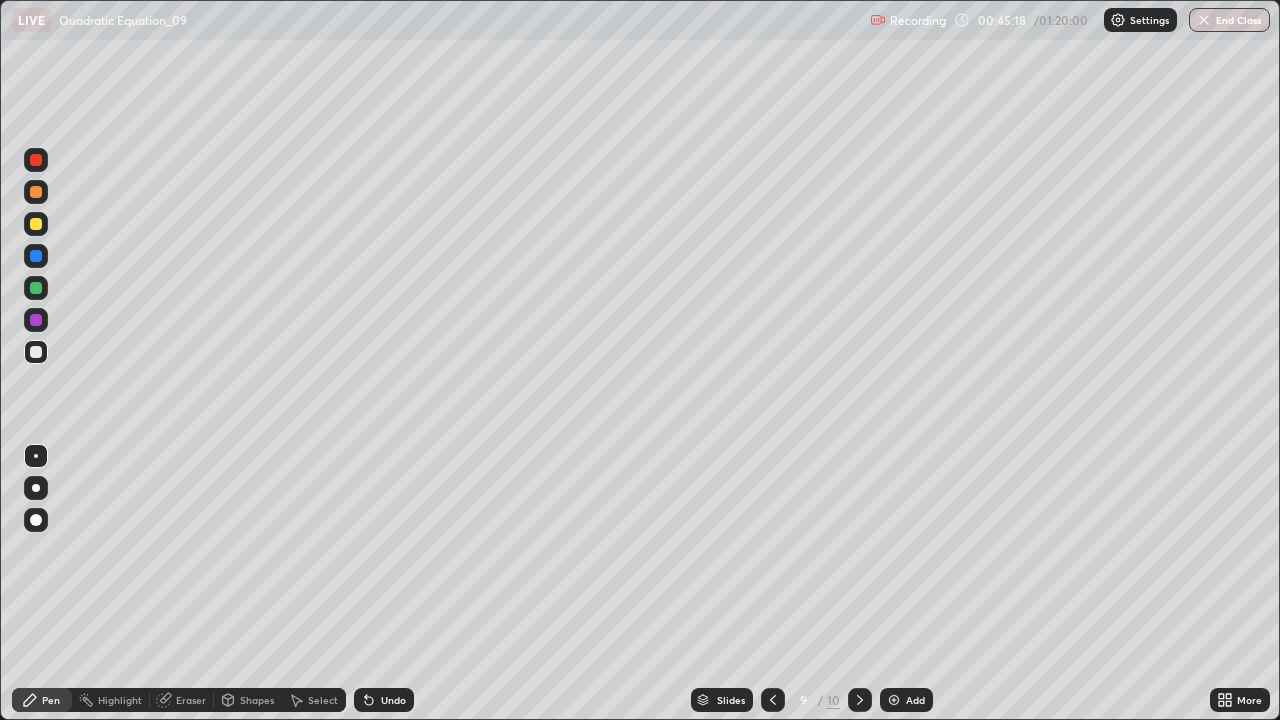 click at bounding box center (36, 224) 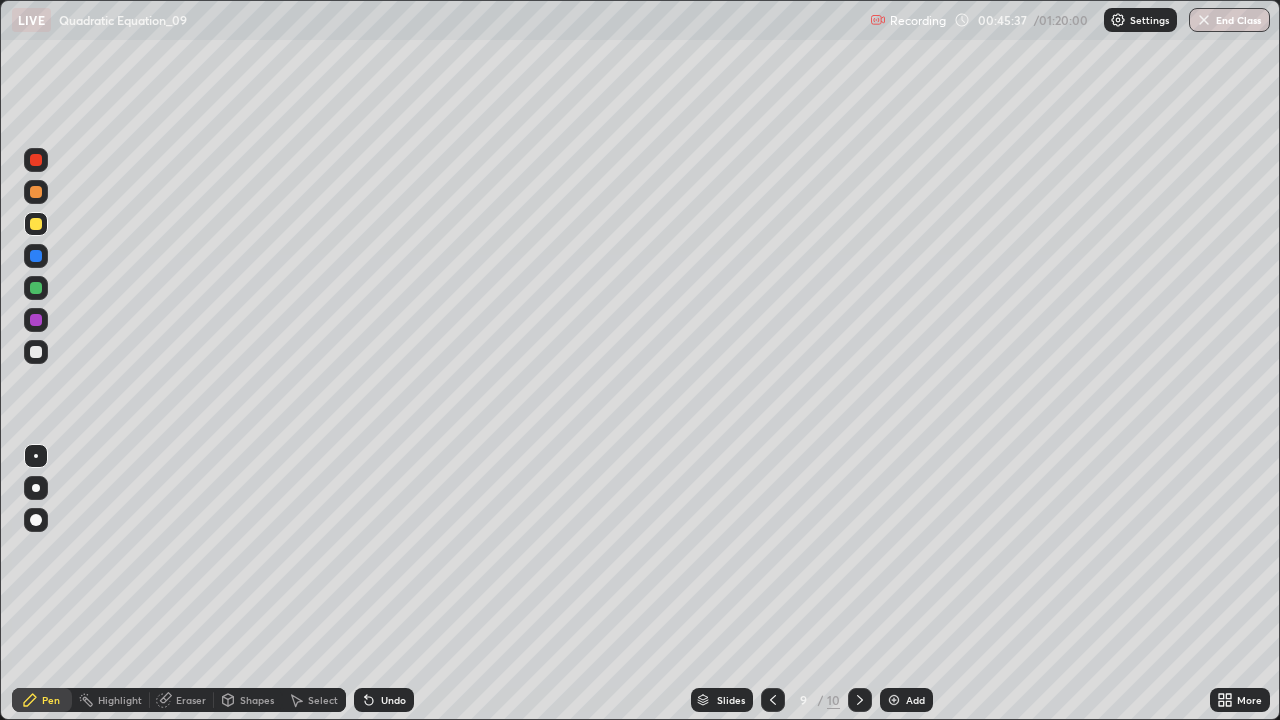 click on "Undo" at bounding box center (384, 700) 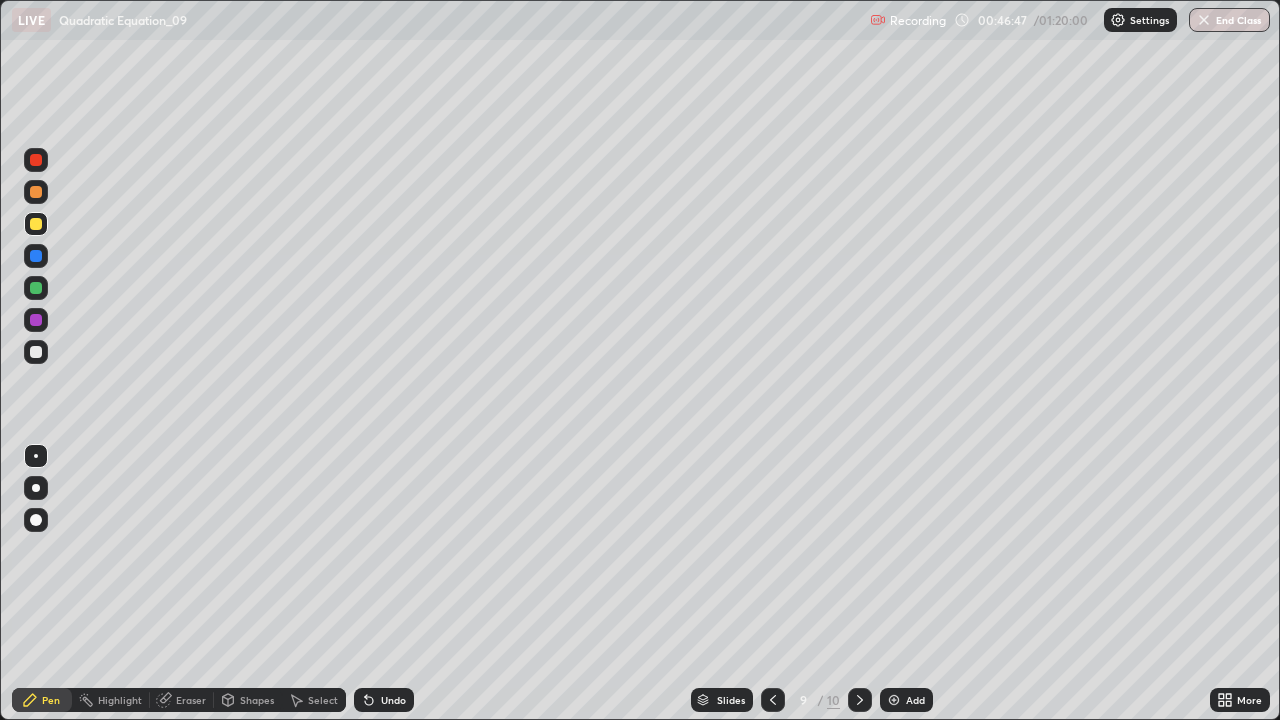 click at bounding box center [36, 192] 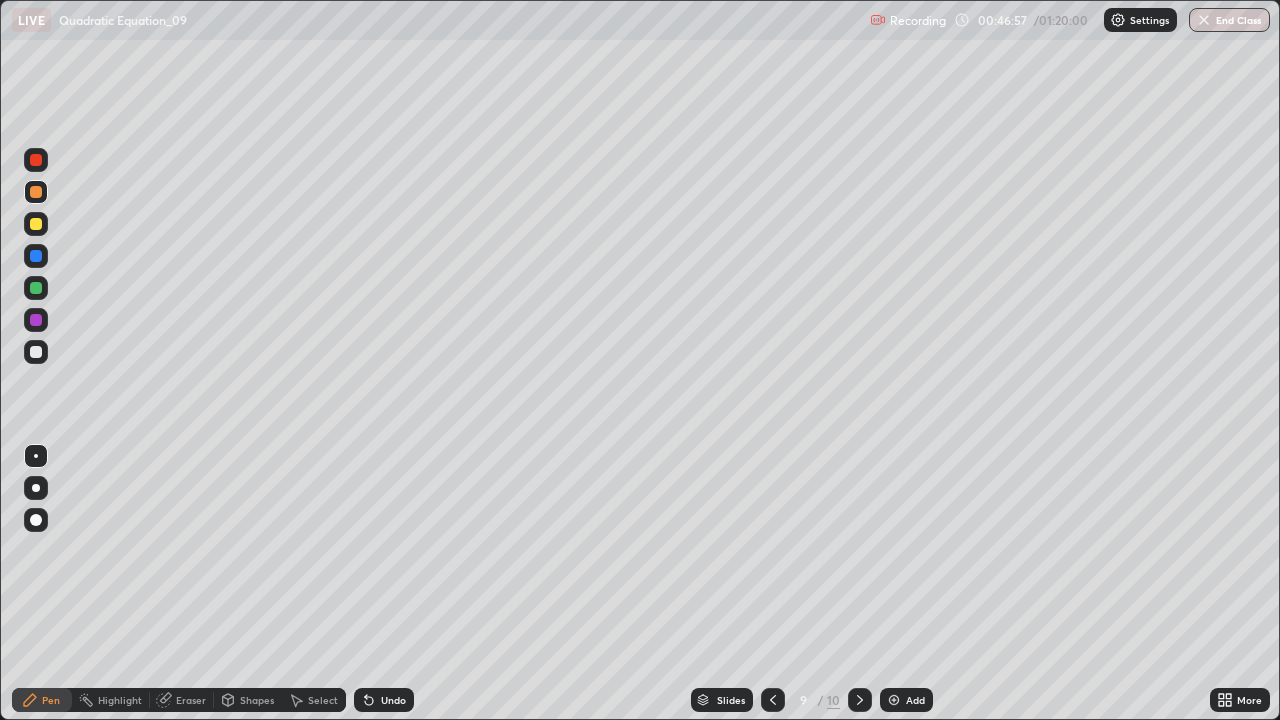 click 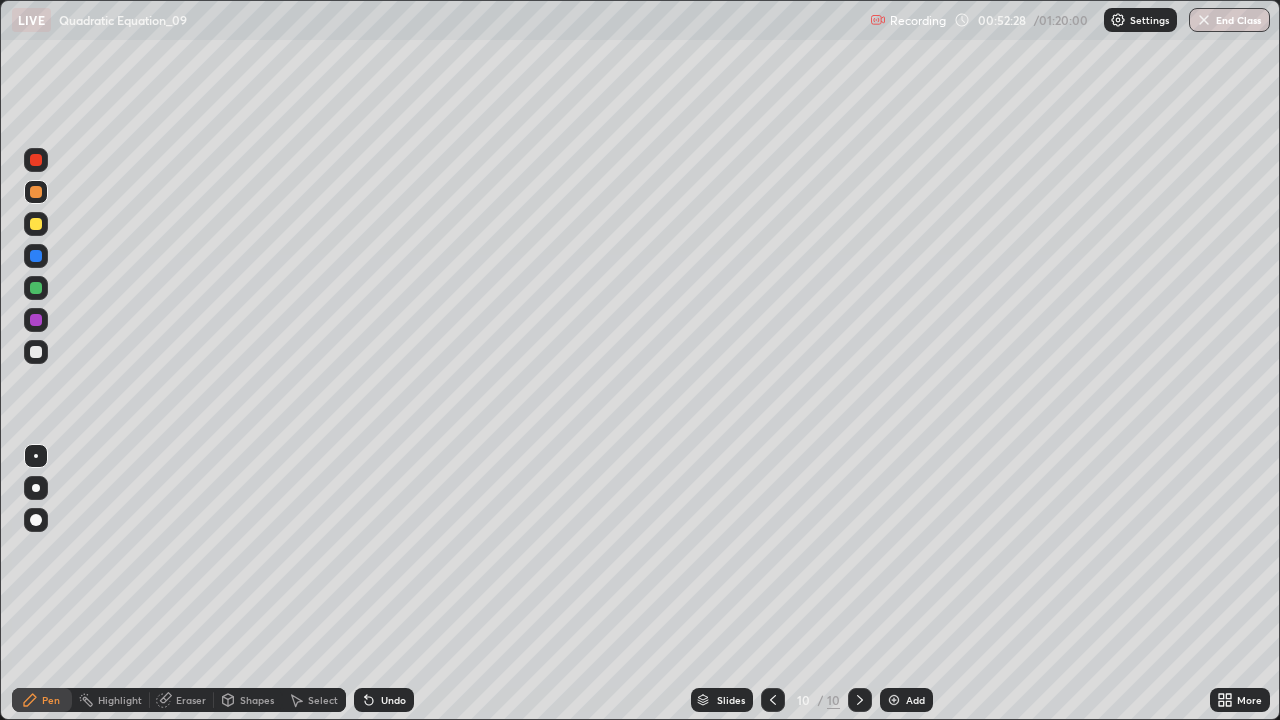 click at bounding box center [36, 224] 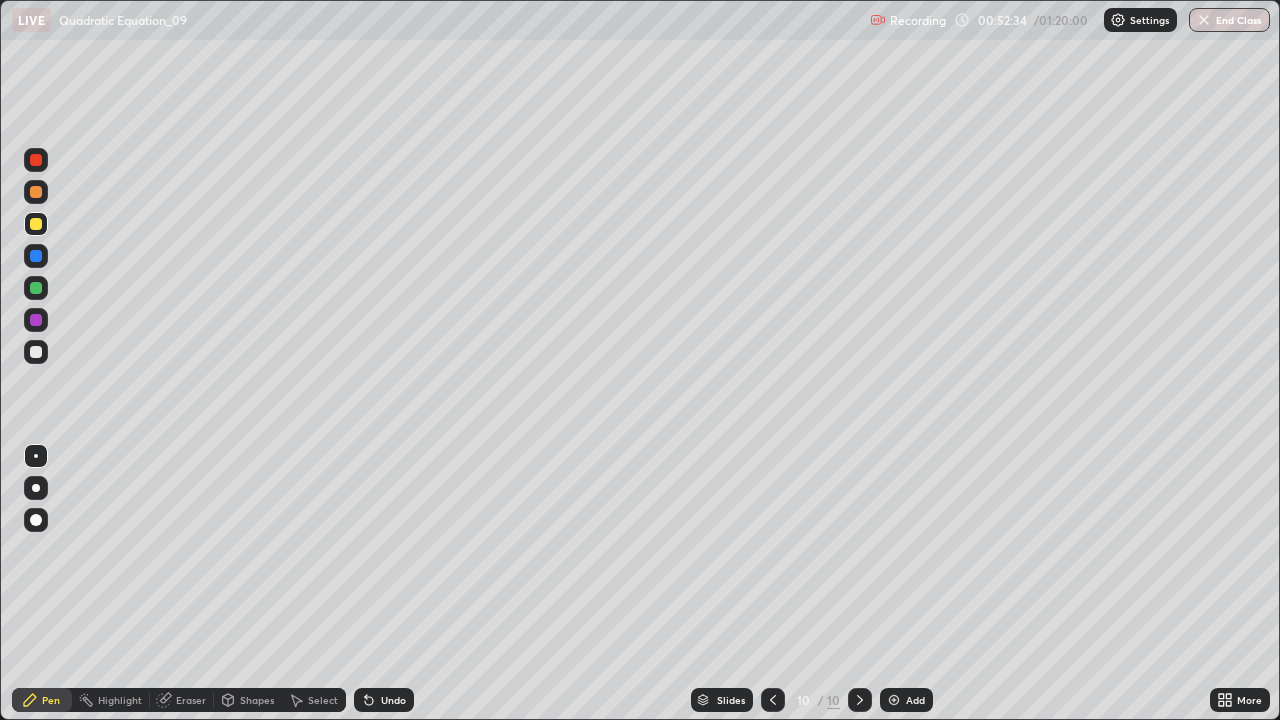 click at bounding box center [36, 352] 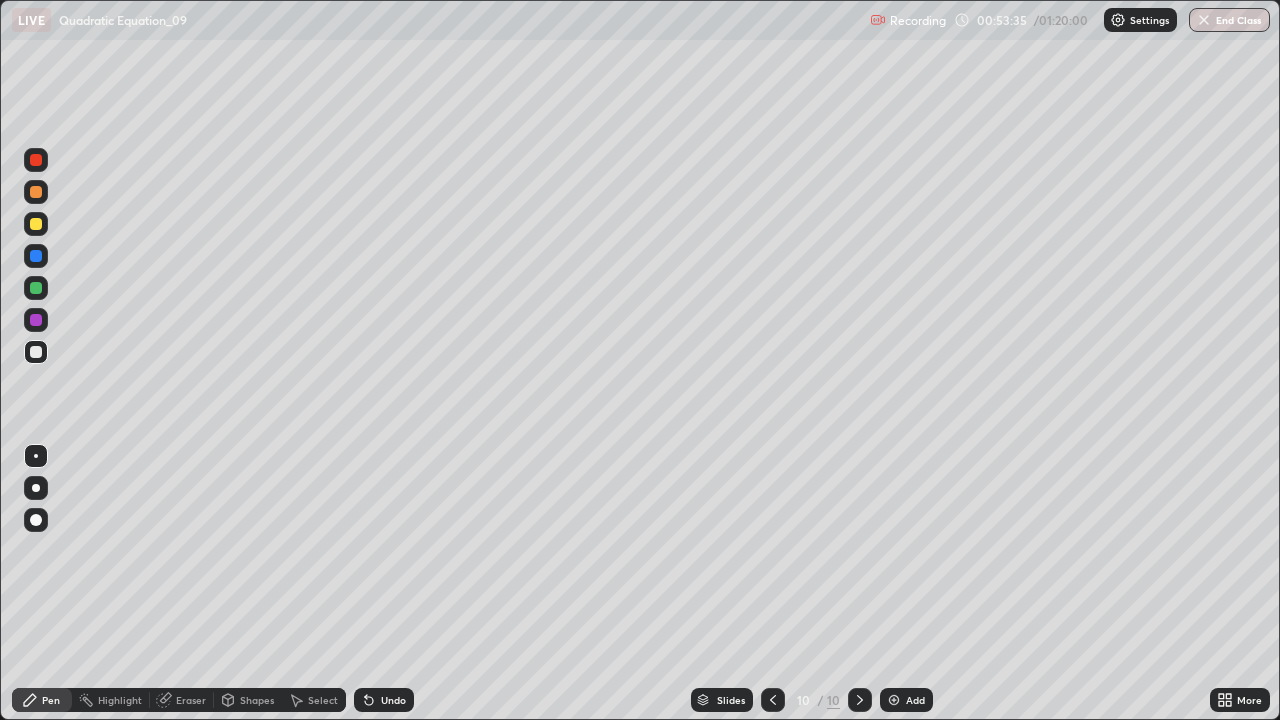 click on "Eraser" at bounding box center (191, 700) 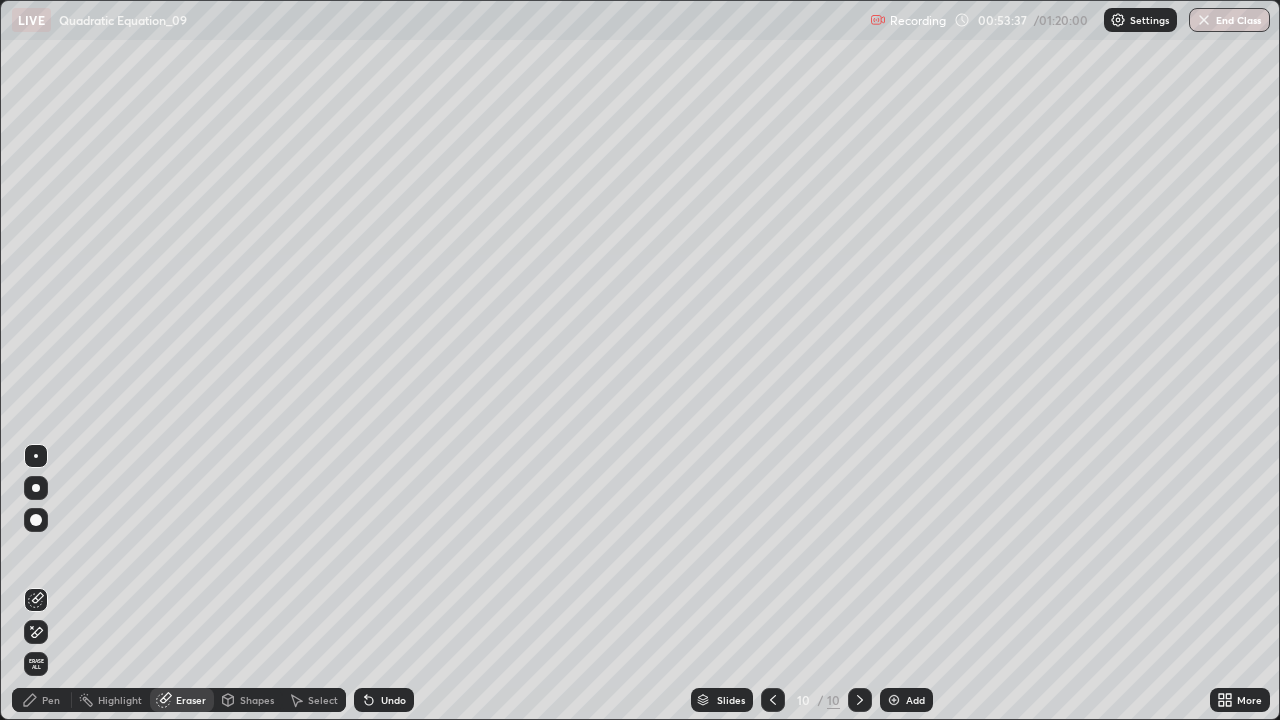 click on "Pen" at bounding box center (51, 700) 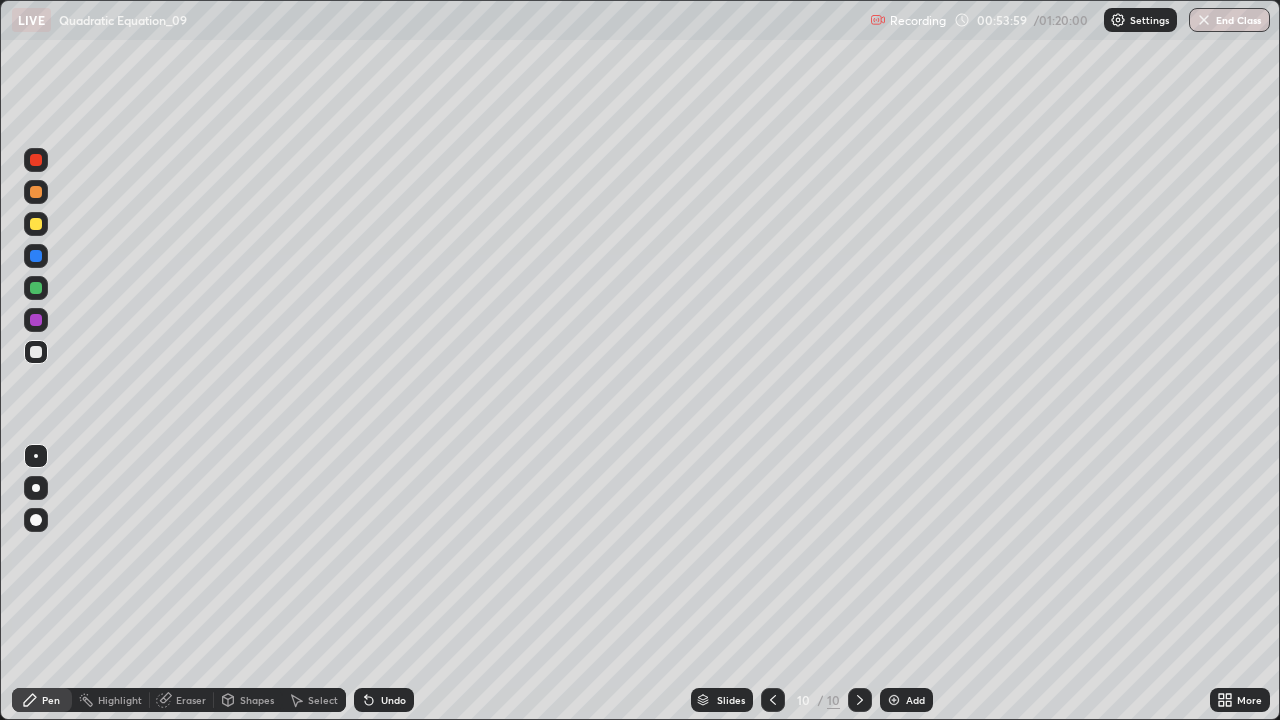 click on "Undo" at bounding box center [393, 700] 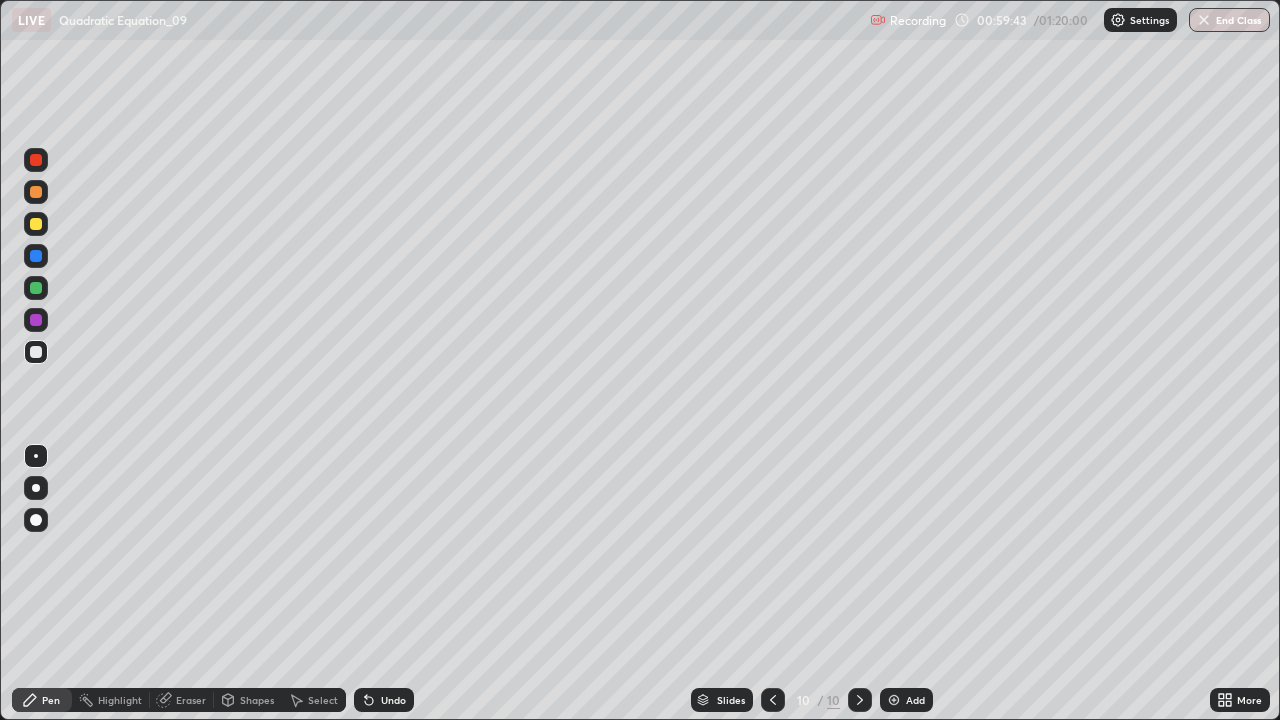 click on "Select" at bounding box center (323, 700) 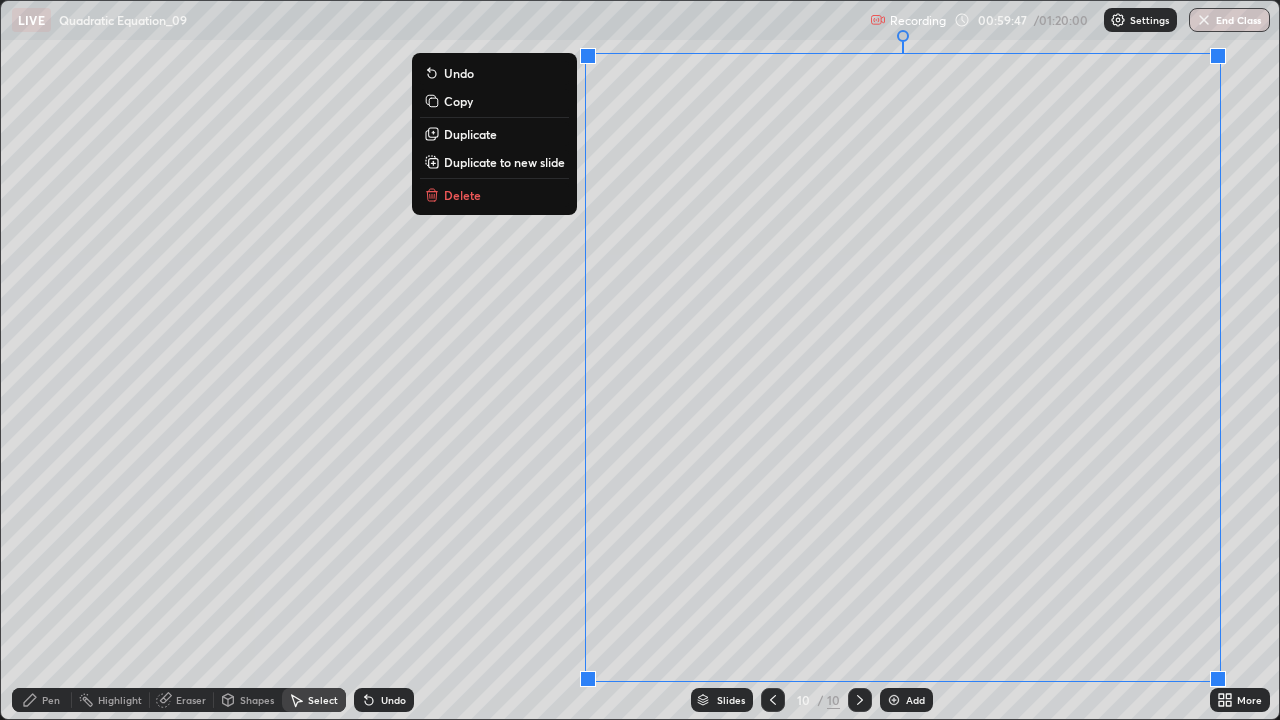 click on "Delete" at bounding box center (494, 195) 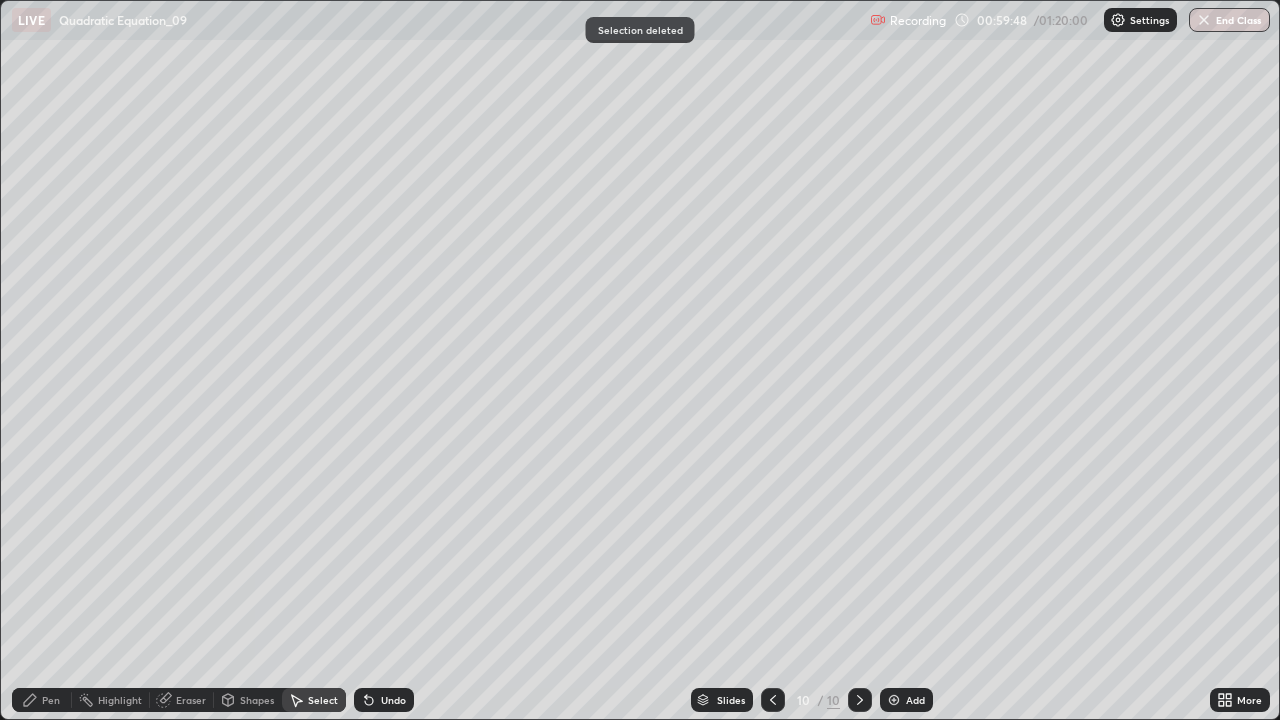 click on "Pen" at bounding box center (42, 700) 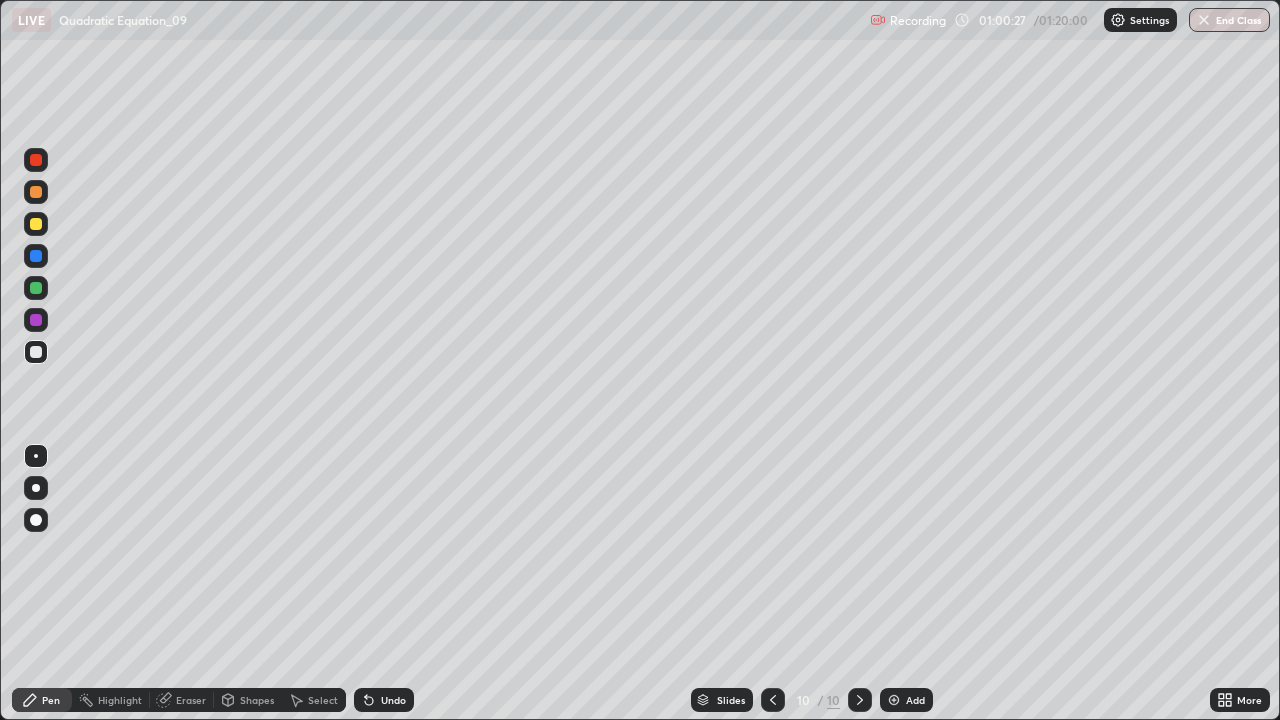 click at bounding box center (36, 224) 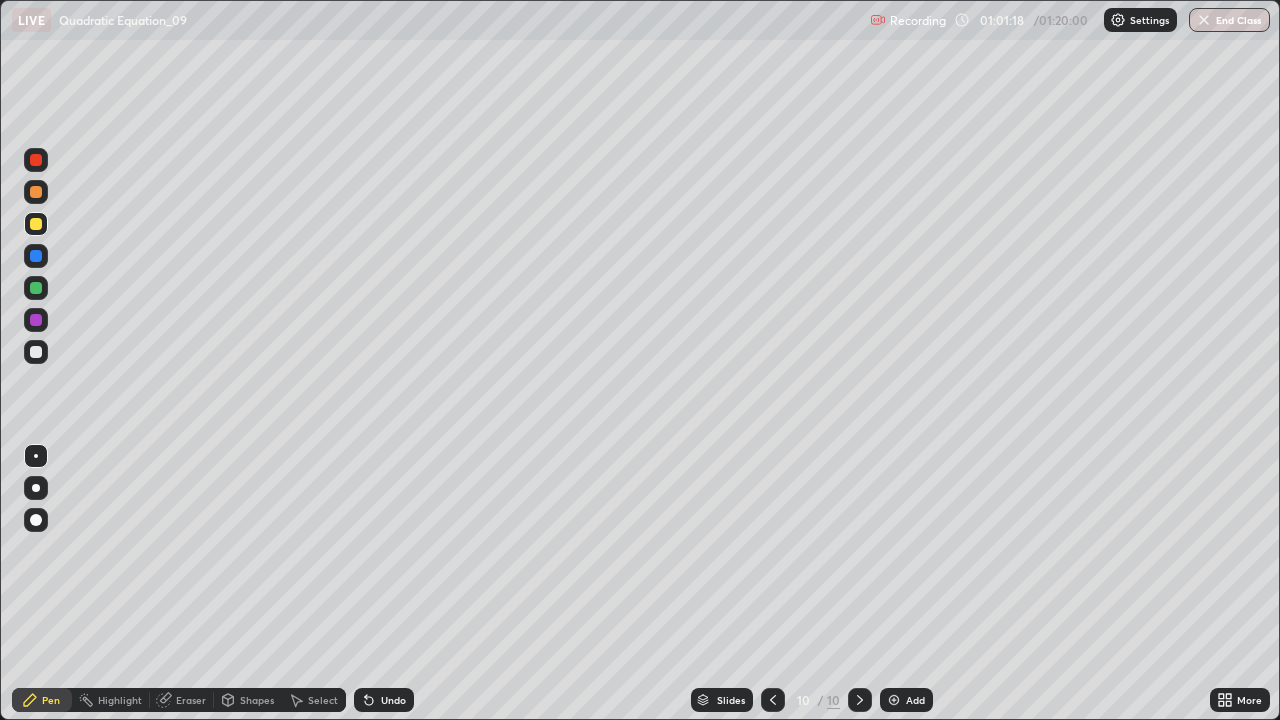 click on "Undo" at bounding box center [384, 700] 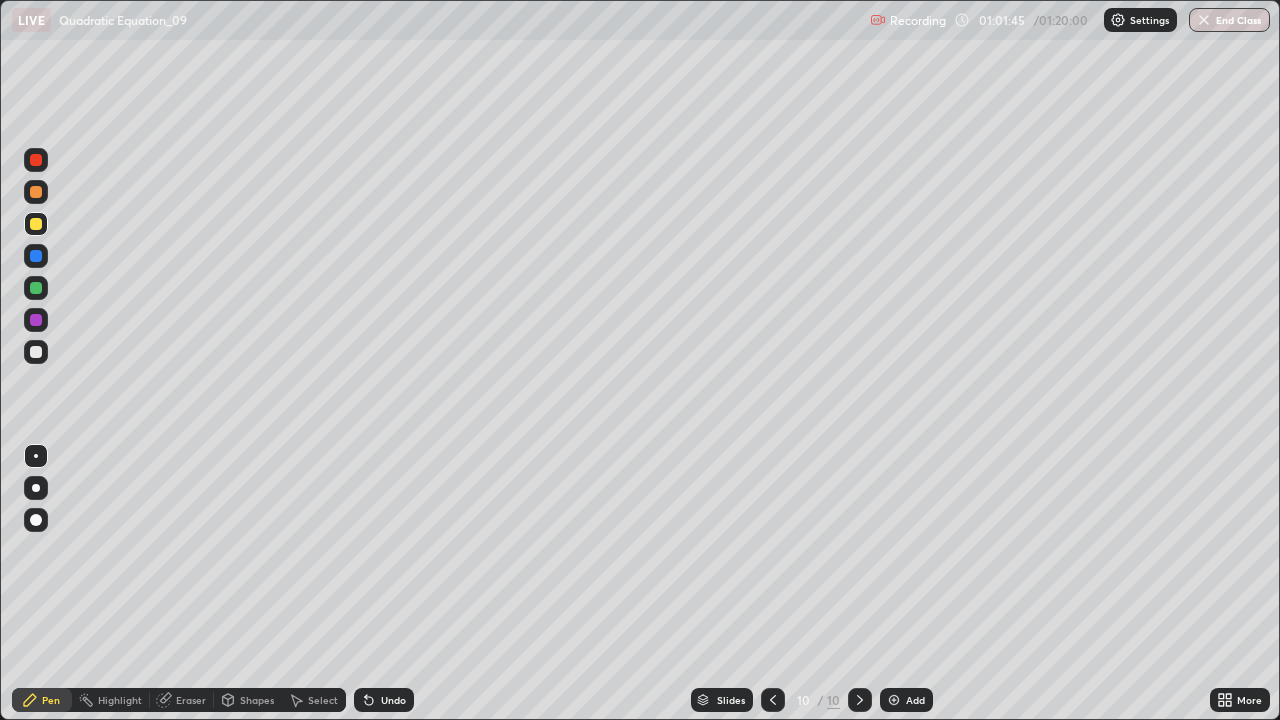 click at bounding box center (36, 192) 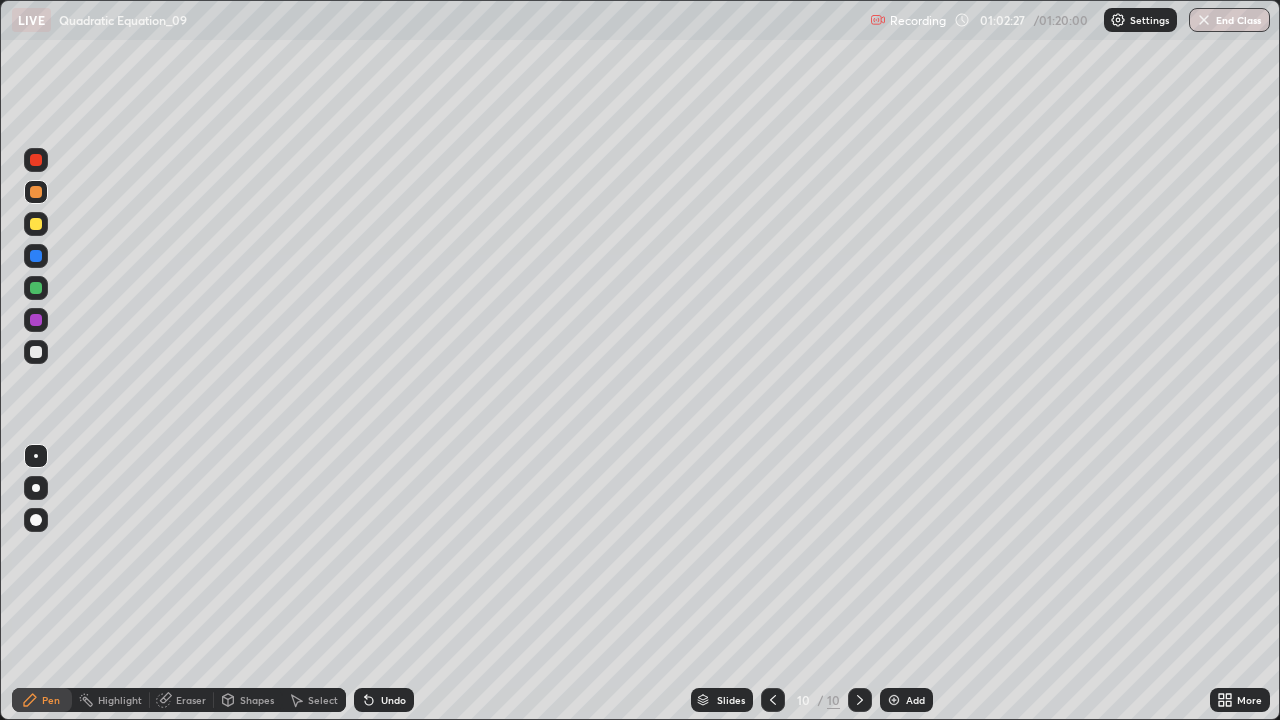 click on "Add" at bounding box center (915, 700) 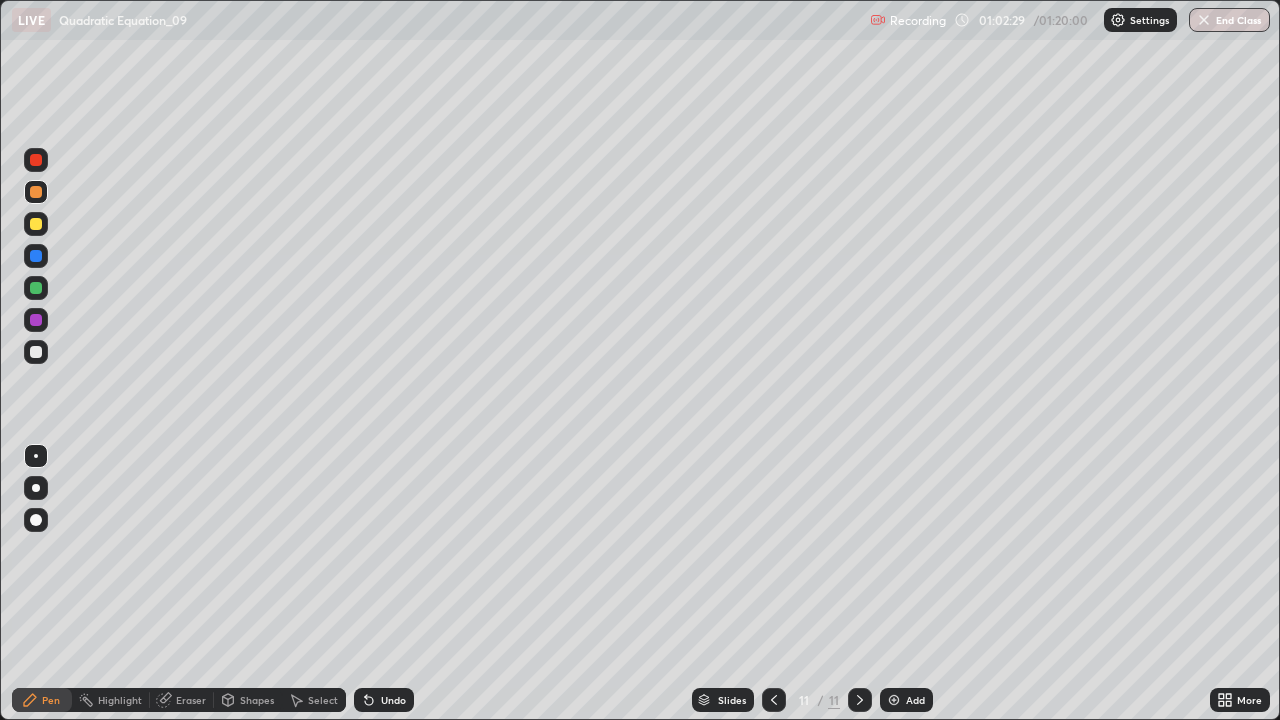 click at bounding box center (36, 224) 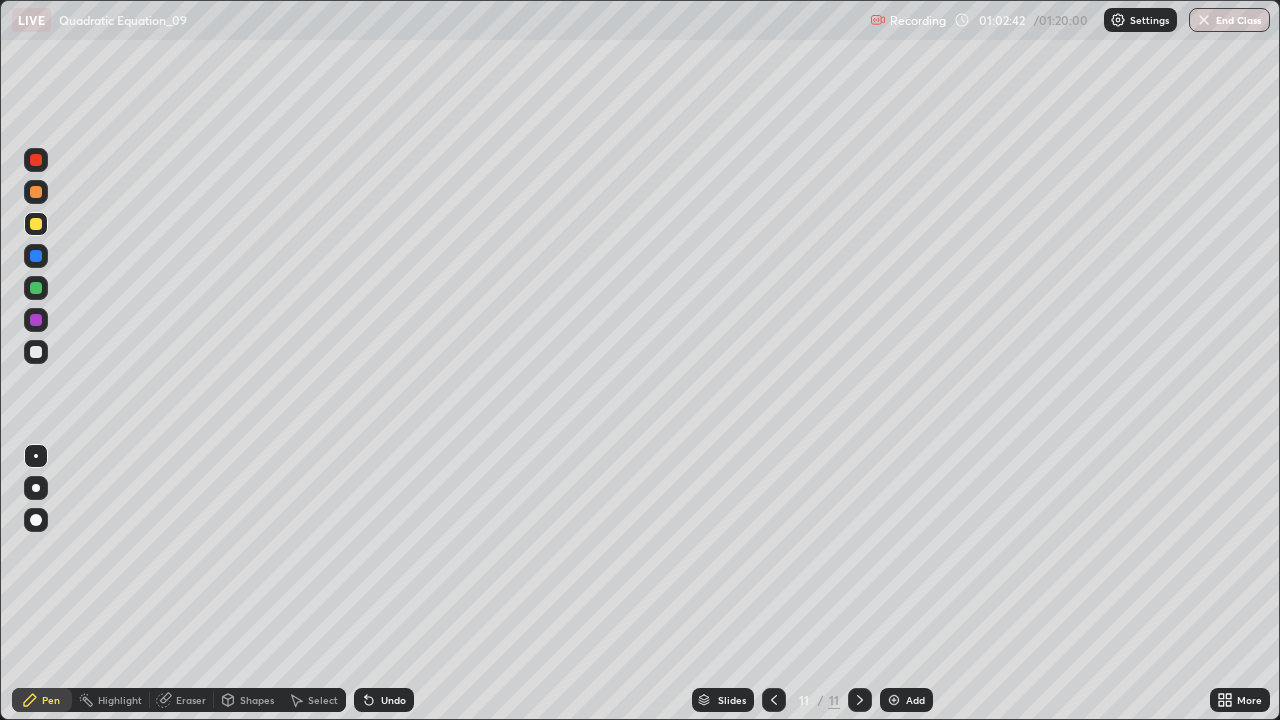 click on "Undo" at bounding box center (384, 700) 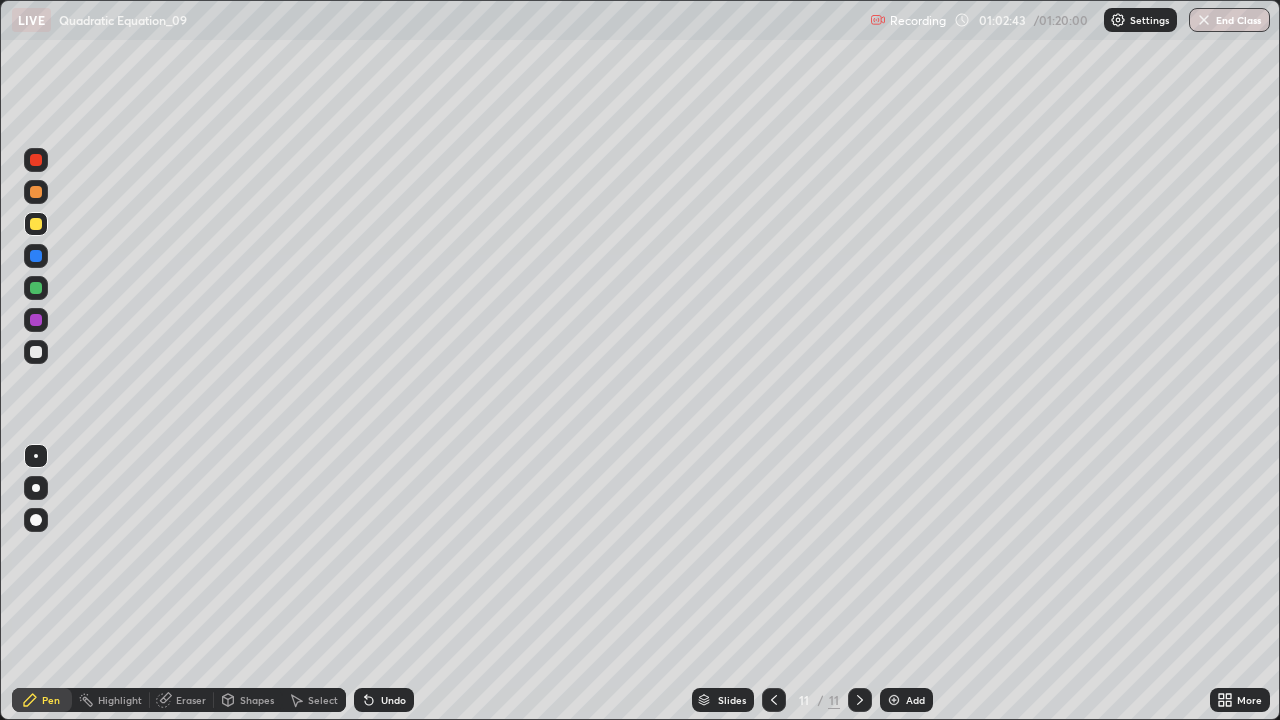 click on "Undo" at bounding box center (384, 700) 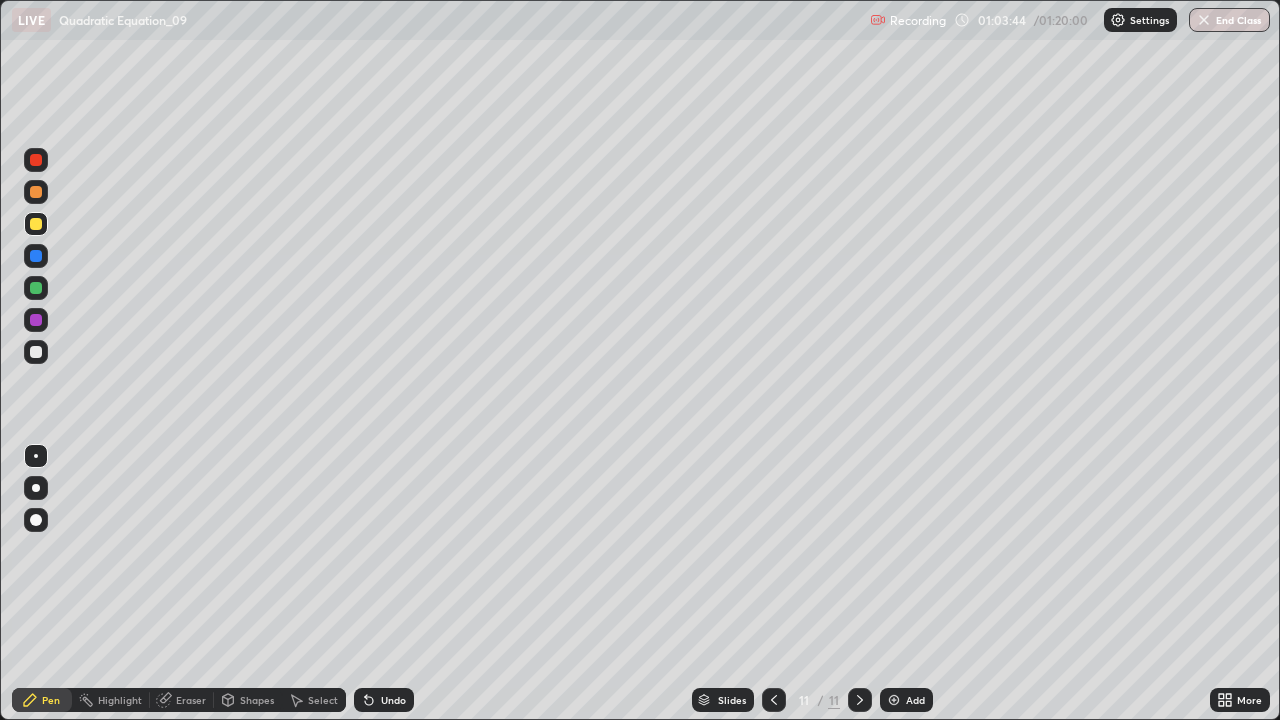 click on "Undo" at bounding box center (393, 700) 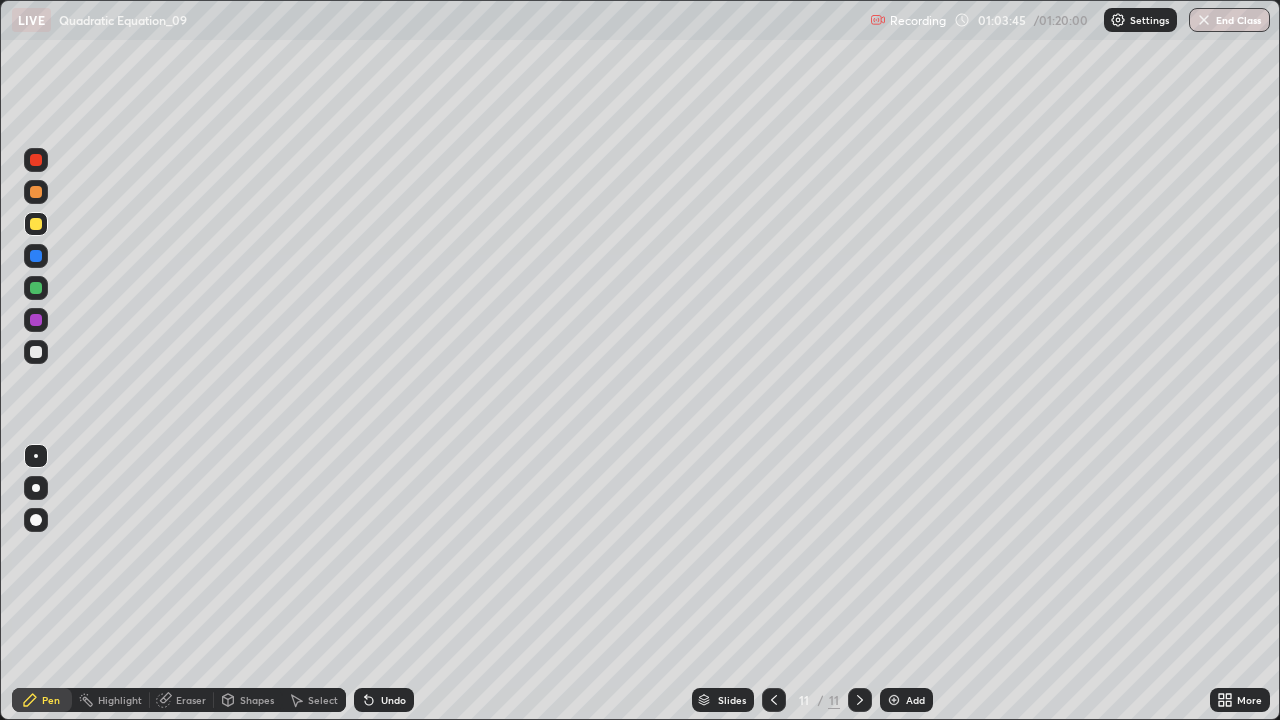 click on "Undo" at bounding box center (384, 700) 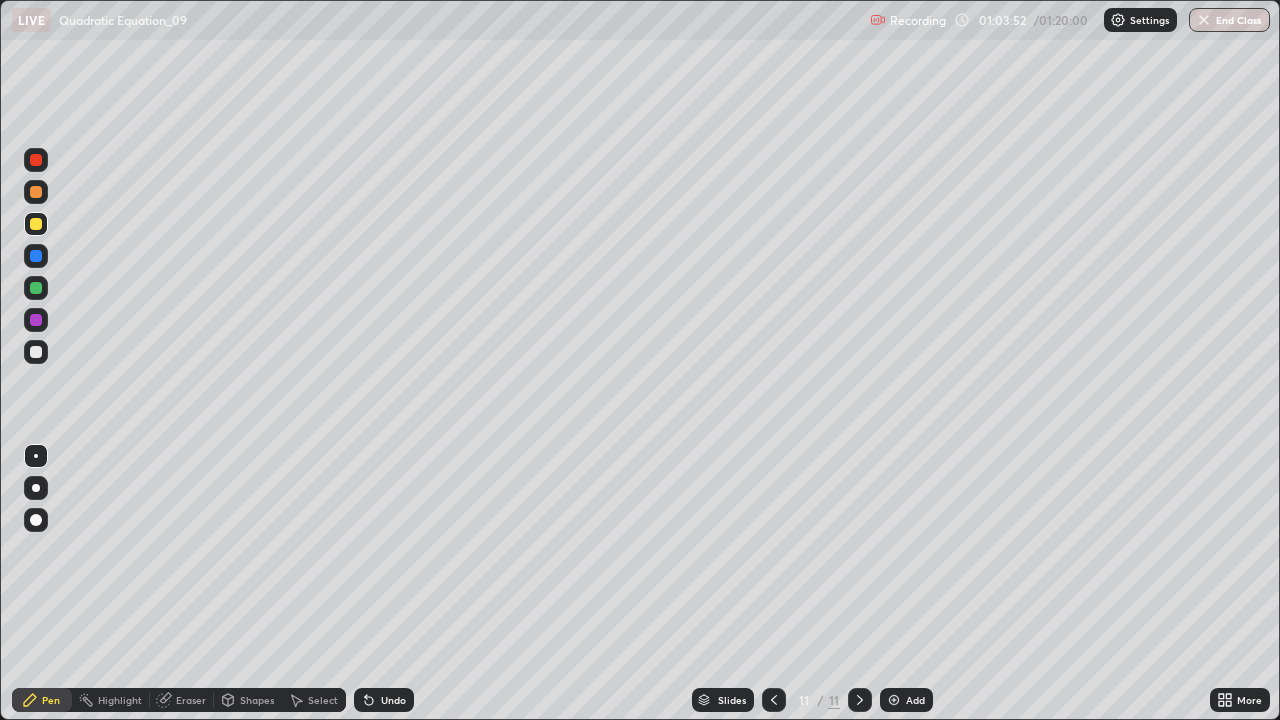 click on "Eraser" at bounding box center [182, 700] 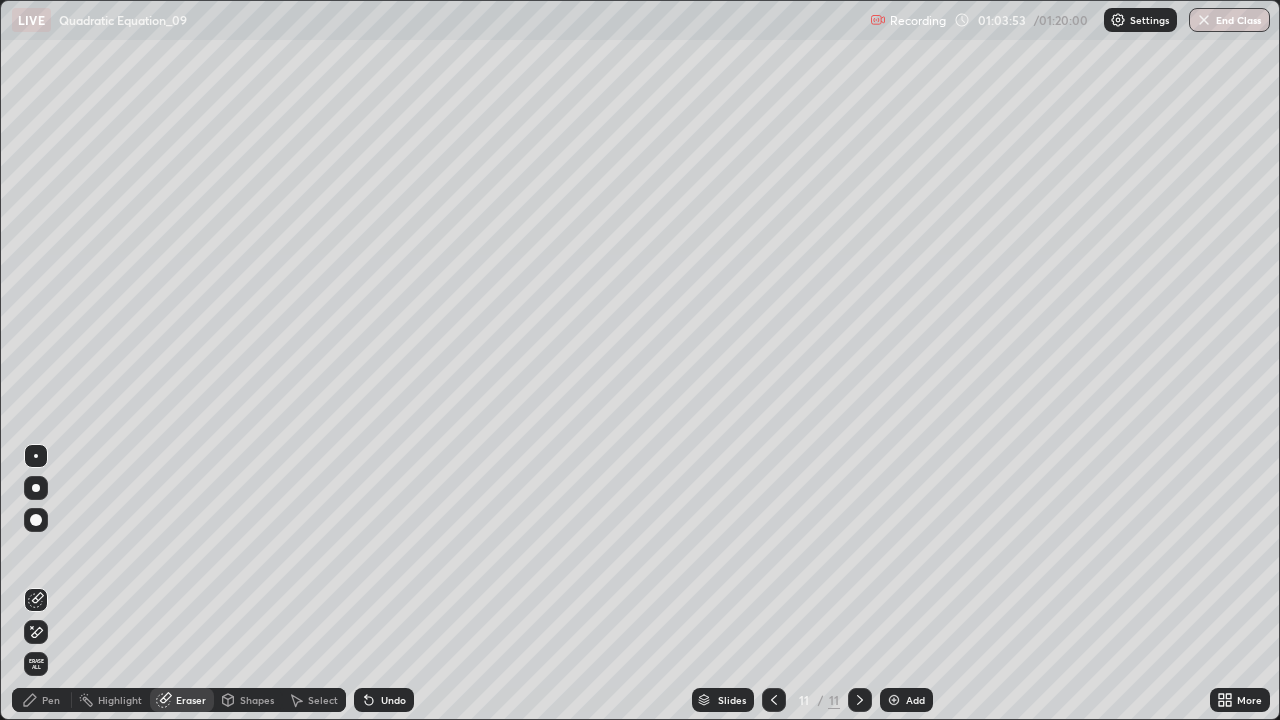 click on "Pen" at bounding box center [42, 700] 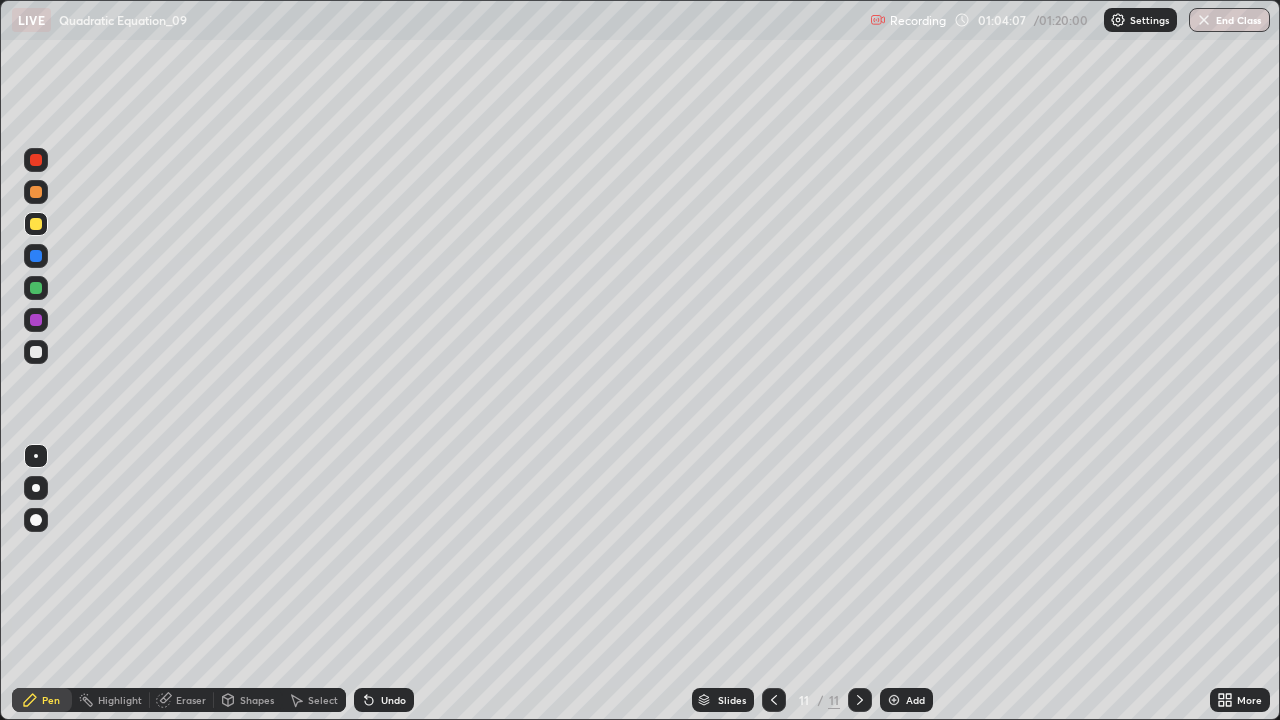 click on "Undo" at bounding box center [393, 700] 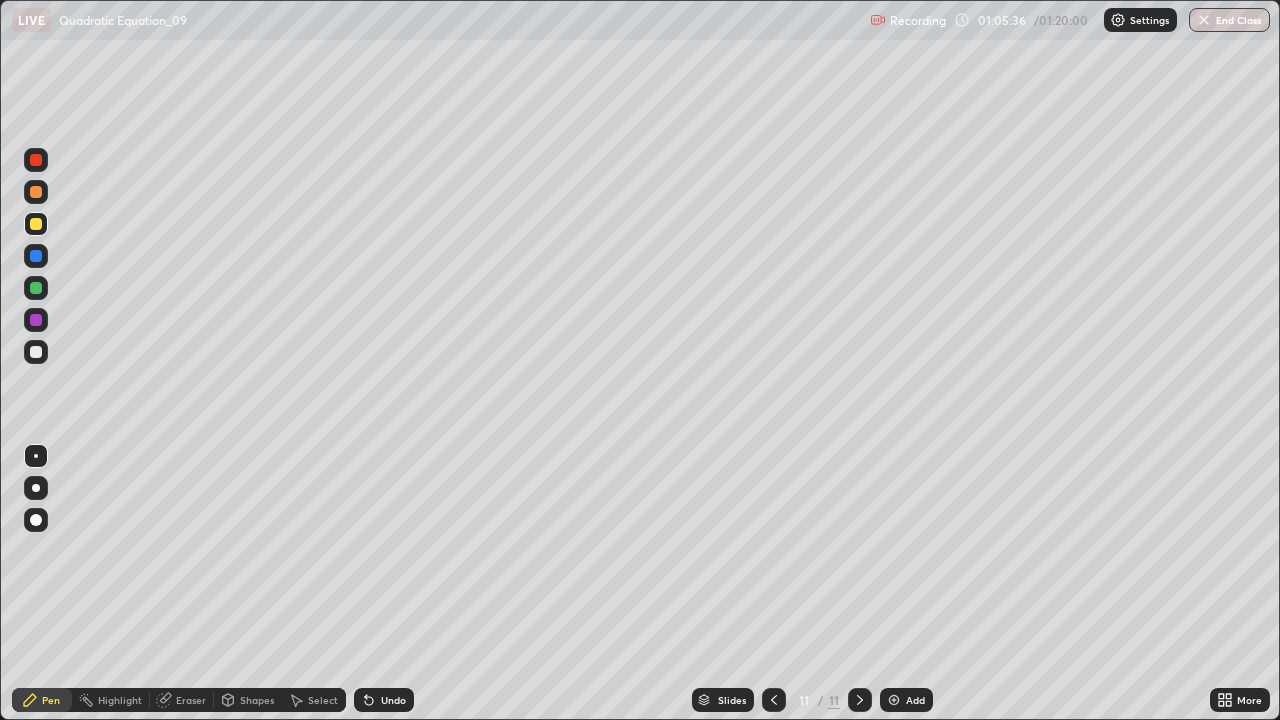 click on "Select" at bounding box center [323, 700] 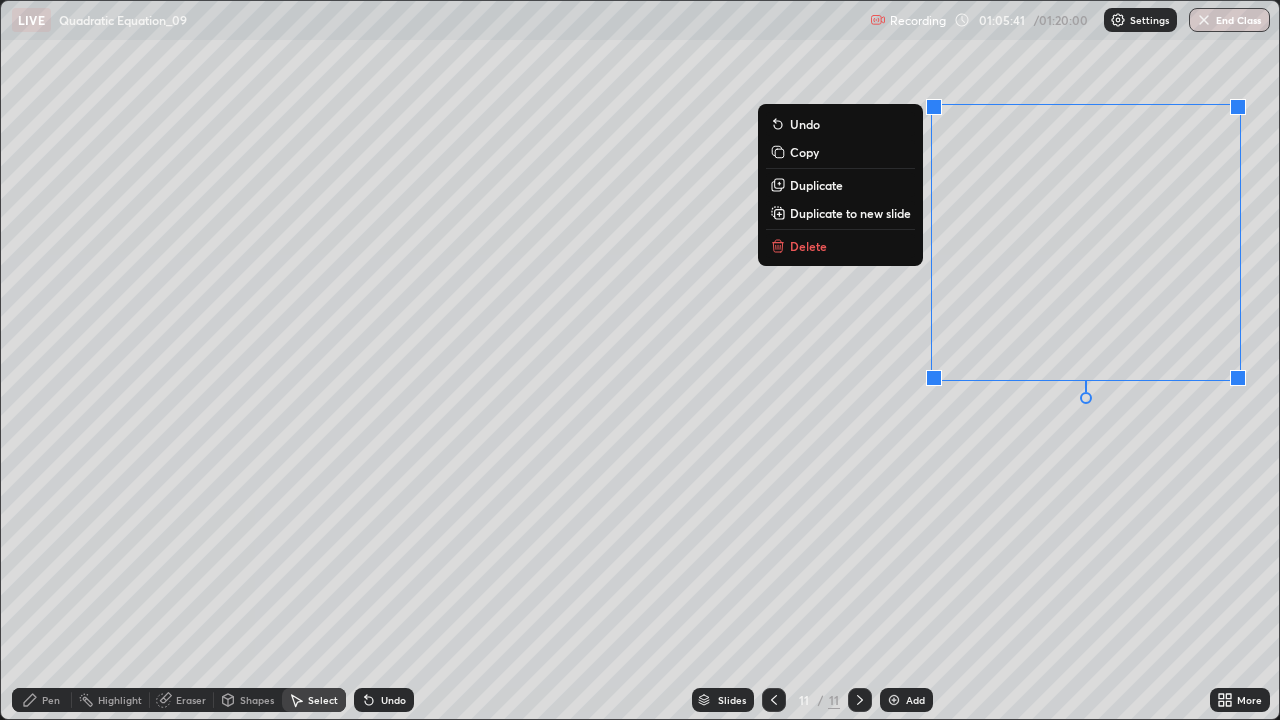 click on "Delete" at bounding box center [840, 246] 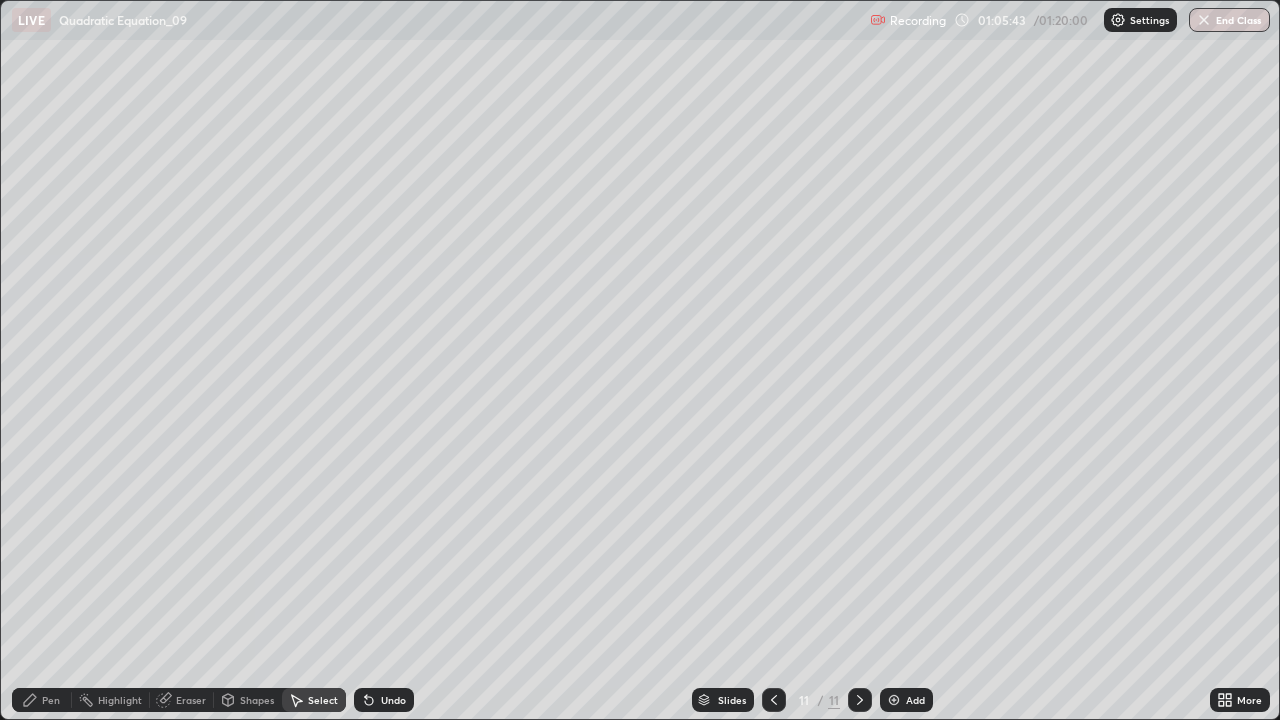 click on "Pen" at bounding box center (51, 700) 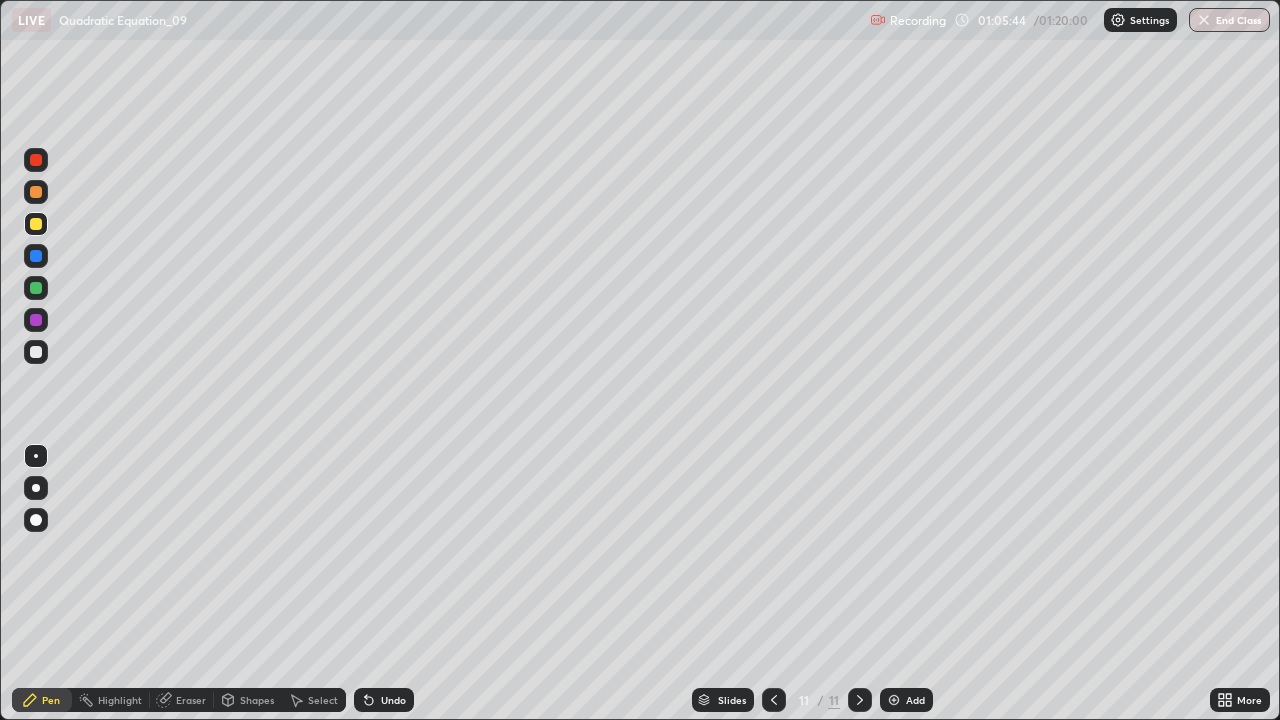 click at bounding box center (36, 288) 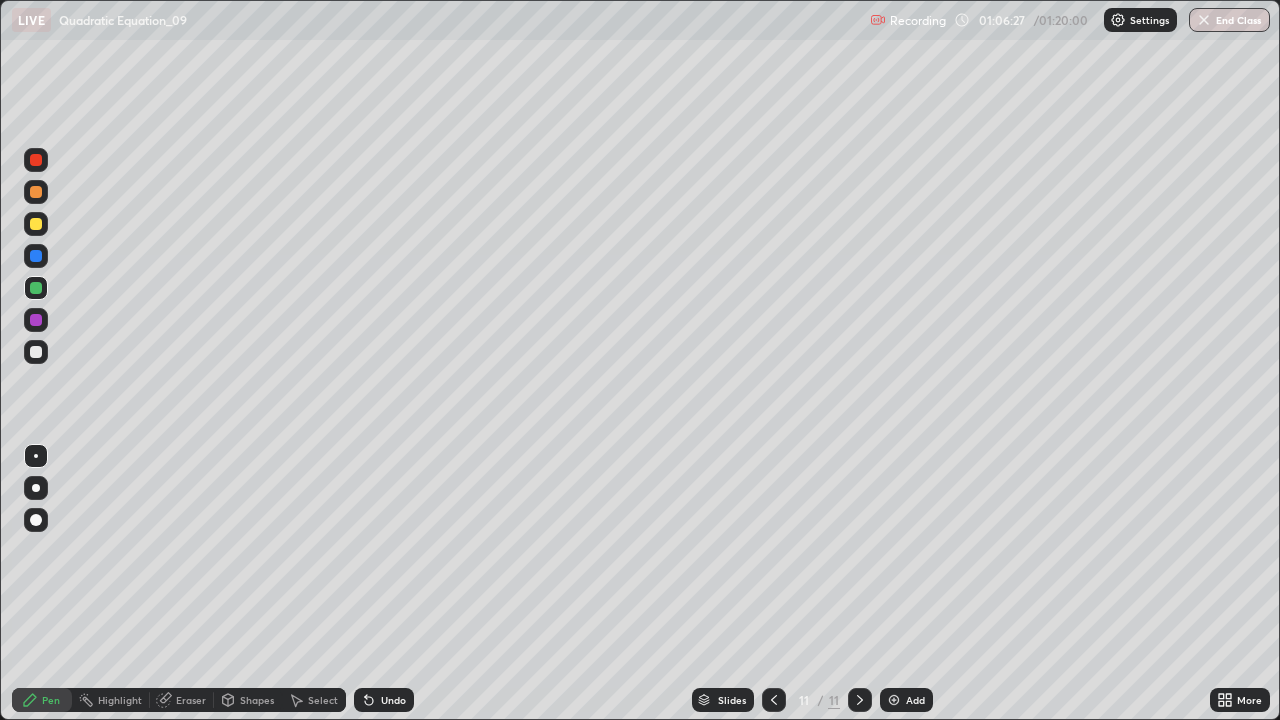click on "Eraser" at bounding box center (191, 700) 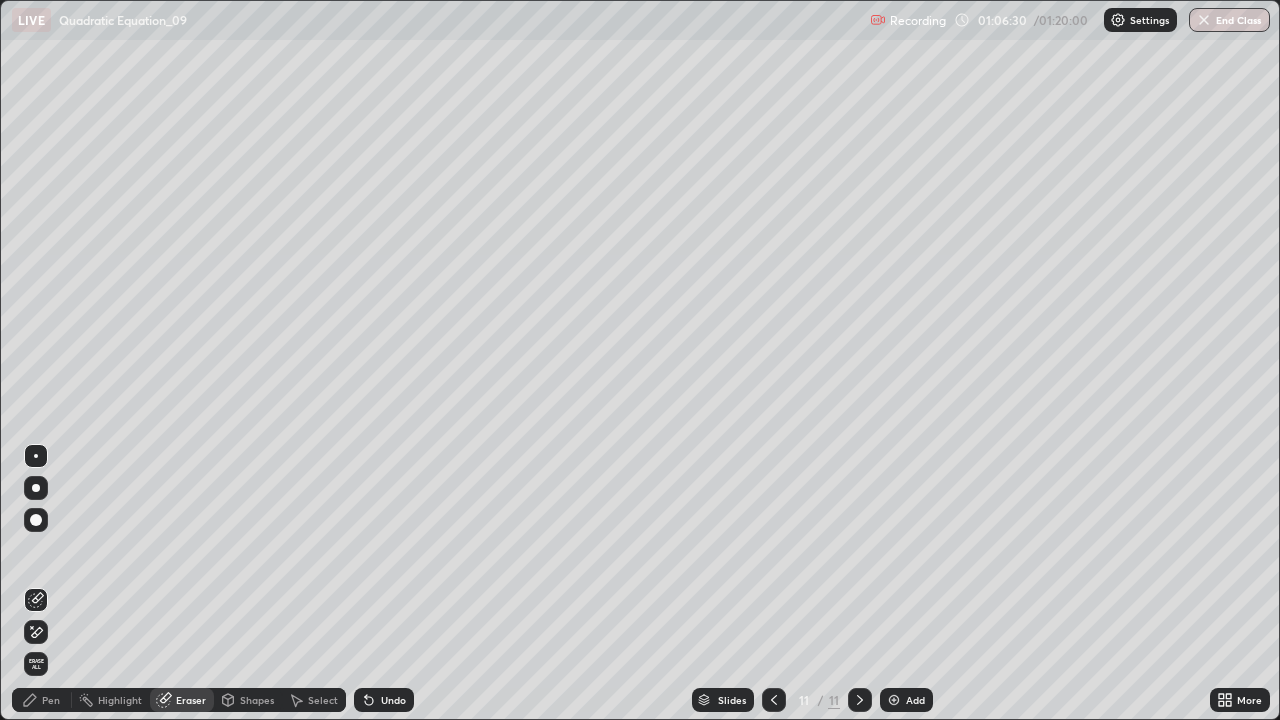 click on "Pen" at bounding box center [42, 700] 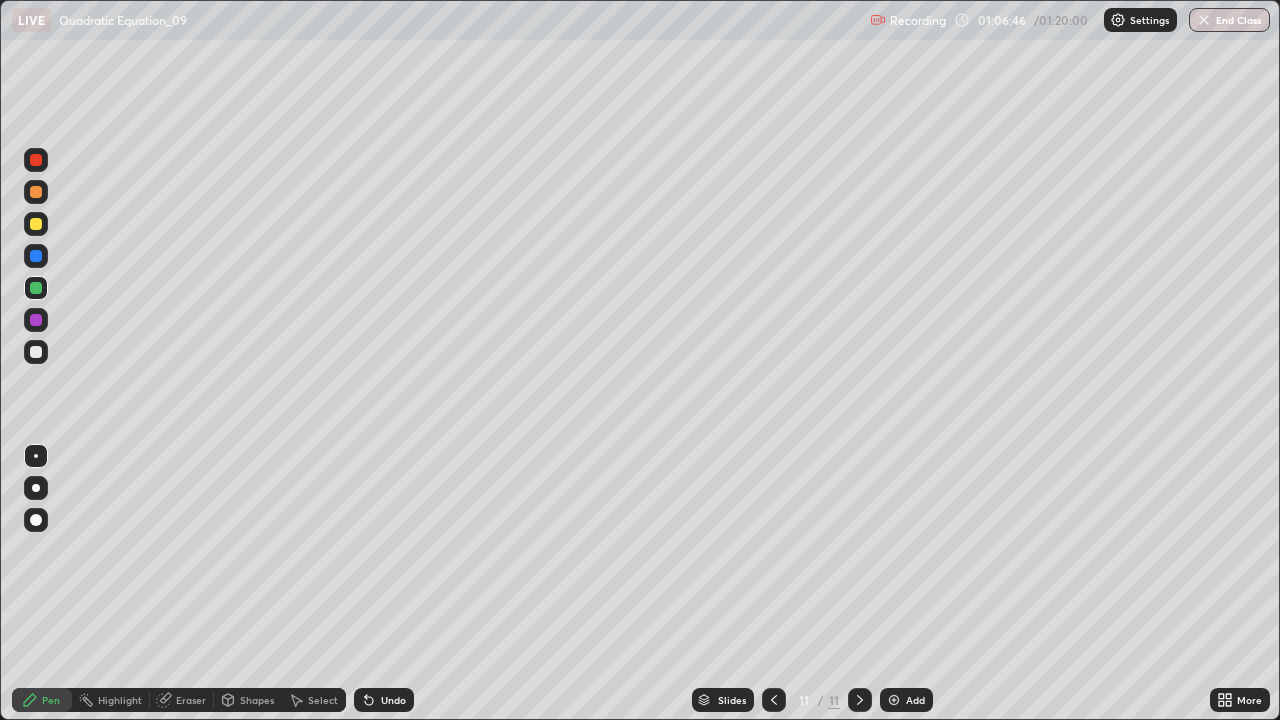 click at bounding box center (36, 288) 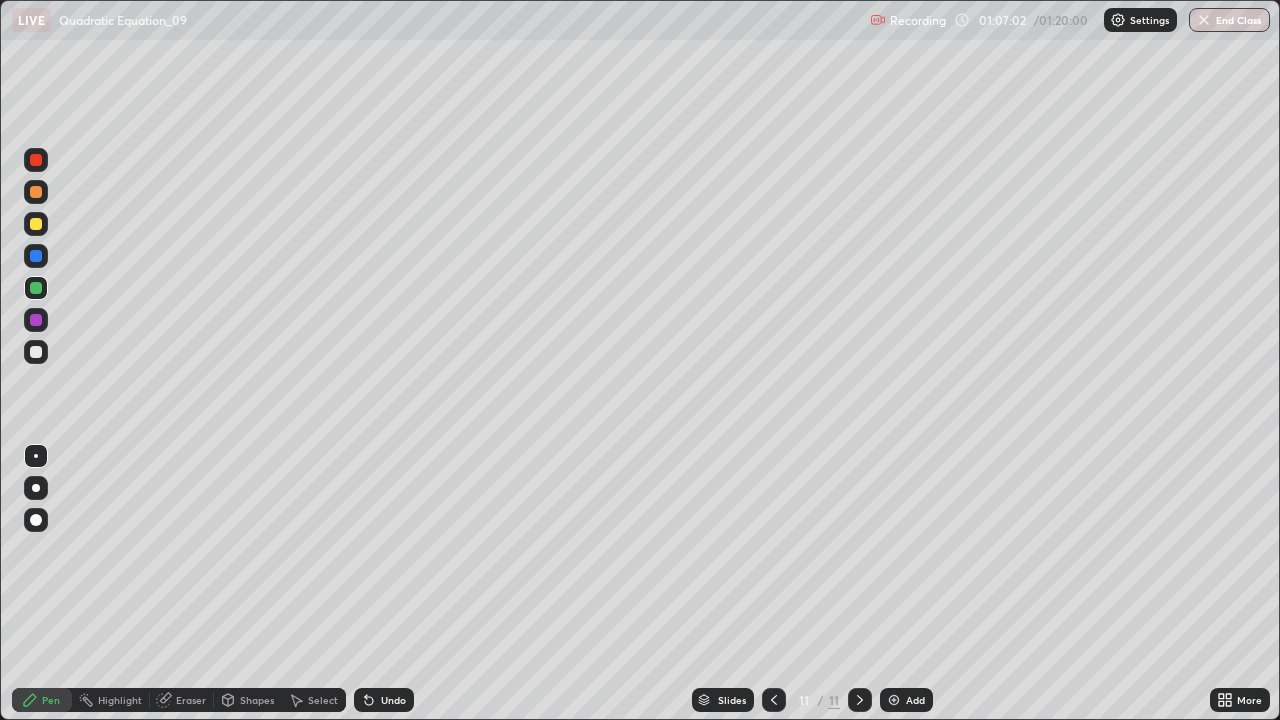 click on "Eraser" at bounding box center [191, 700] 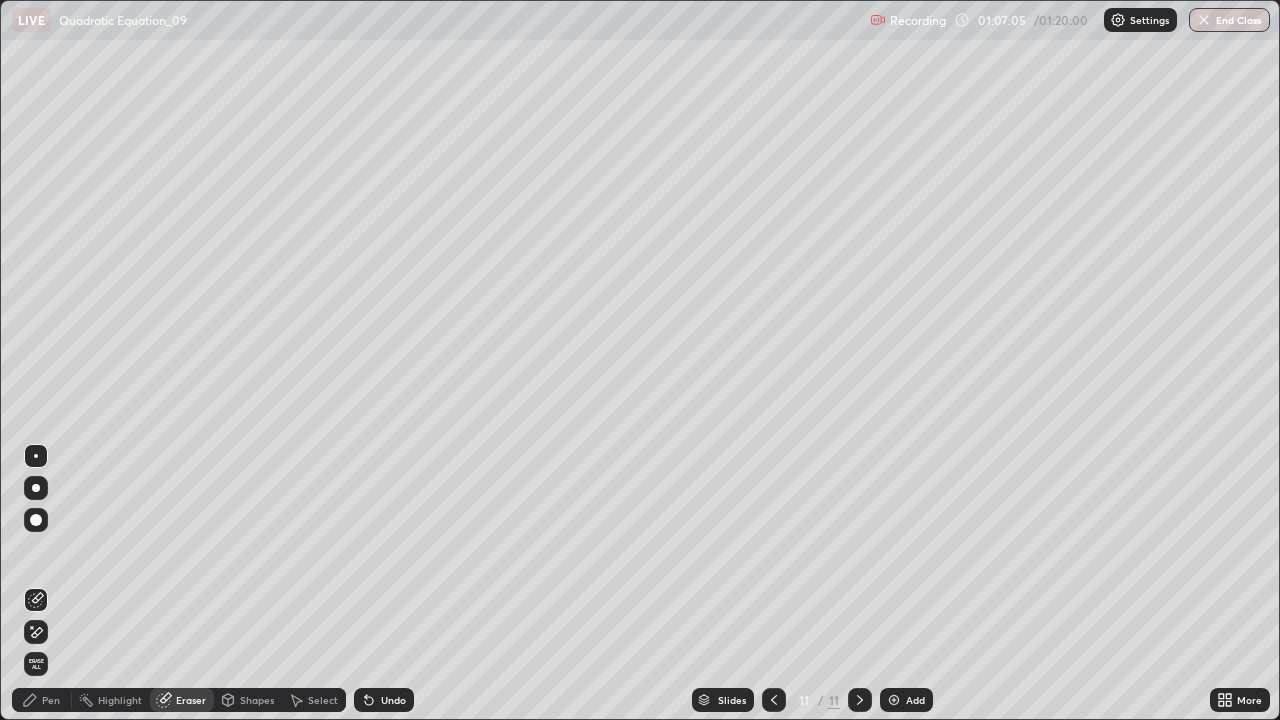 click on "Pen" at bounding box center (51, 700) 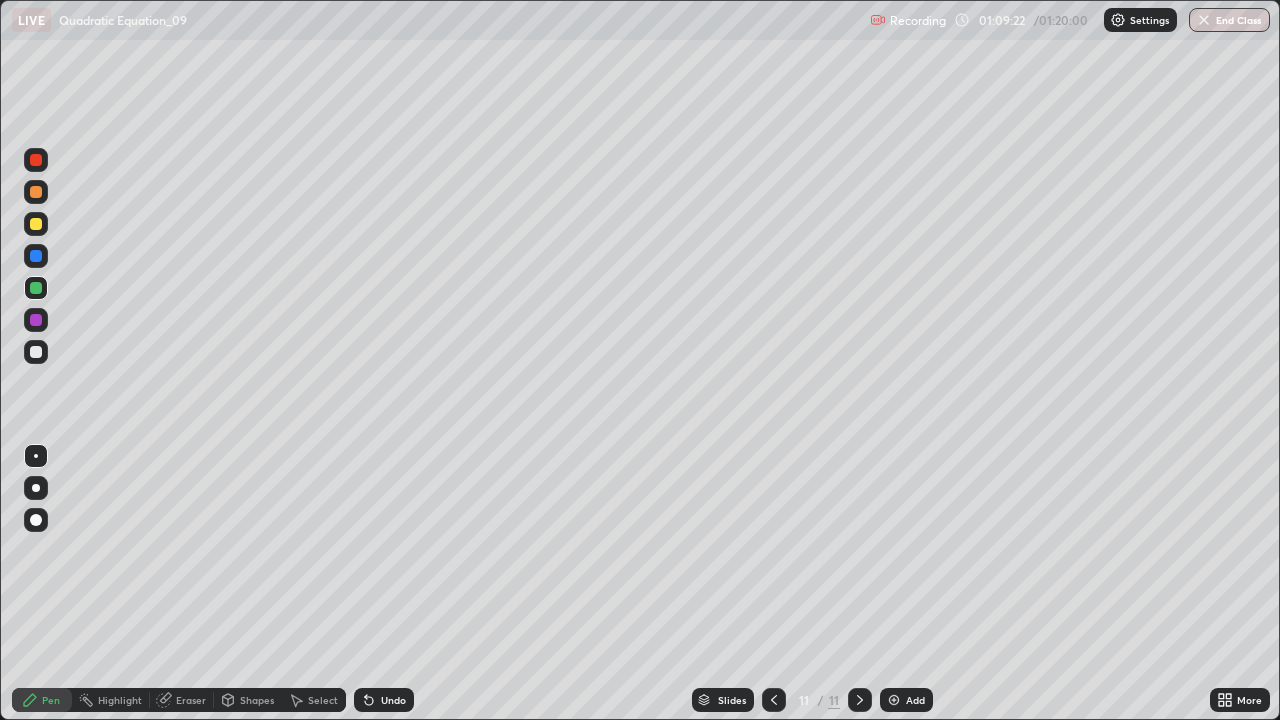 click on "Add" at bounding box center (906, 700) 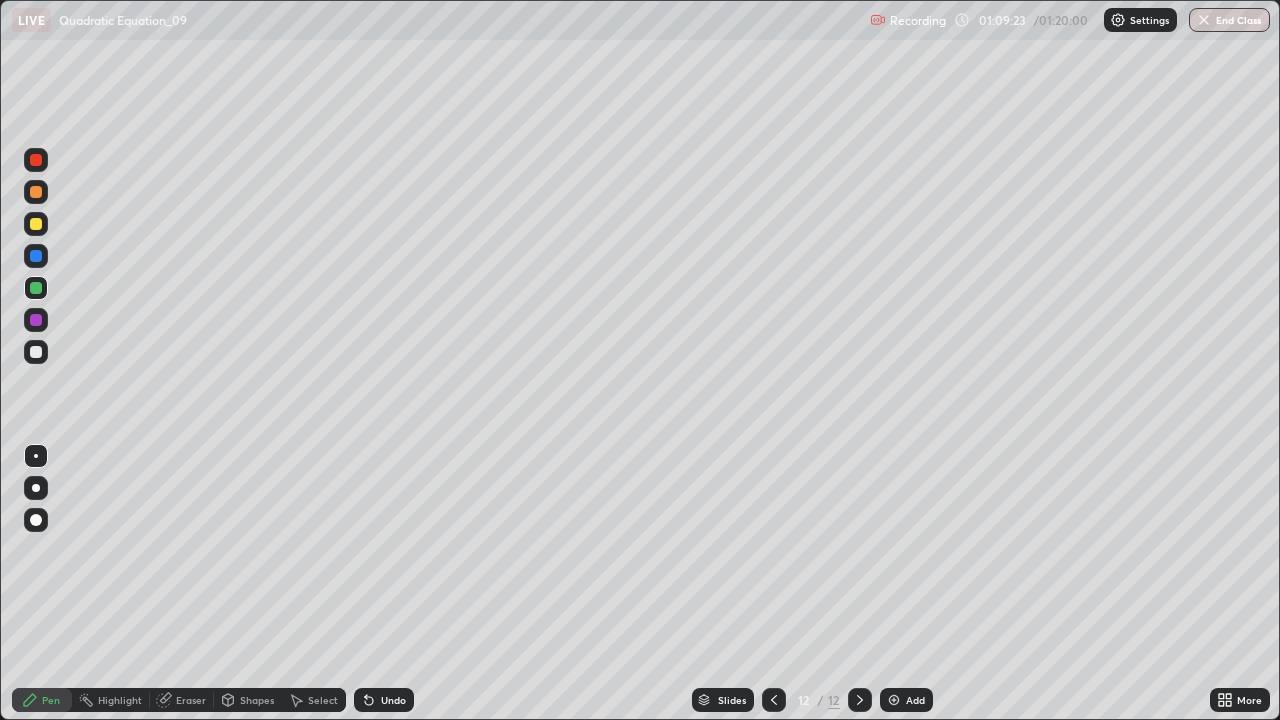 click at bounding box center [36, 224] 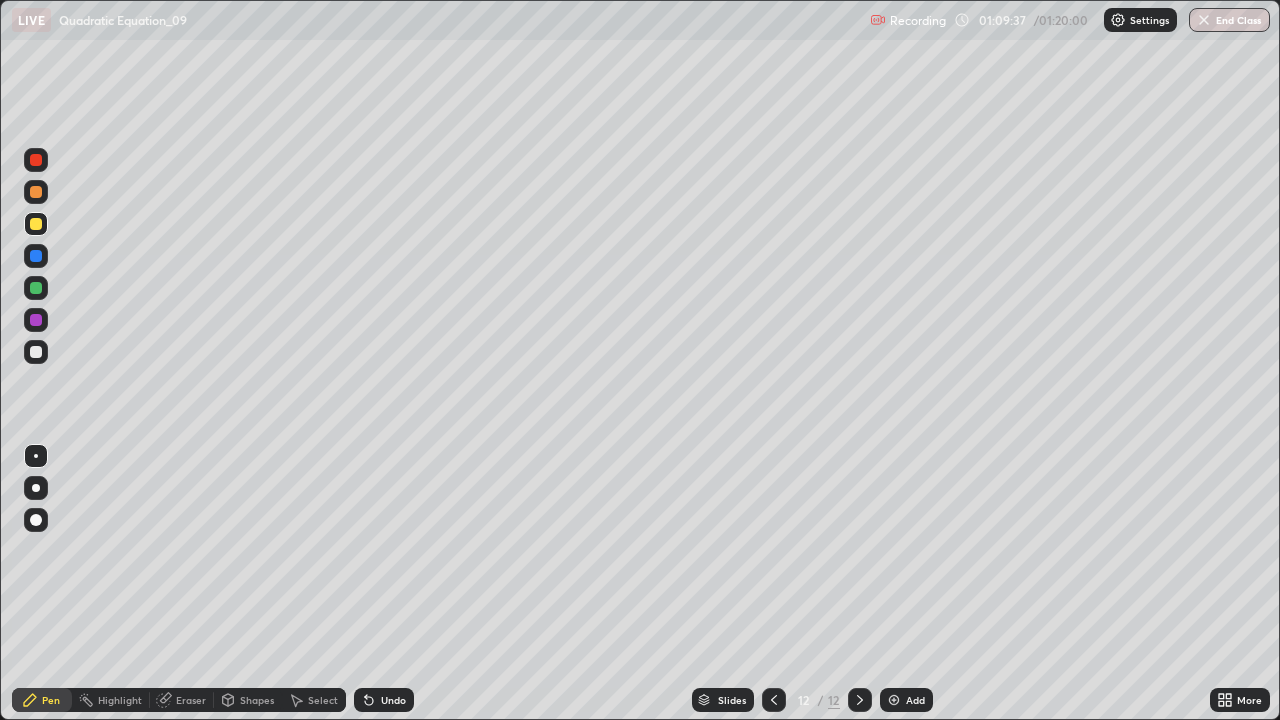 click on "Undo" at bounding box center (384, 700) 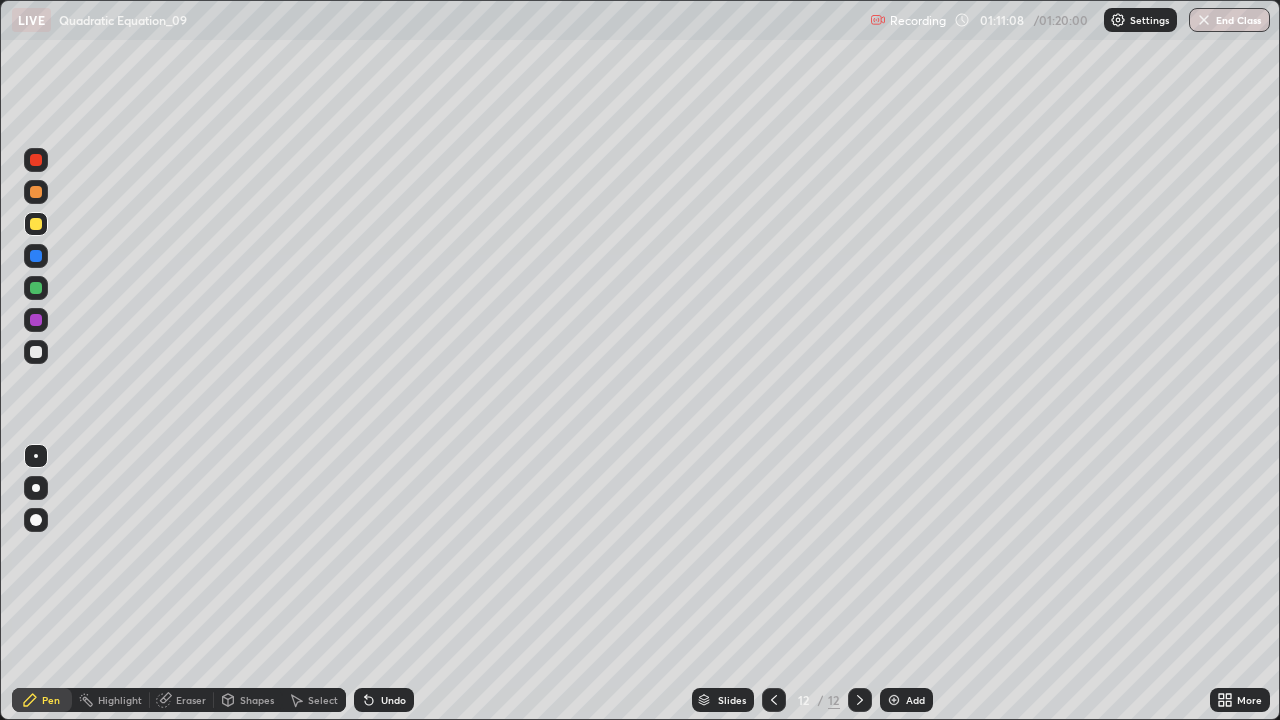 click on "Eraser" at bounding box center (191, 700) 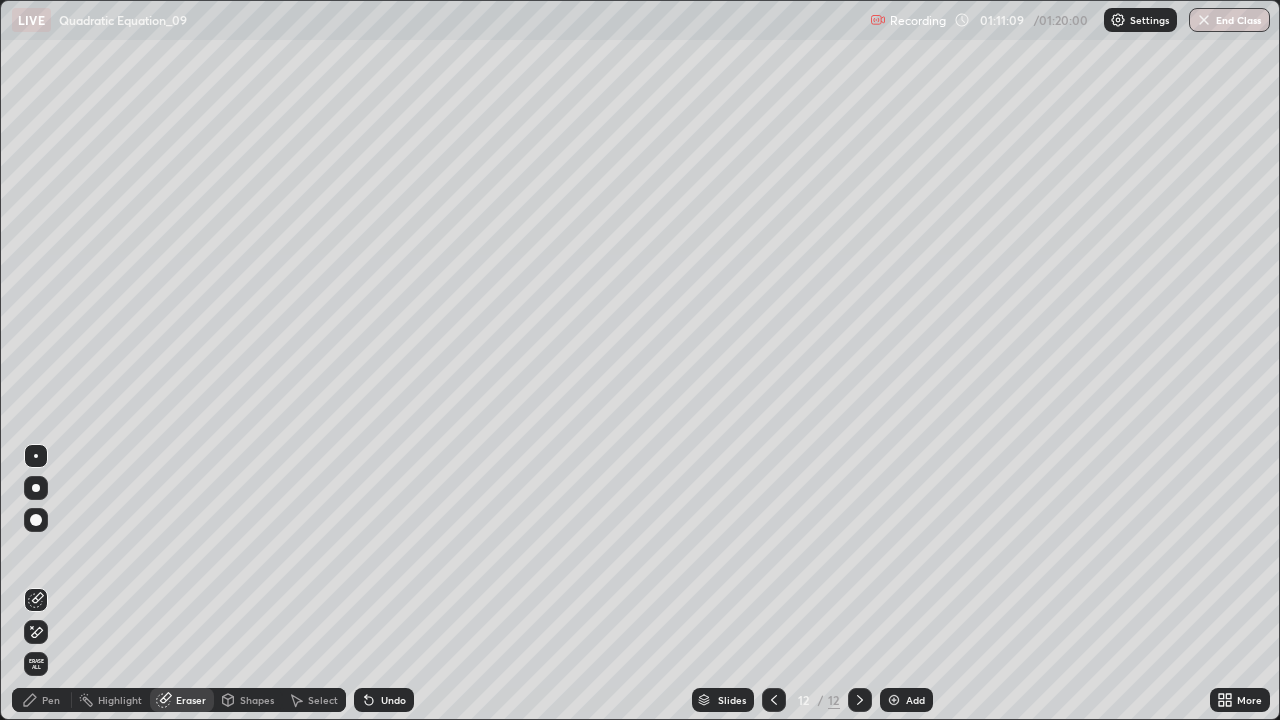click on "Pen" at bounding box center (51, 700) 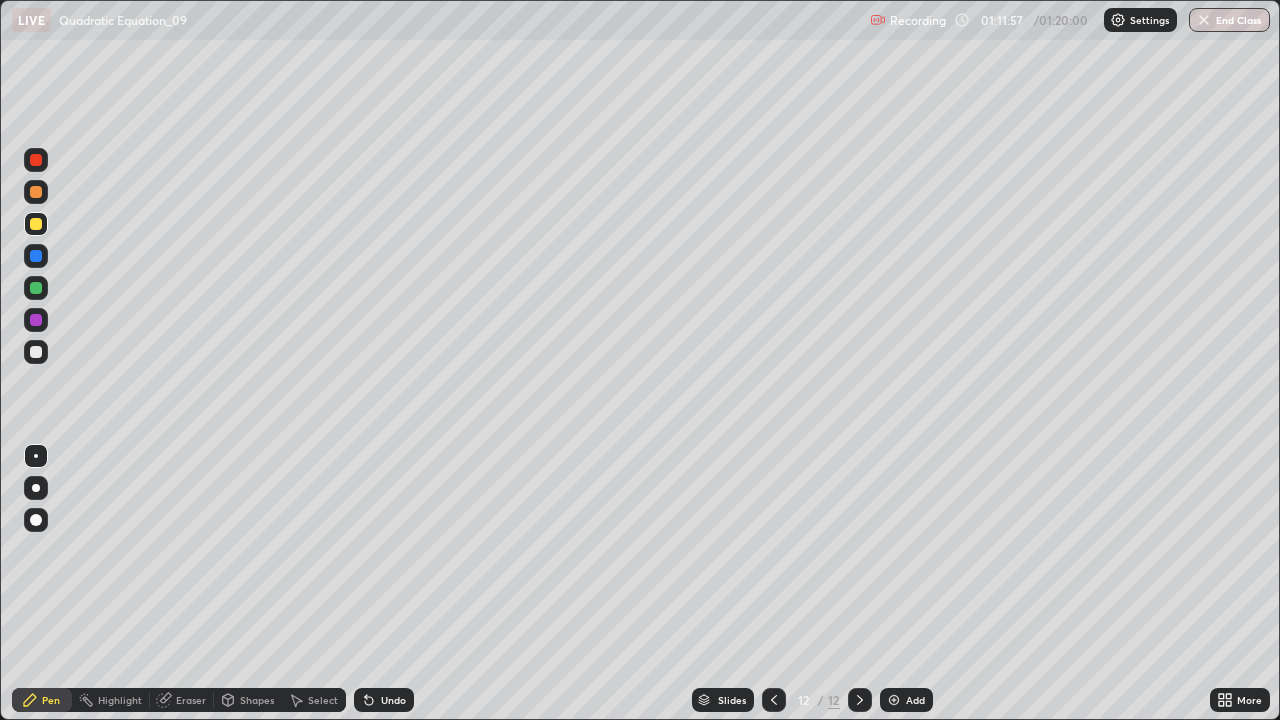 click at bounding box center [36, 352] 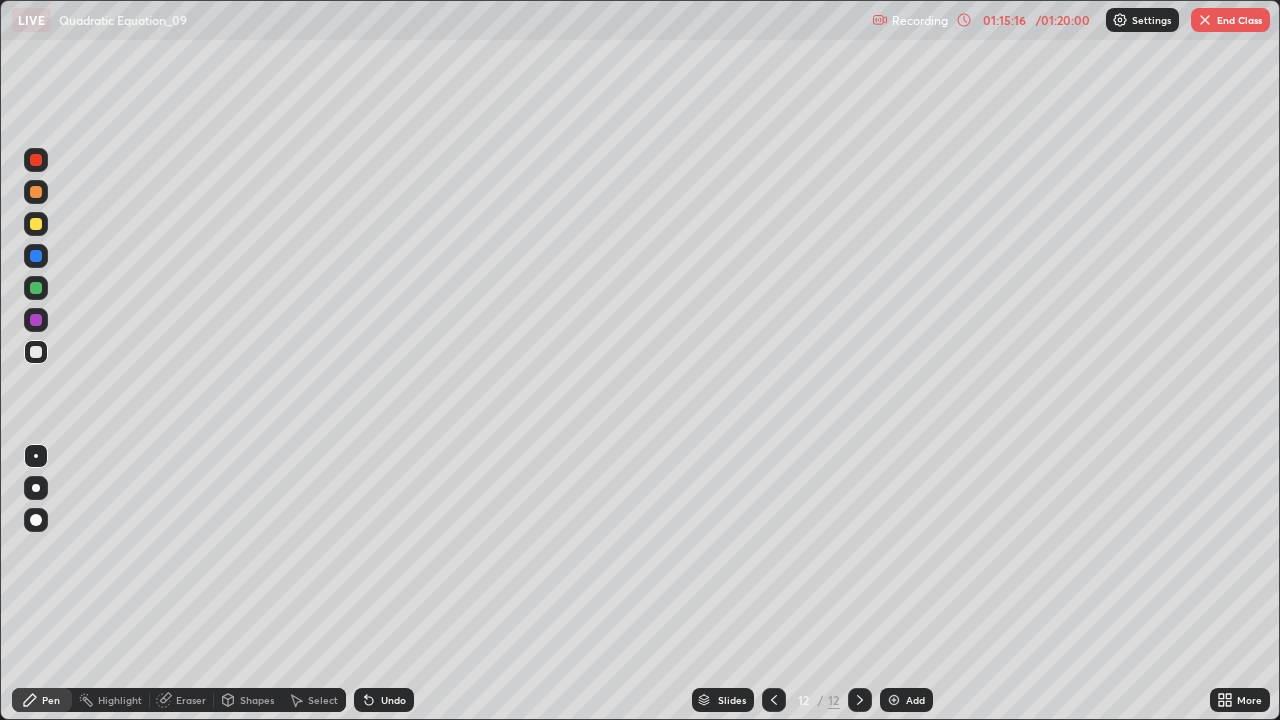 click on "End Class" at bounding box center [1230, 20] 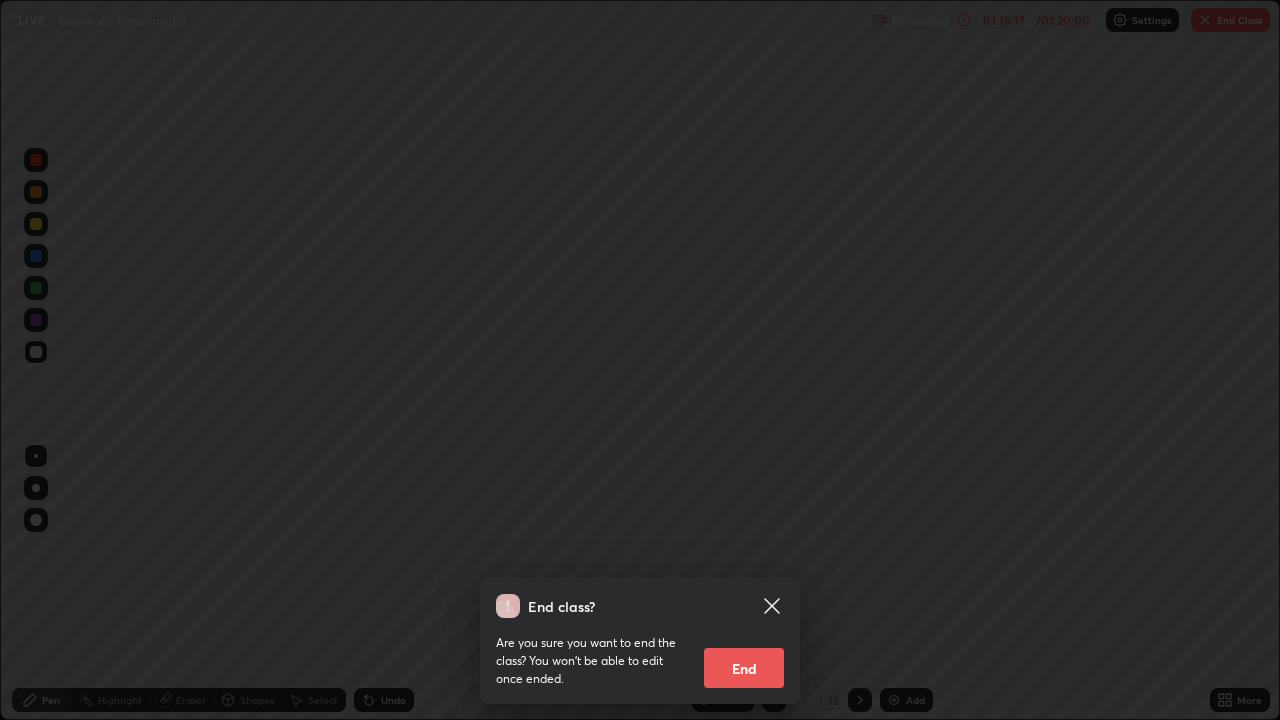 click on "End class? Are you sure you want to end the class? You won’t be able to edit once ended. End" at bounding box center (640, 360) 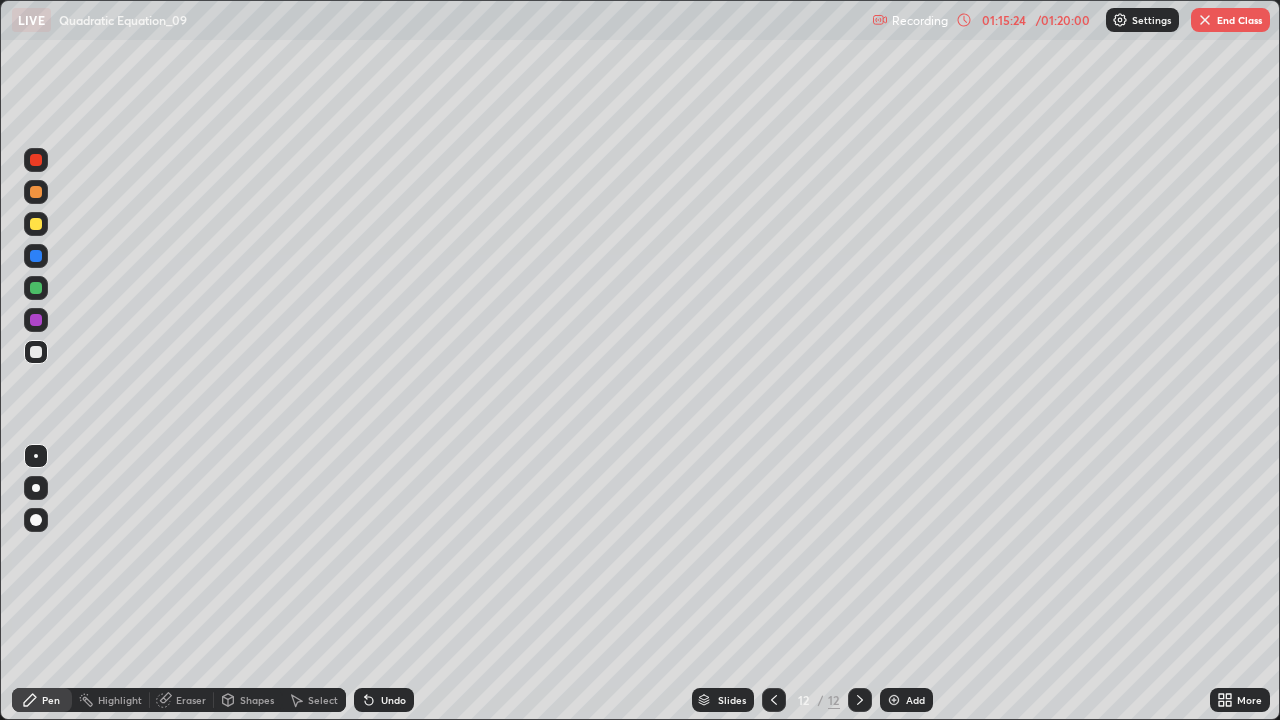 click on "Undo" at bounding box center [393, 700] 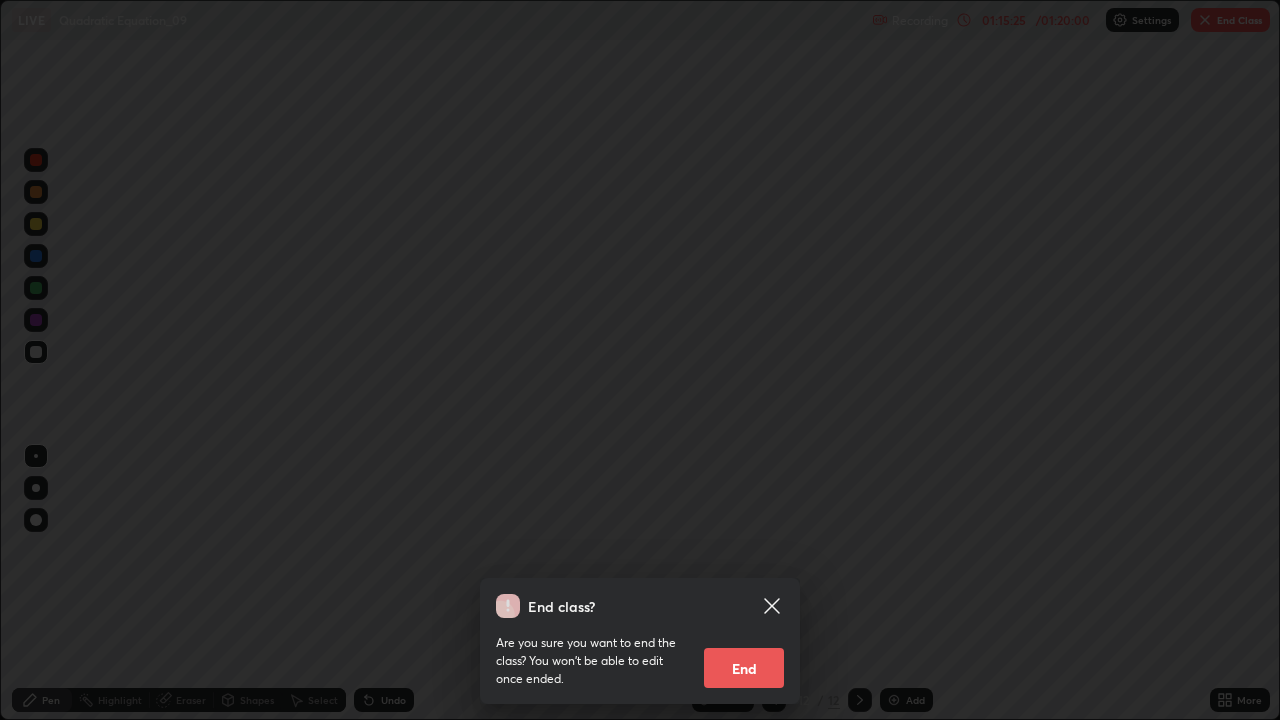 click on "End" at bounding box center [744, 668] 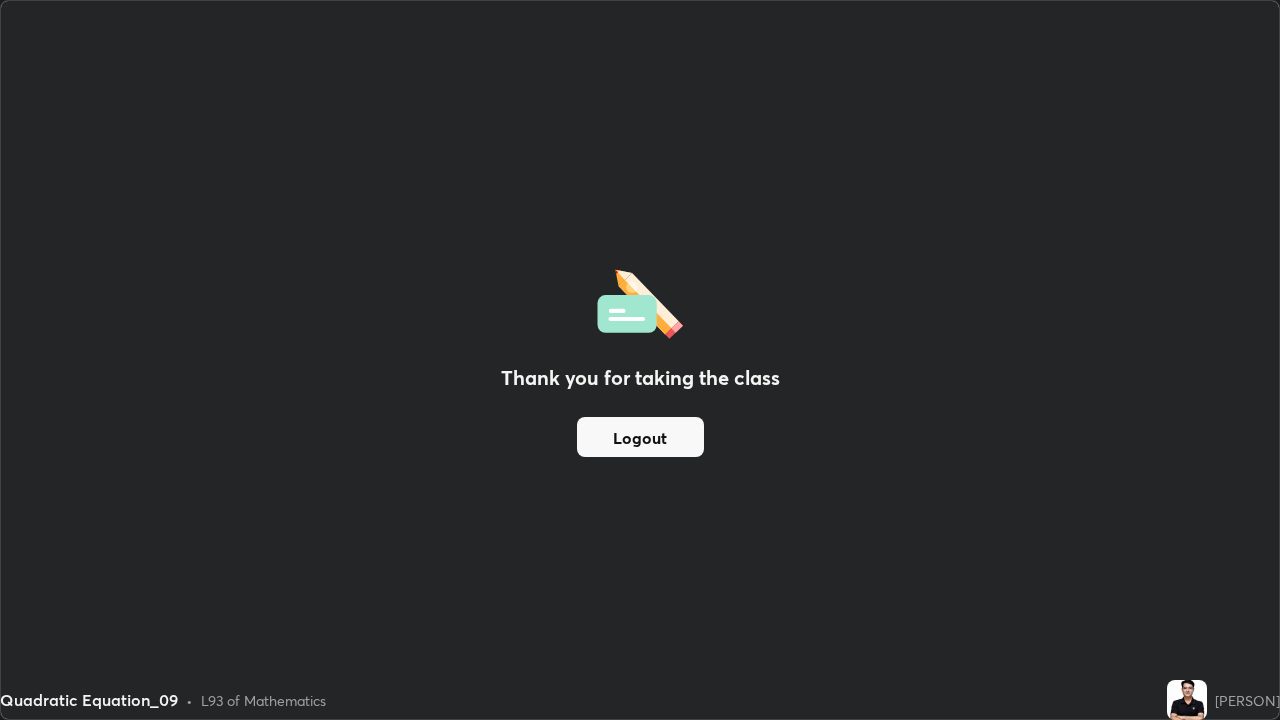 click on "Logout" at bounding box center [640, 437] 